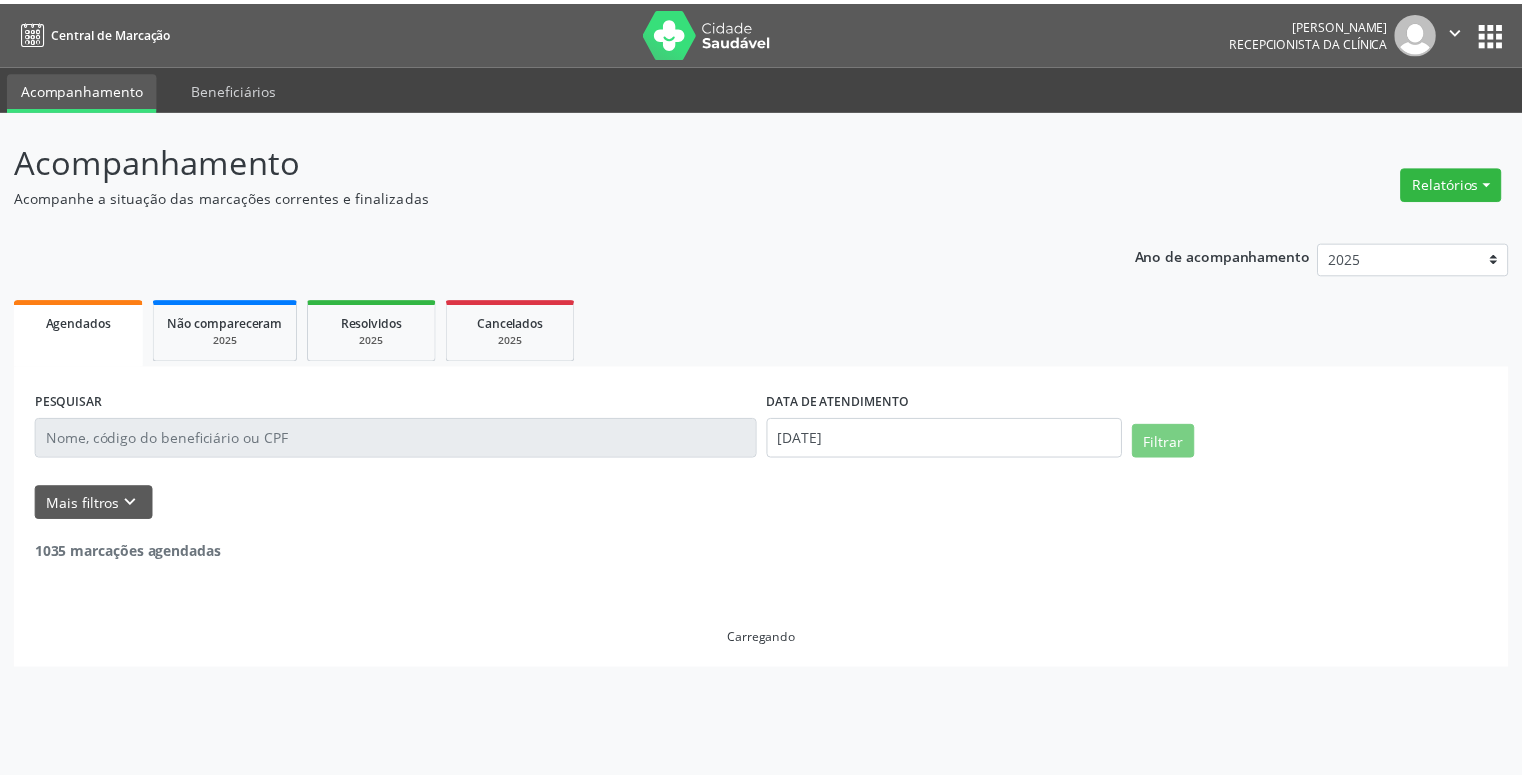 scroll, scrollTop: 0, scrollLeft: 0, axis: both 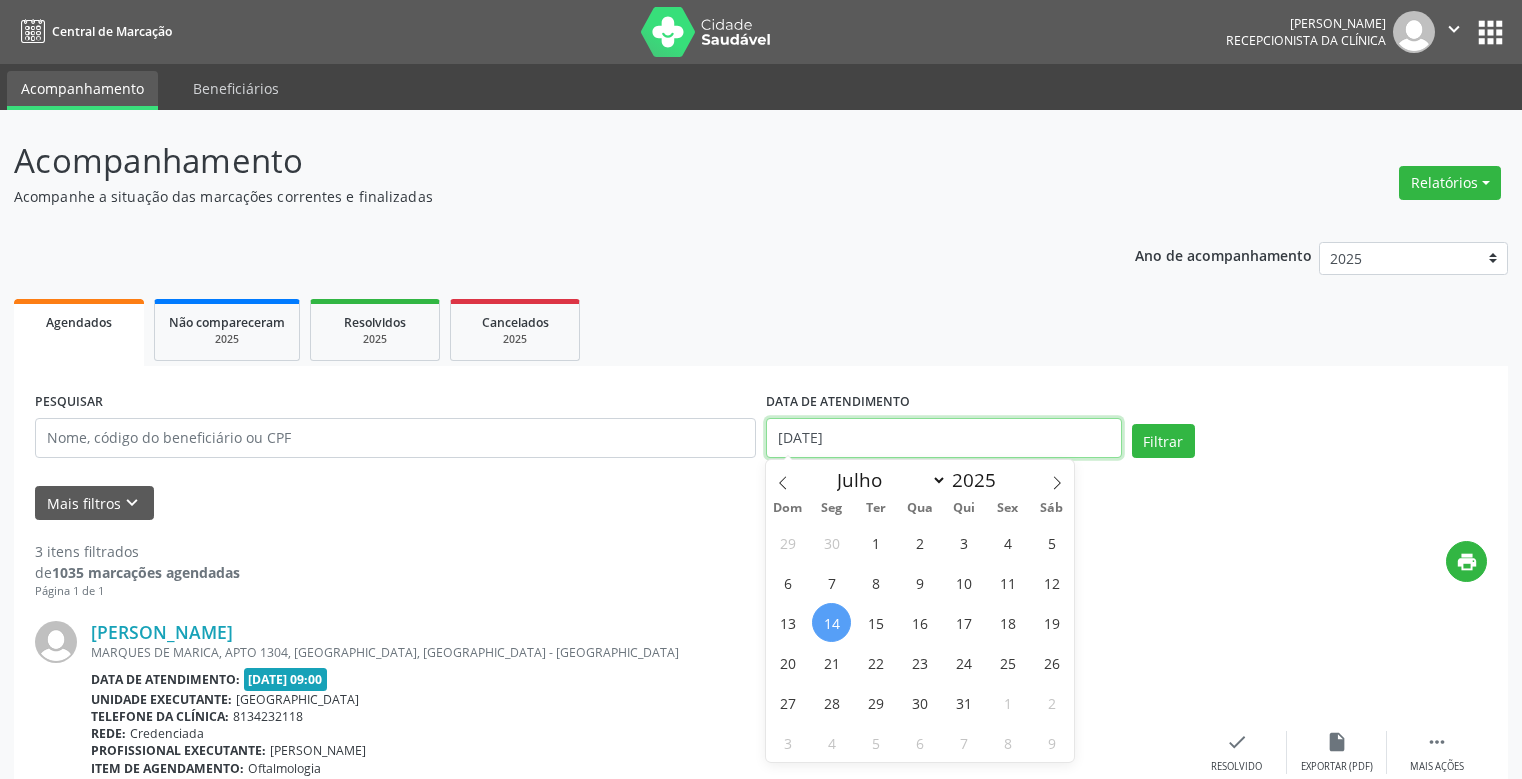 click on "[DATE]" at bounding box center (944, 438) 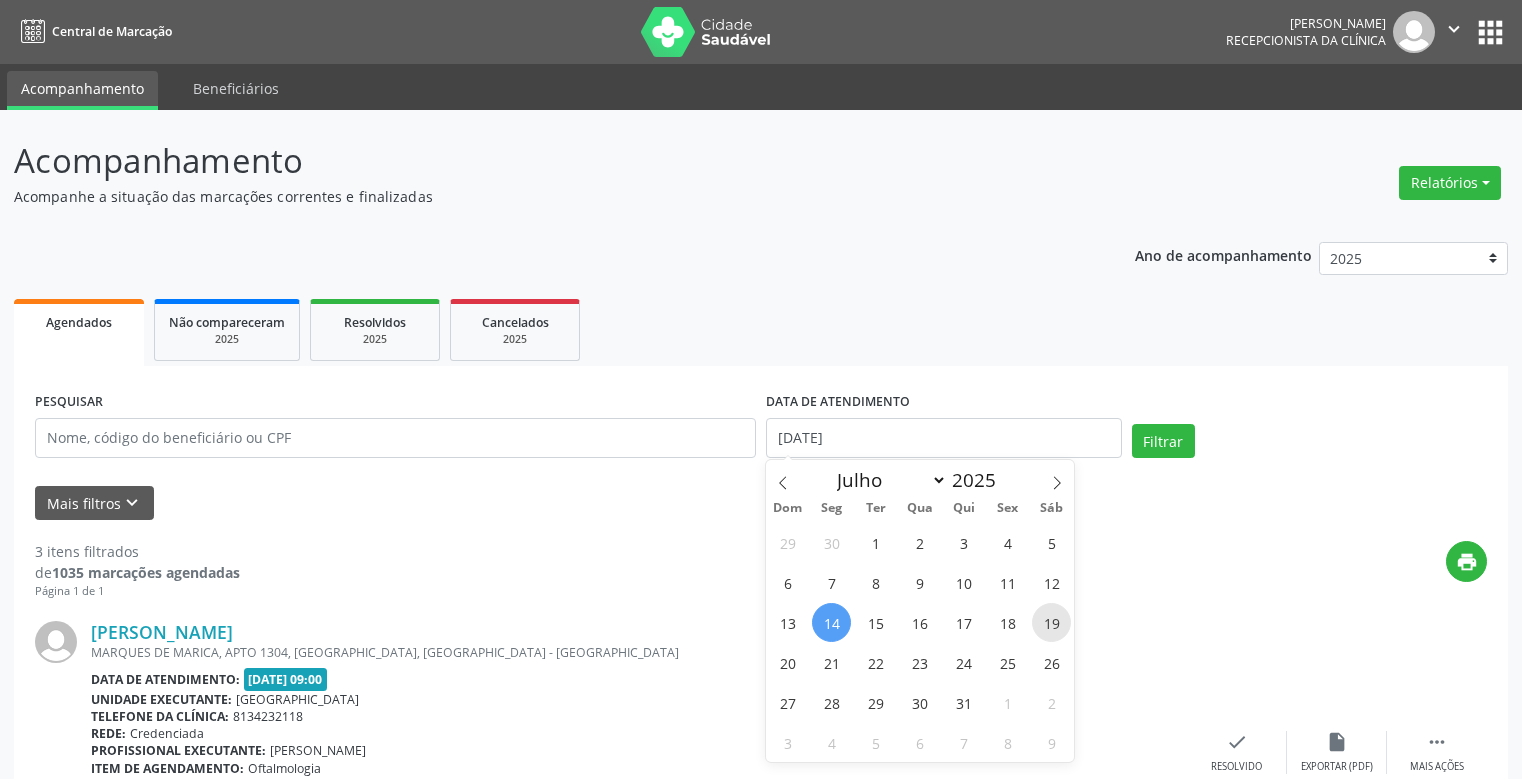 click on "19" at bounding box center (1051, 622) 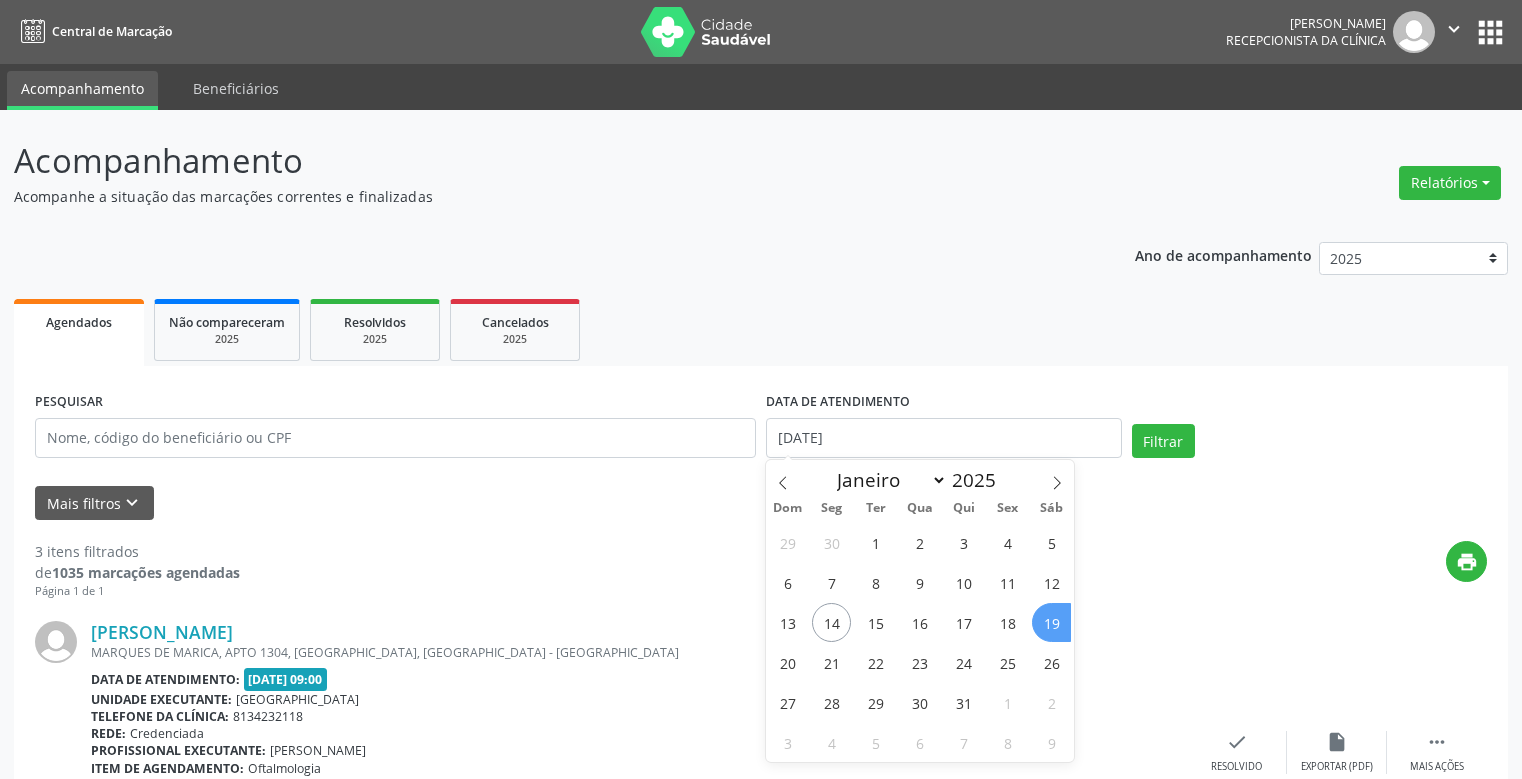 click on "19" at bounding box center (1051, 622) 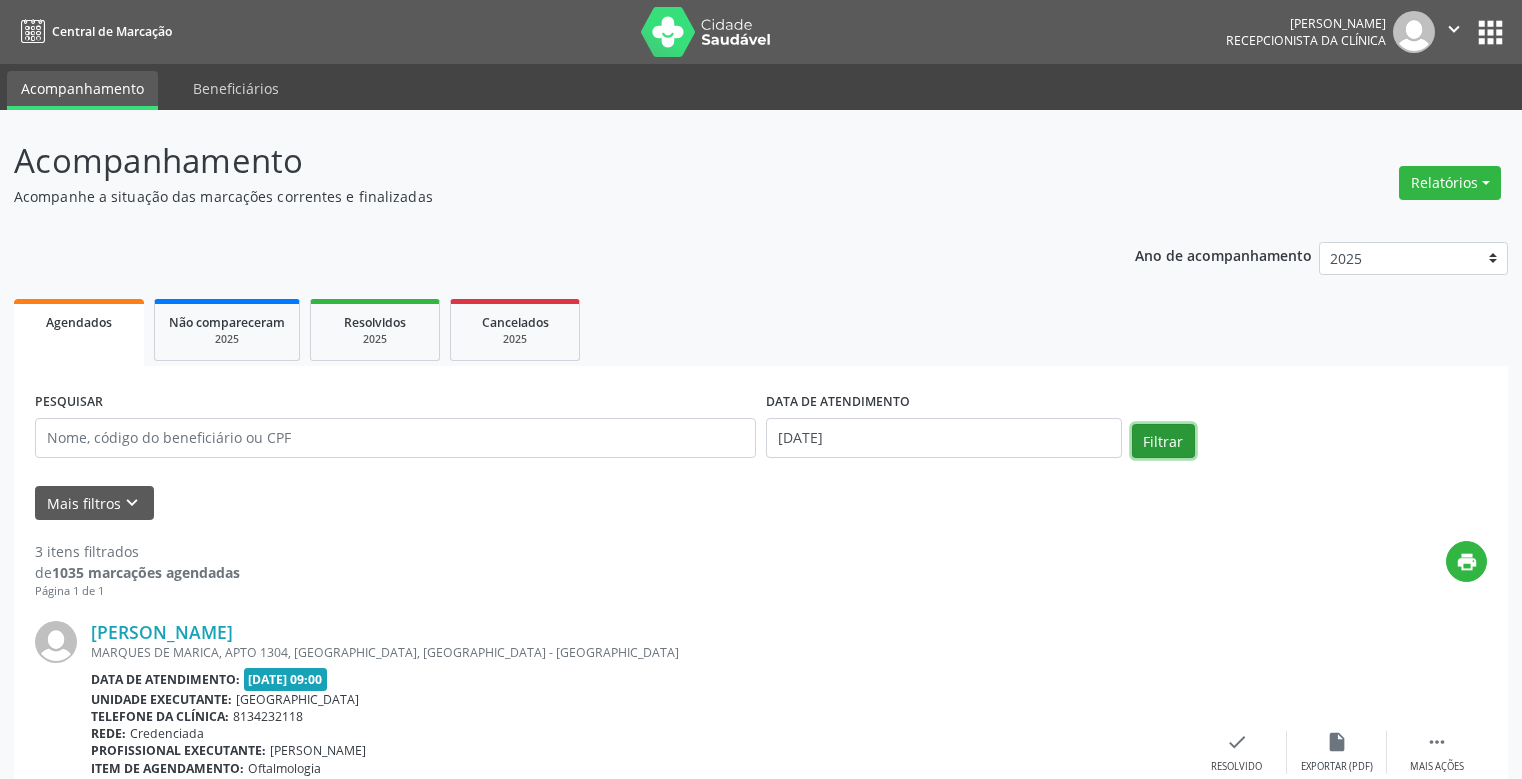 click on "Filtrar" at bounding box center [1163, 441] 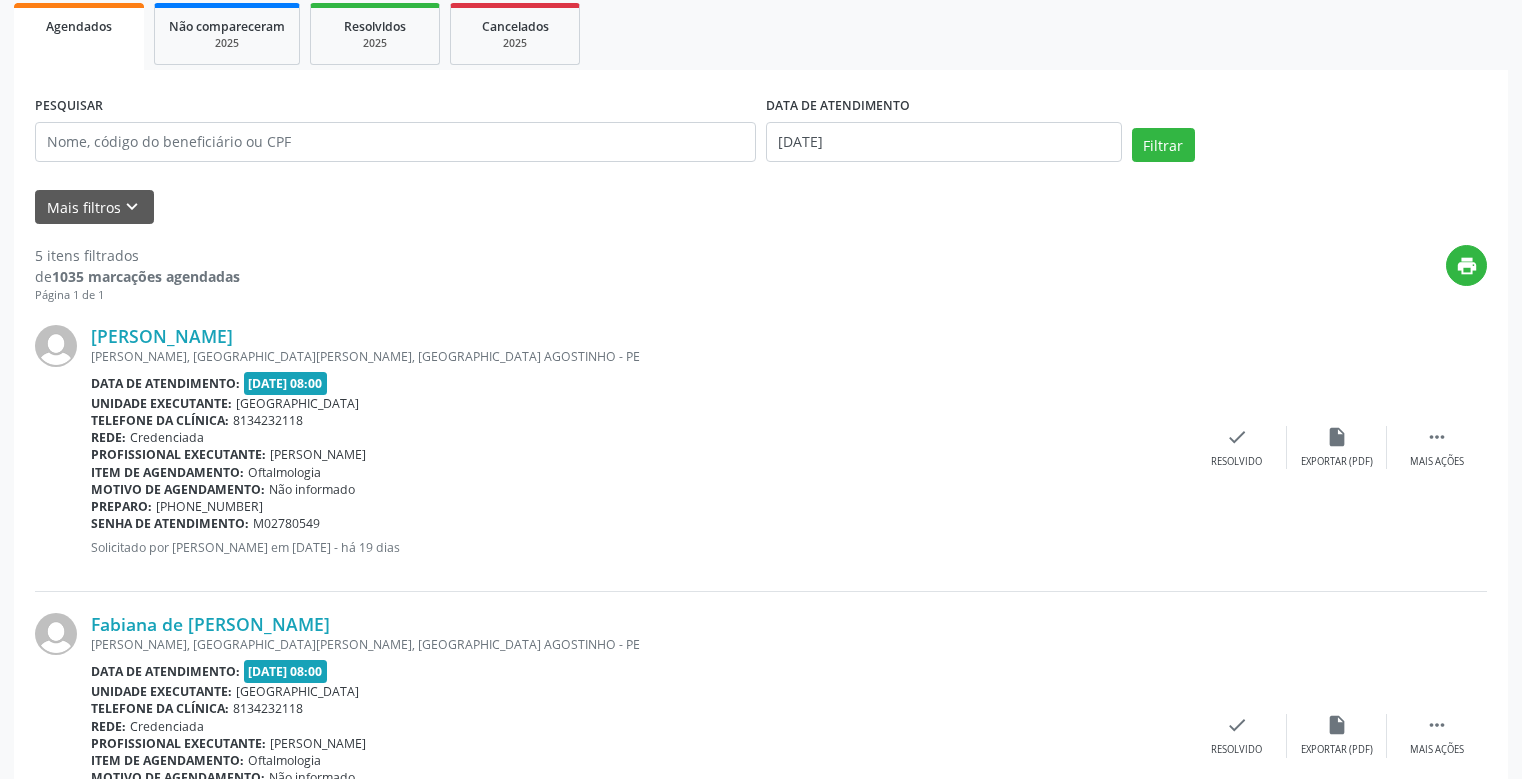 scroll, scrollTop: 96, scrollLeft: 0, axis: vertical 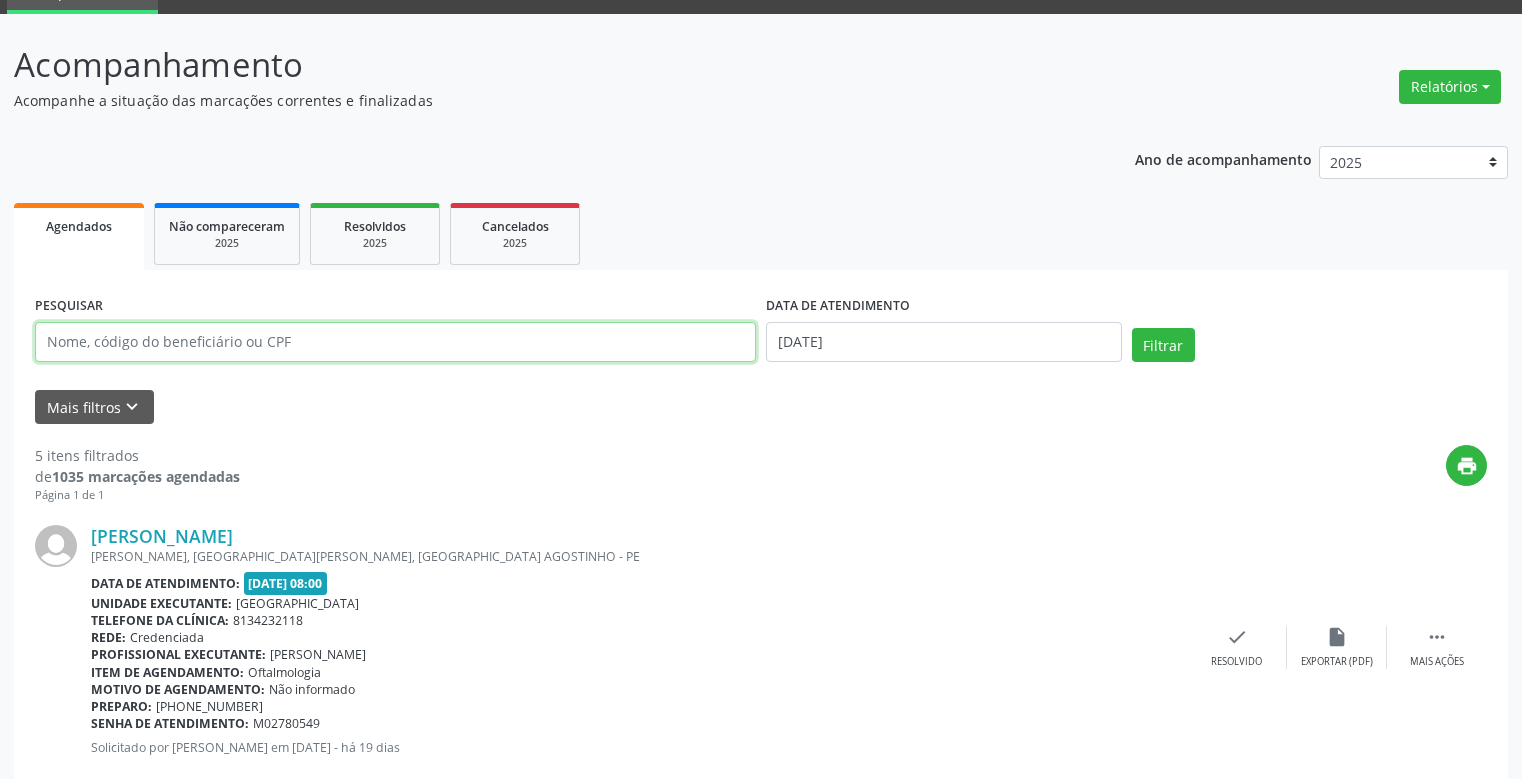click at bounding box center [395, 342] 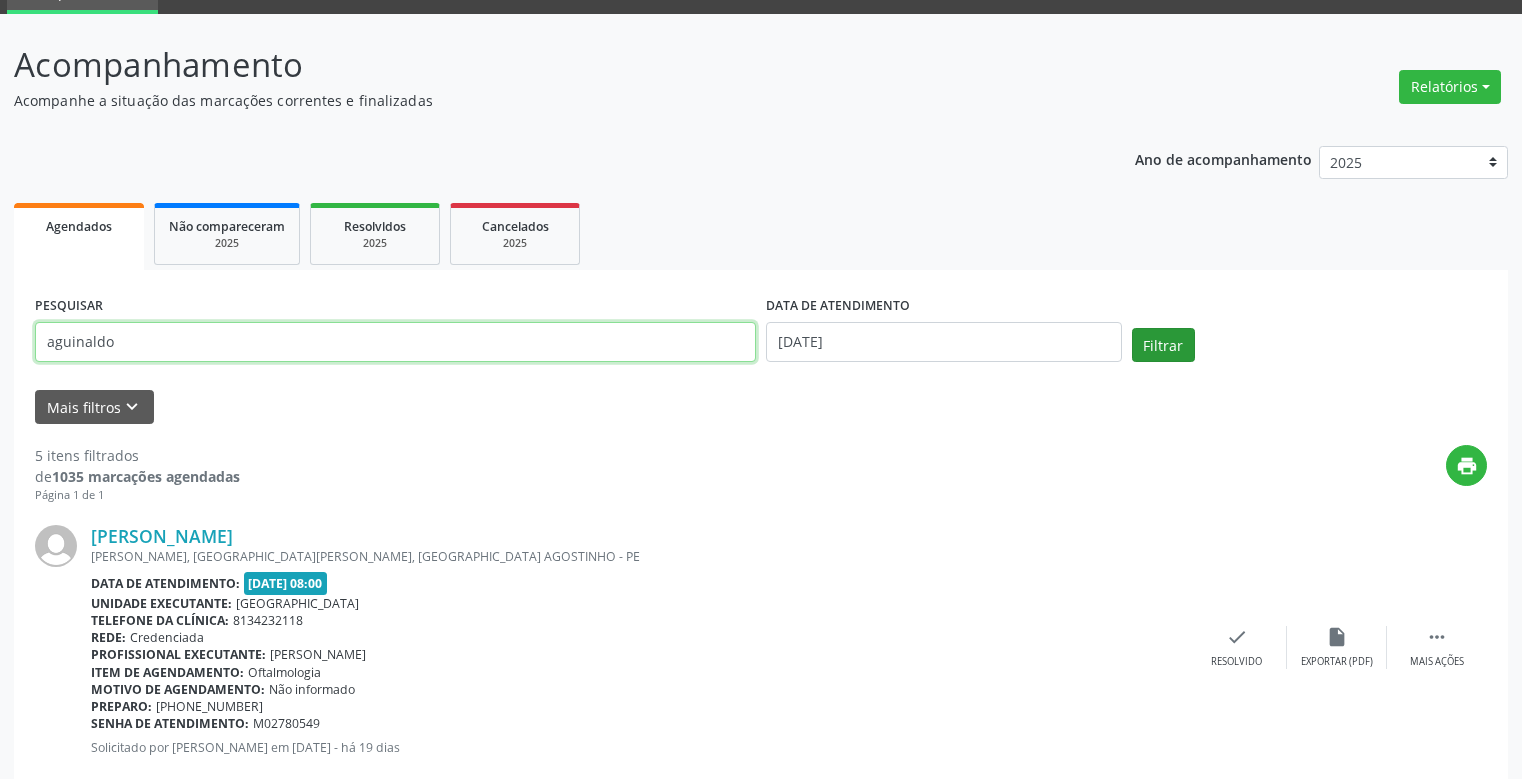 type on "aguinaldo" 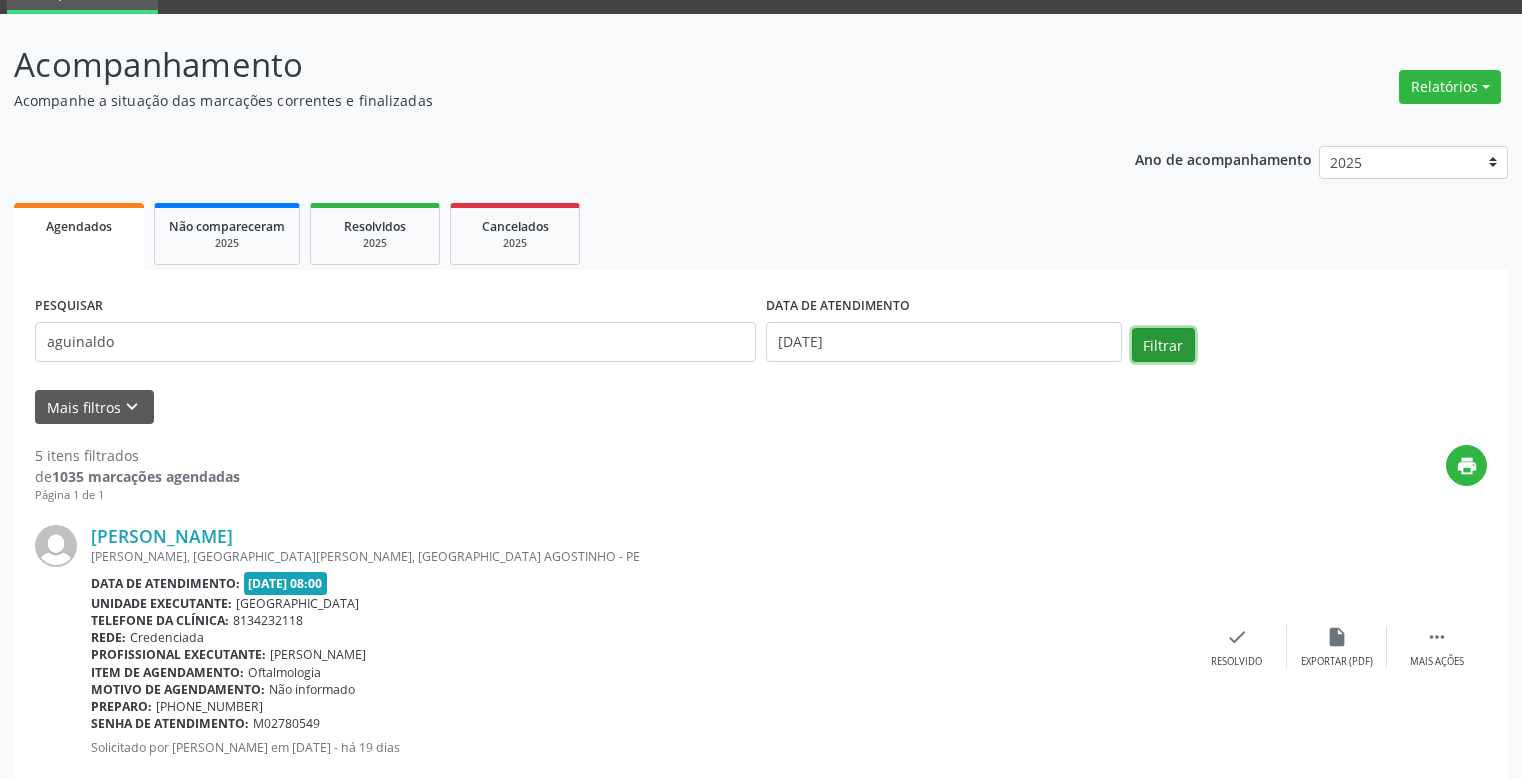 click on "Filtrar" at bounding box center (1163, 345) 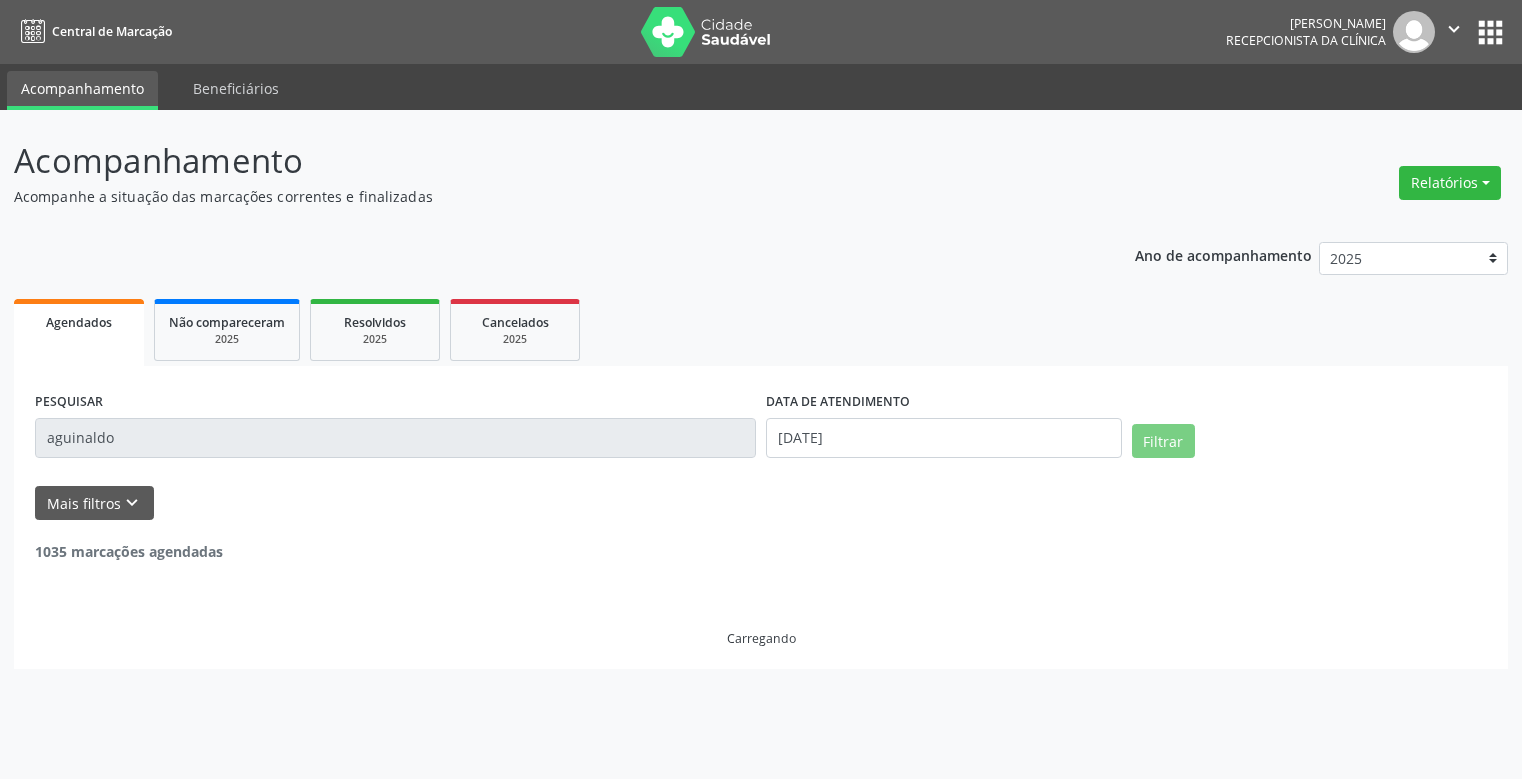 scroll, scrollTop: 0, scrollLeft: 0, axis: both 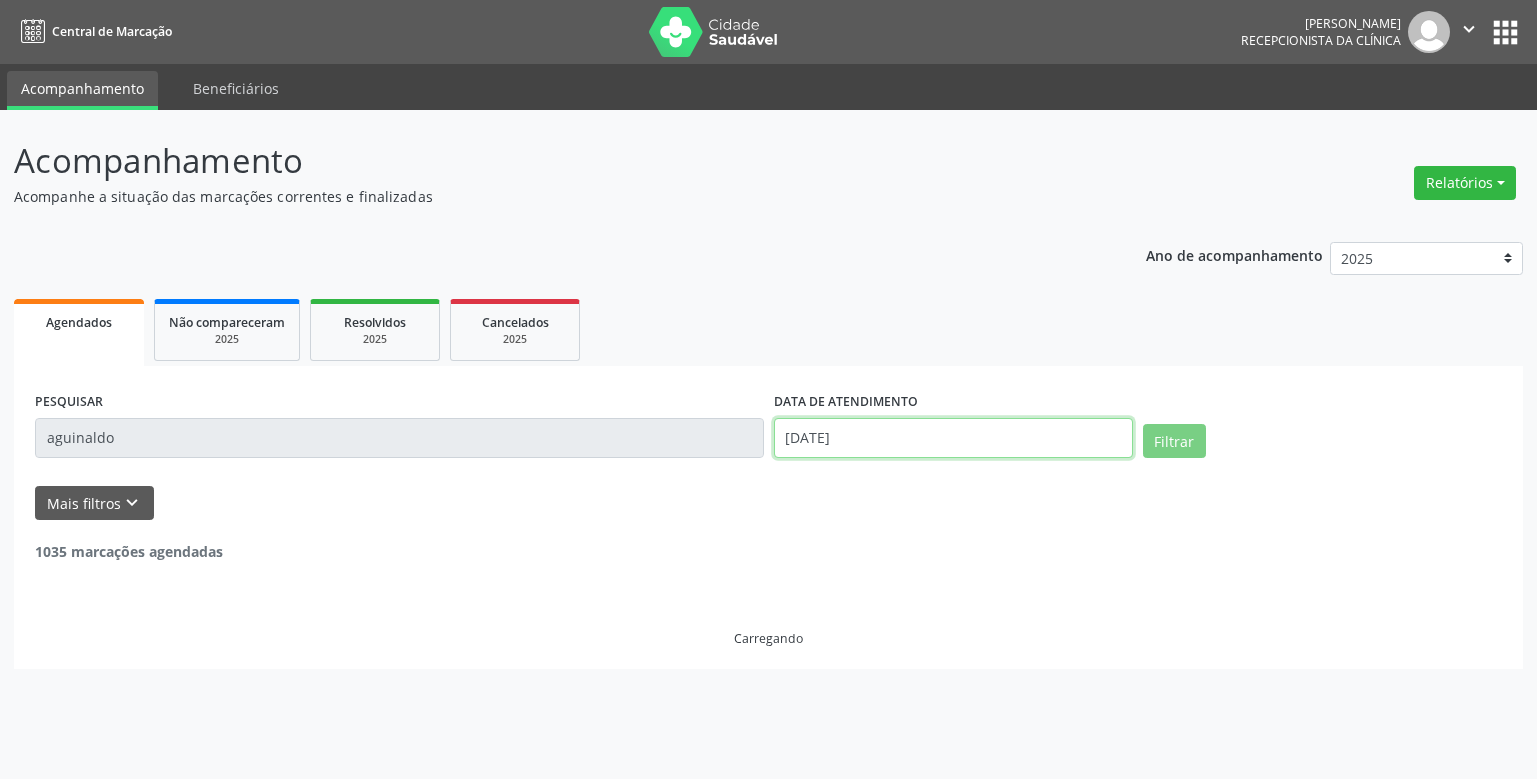 click on "[DATE]" at bounding box center (953, 438) 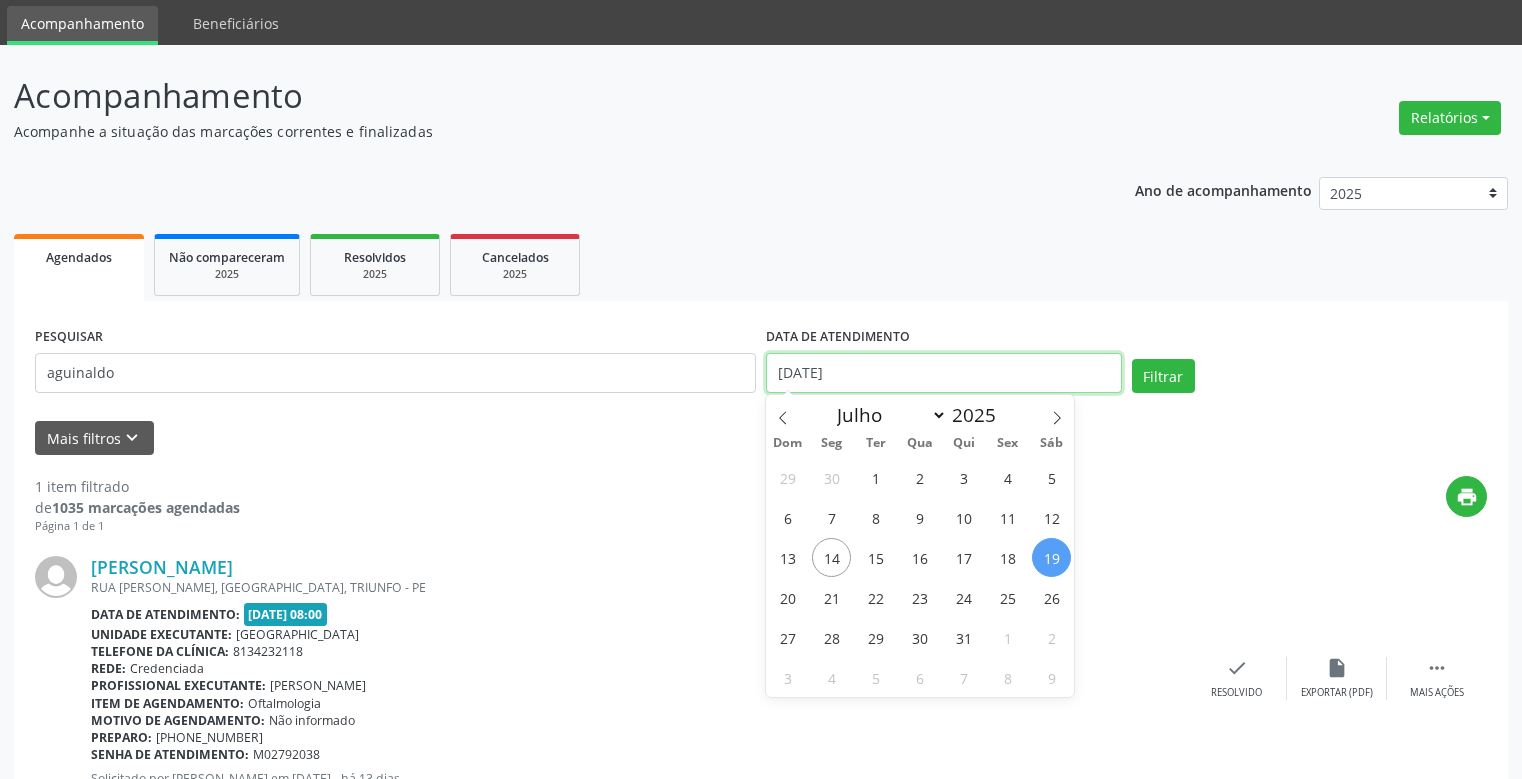 scroll, scrollTop: 100, scrollLeft: 0, axis: vertical 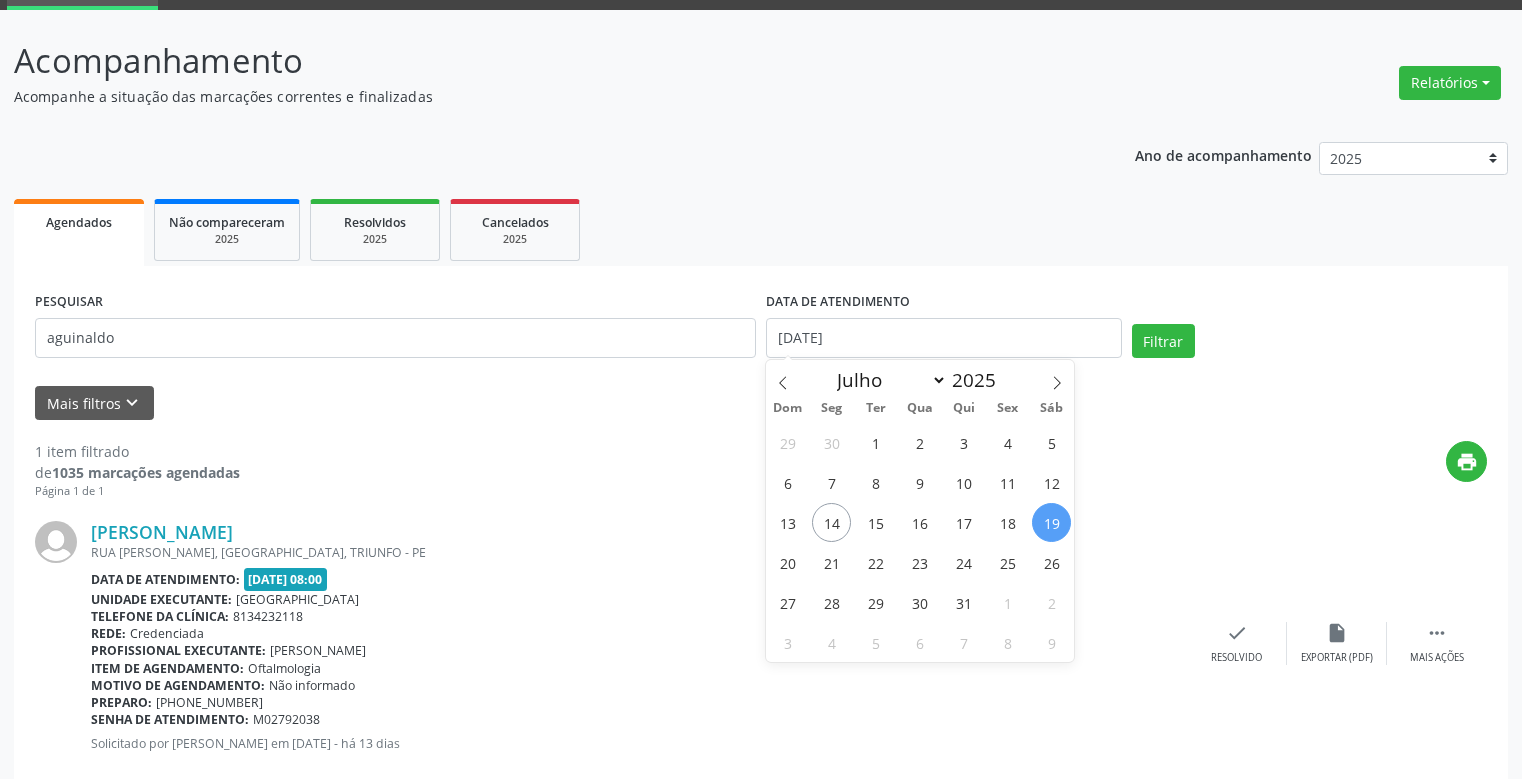 click on "[PERSON_NAME]
[GEOGRAPHIC_DATA][PERSON_NAME], [GEOGRAPHIC_DATA], [GEOGRAPHIC_DATA]
Data de atendimento:
[DATE] 08:00
Unidade executante:
[GEOGRAPHIC_DATA]
Telefone da clínica:
8134232118
Rede:
Credenciada
Profissional executante:
[PERSON_NAME]
Item de agendamento:
Oftalmologia
Motivo de agendamento:
Não informado
Preparo:
[PHONE_NUMBER]
Senha de atendimento:
M02792038
Solicitado por [PERSON_NAME] em [DATE] - há 13 dias

Mais ações
insert_drive_file
Exportar (PDF)
check
Resolvido" at bounding box center (761, 643) 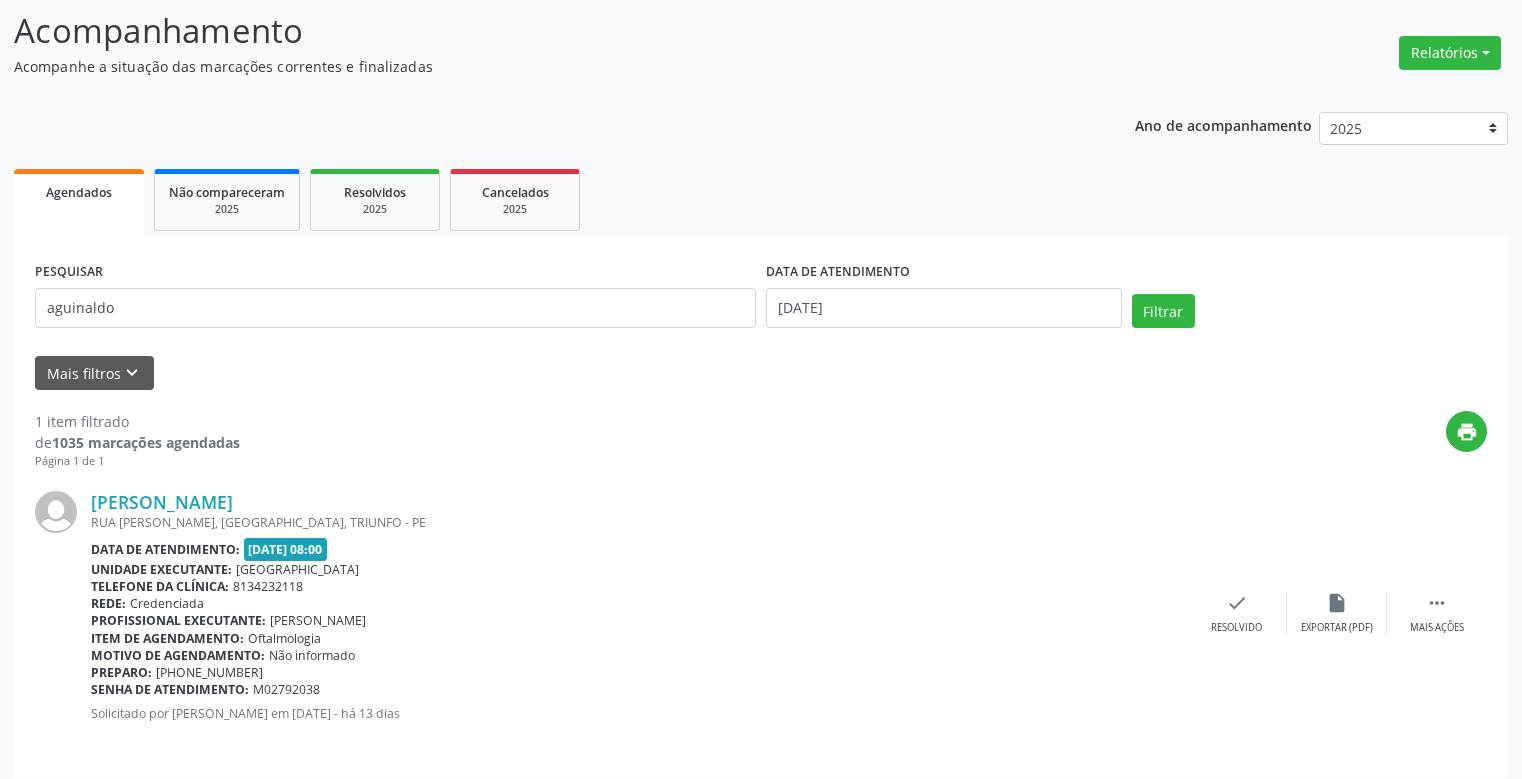scroll, scrollTop: 143, scrollLeft: 0, axis: vertical 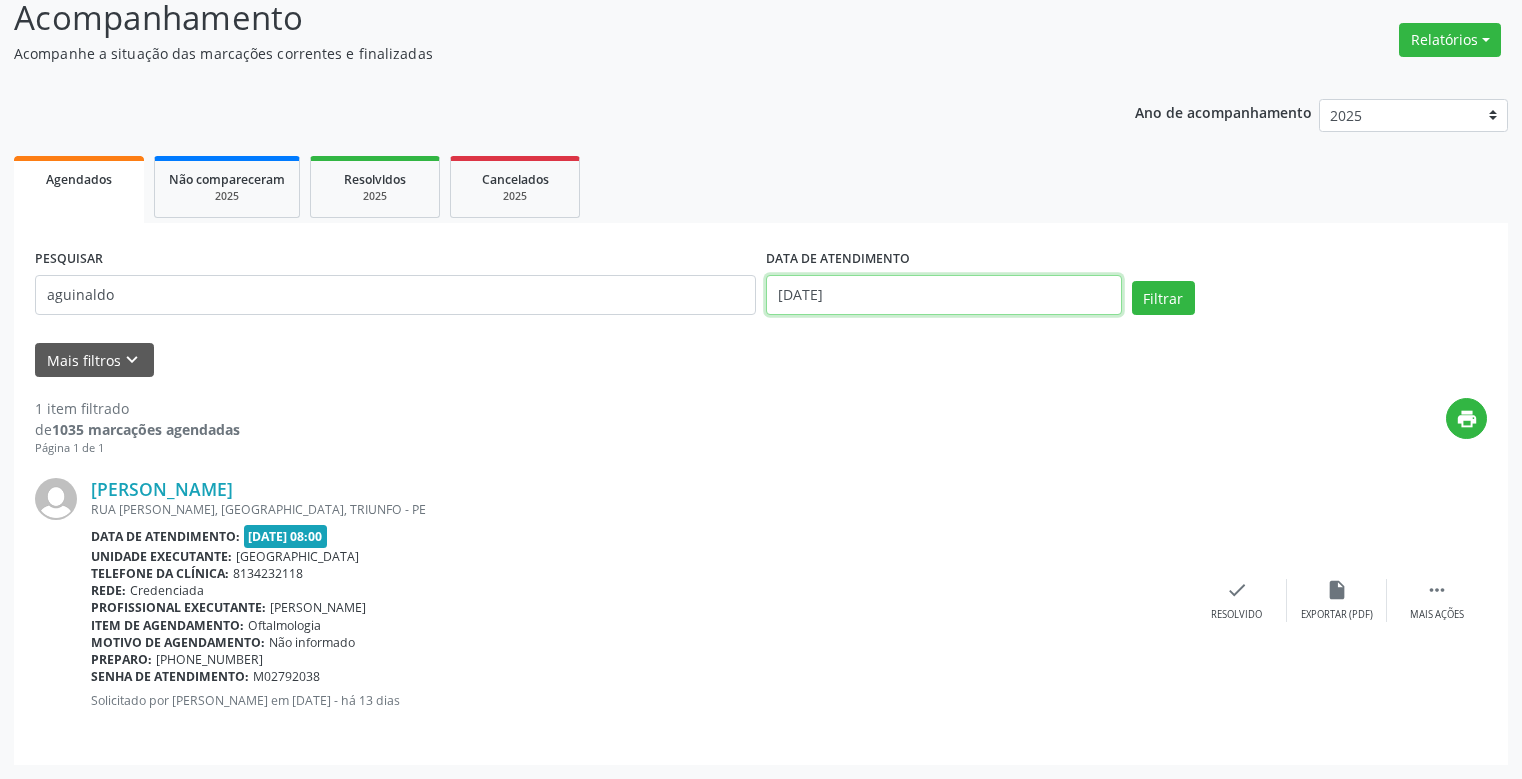click on "[DATE]" at bounding box center (944, 295) 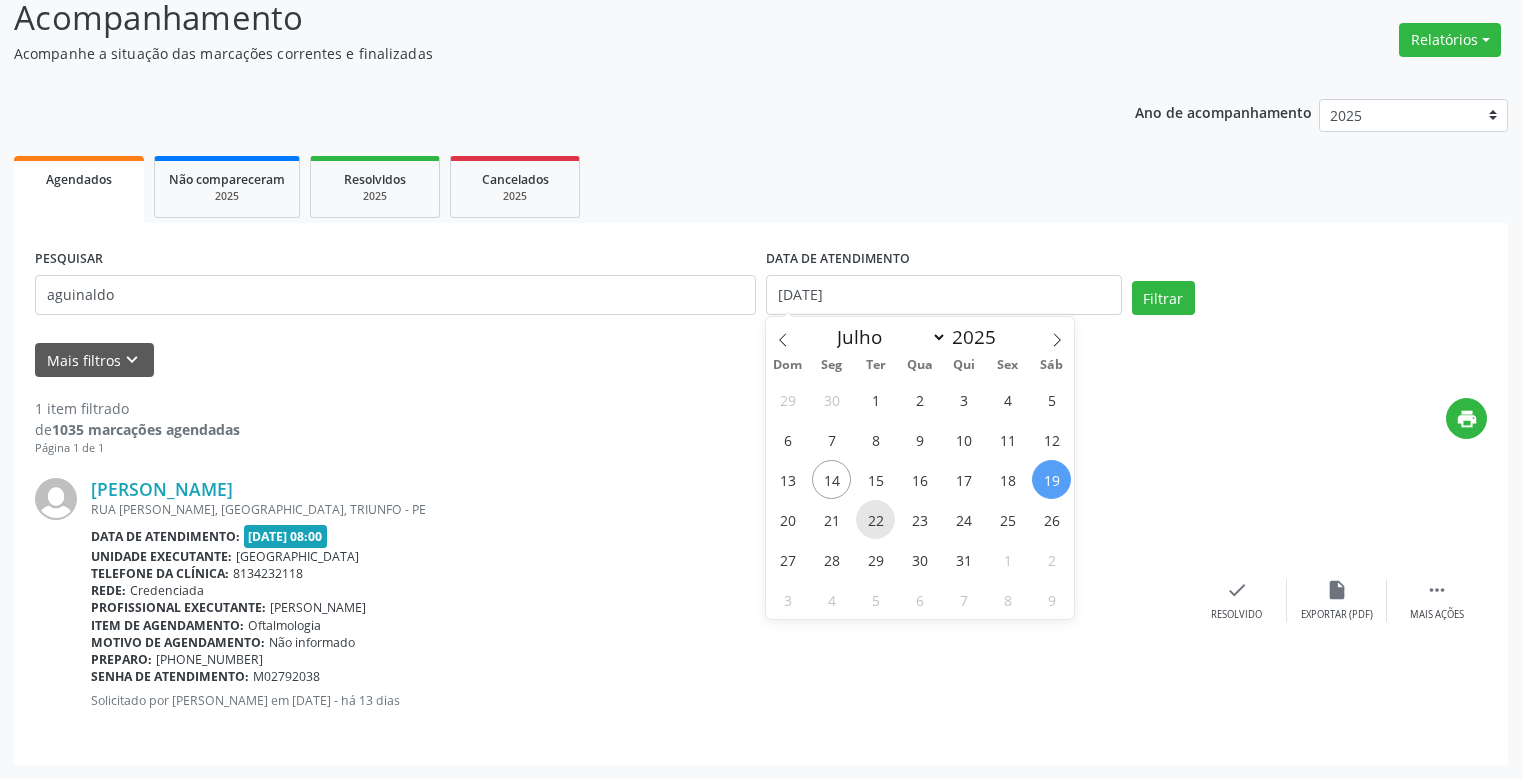 click on "22" at bounding box center [875, 519] 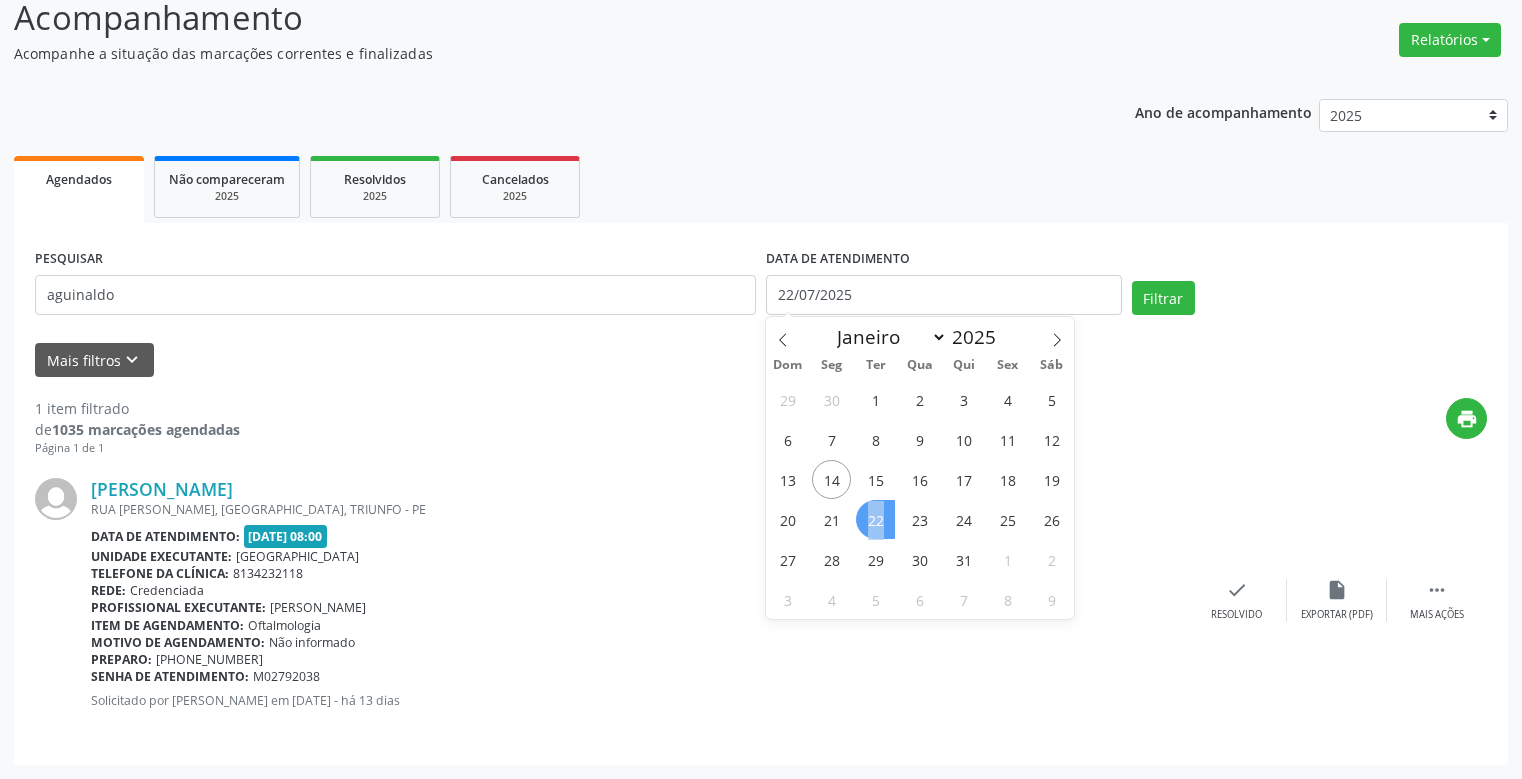 click on "22" at bounding box center (875, 519) 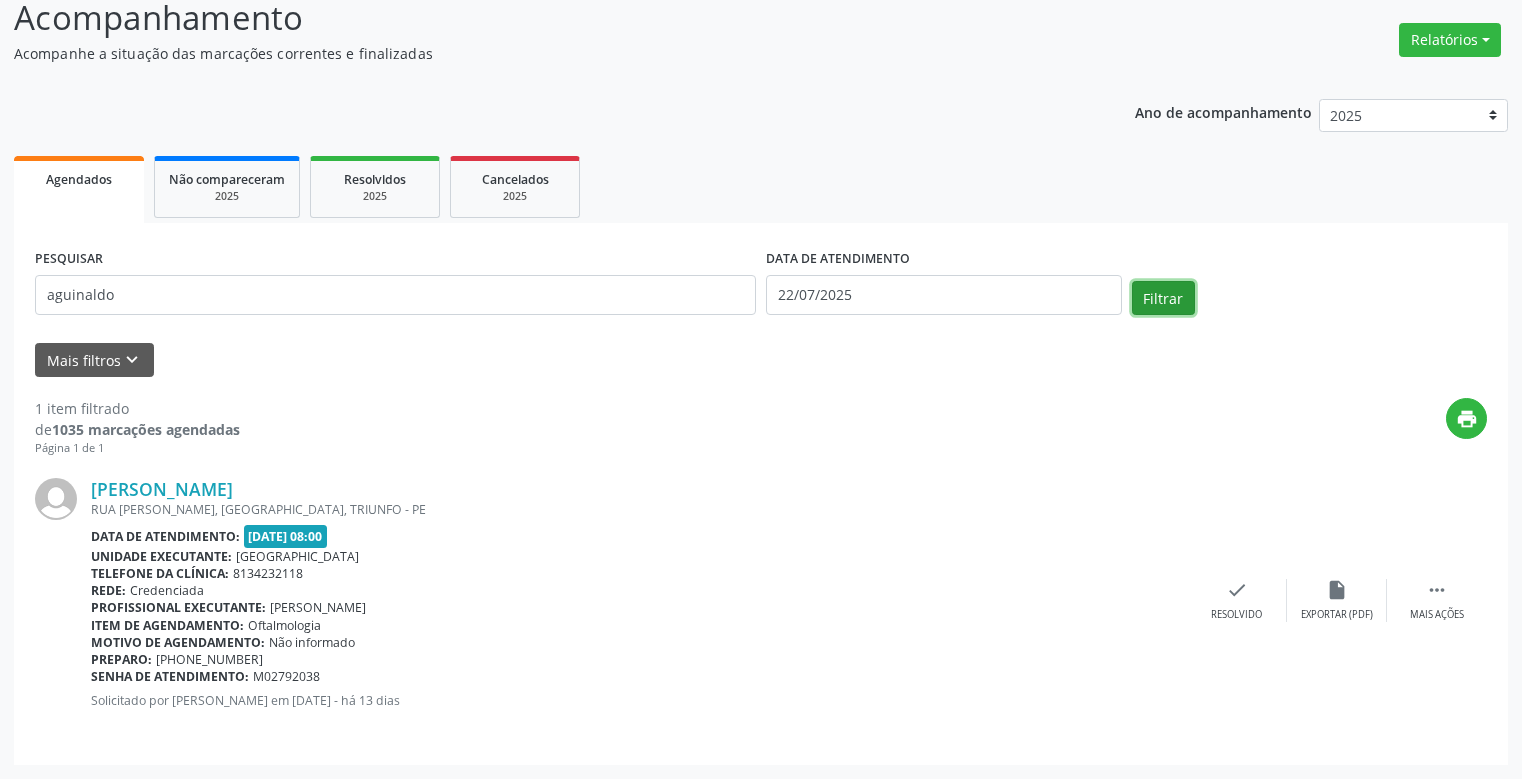 click on "Filtrar" at bounding box center [1163, 298] 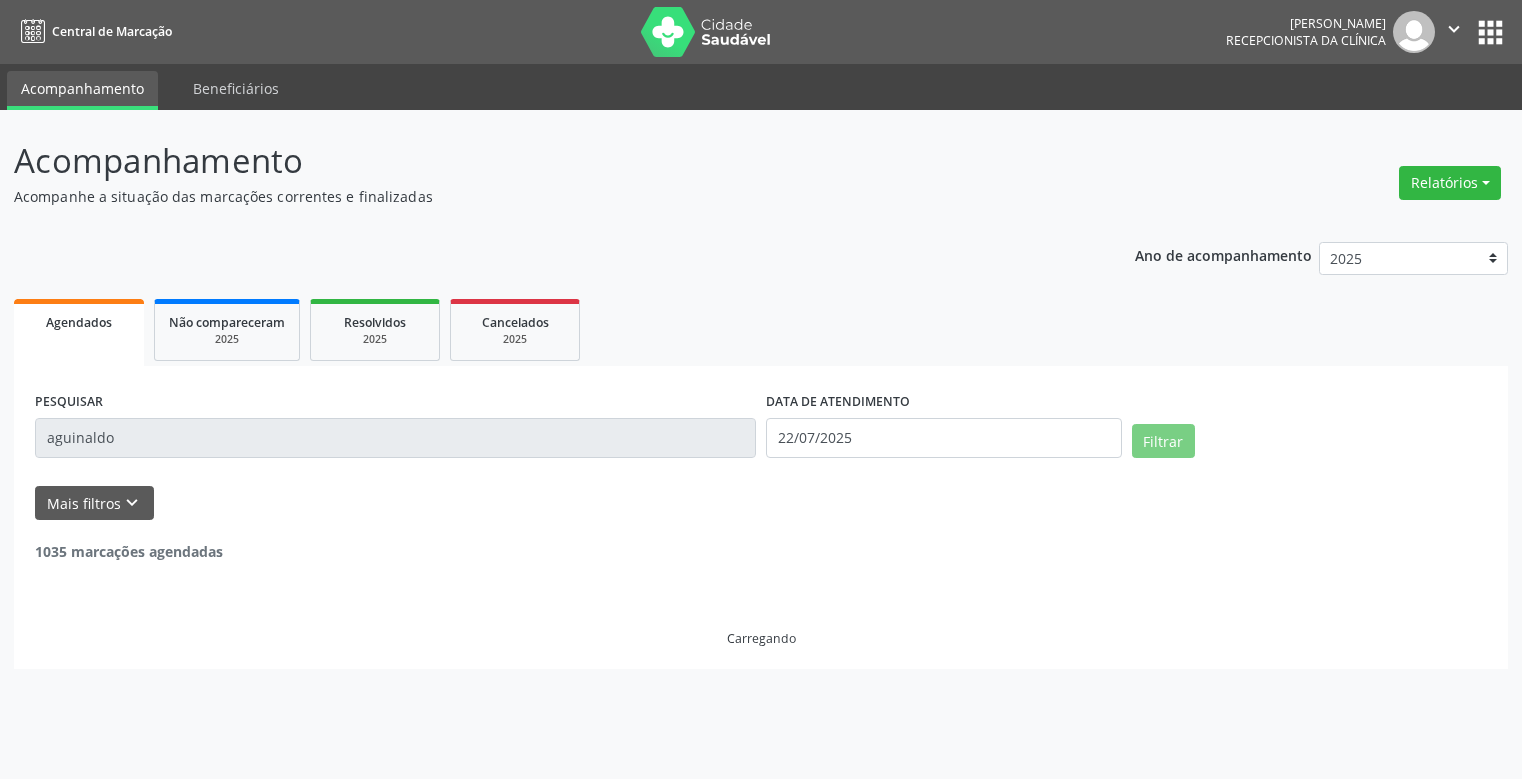scroll, scrollTop: 0, scrollLeft: 0, axis: both 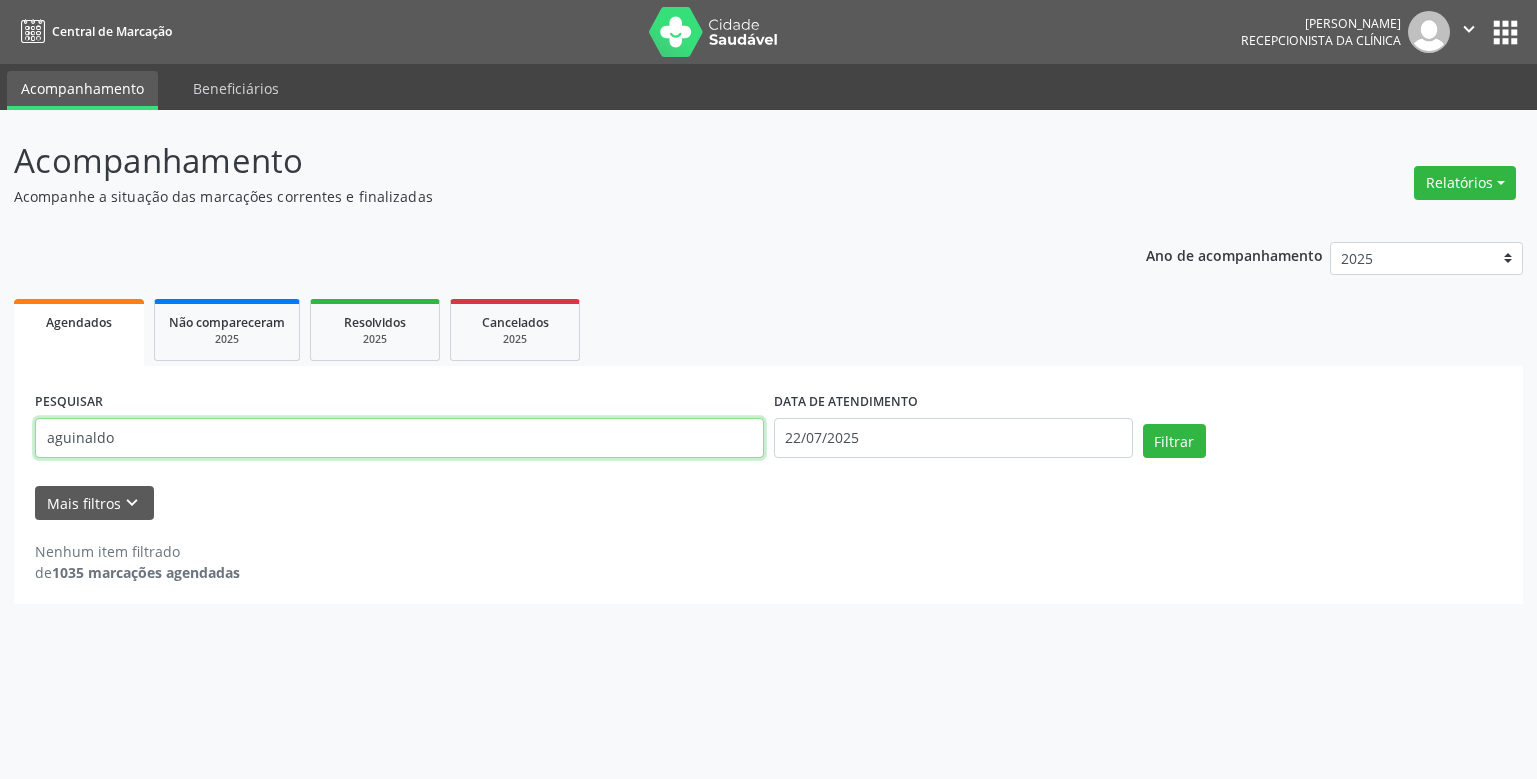 click on "aguinaldo" at bounding box center (399, 438) 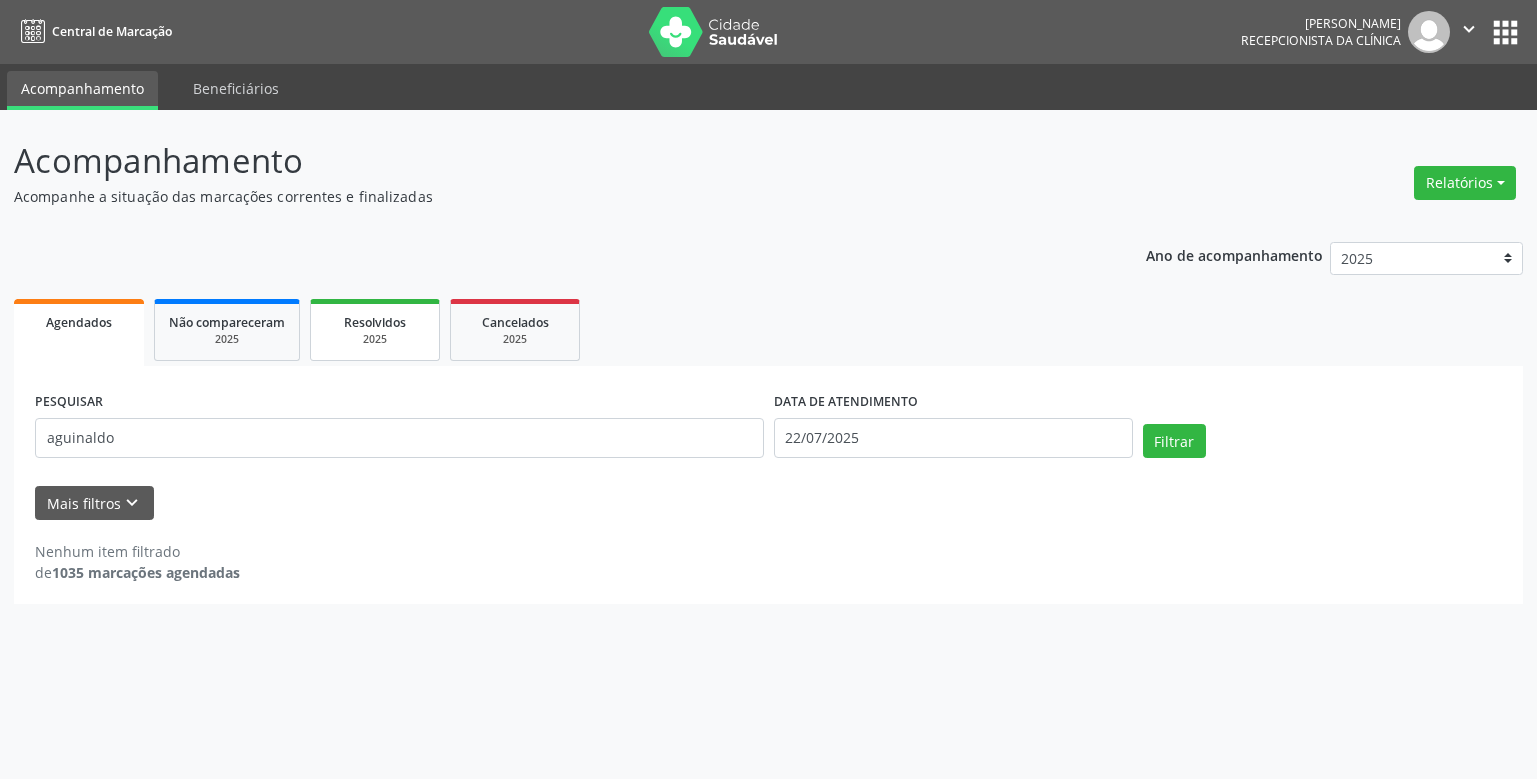 click on "2025" at bounding box center (375, 339) 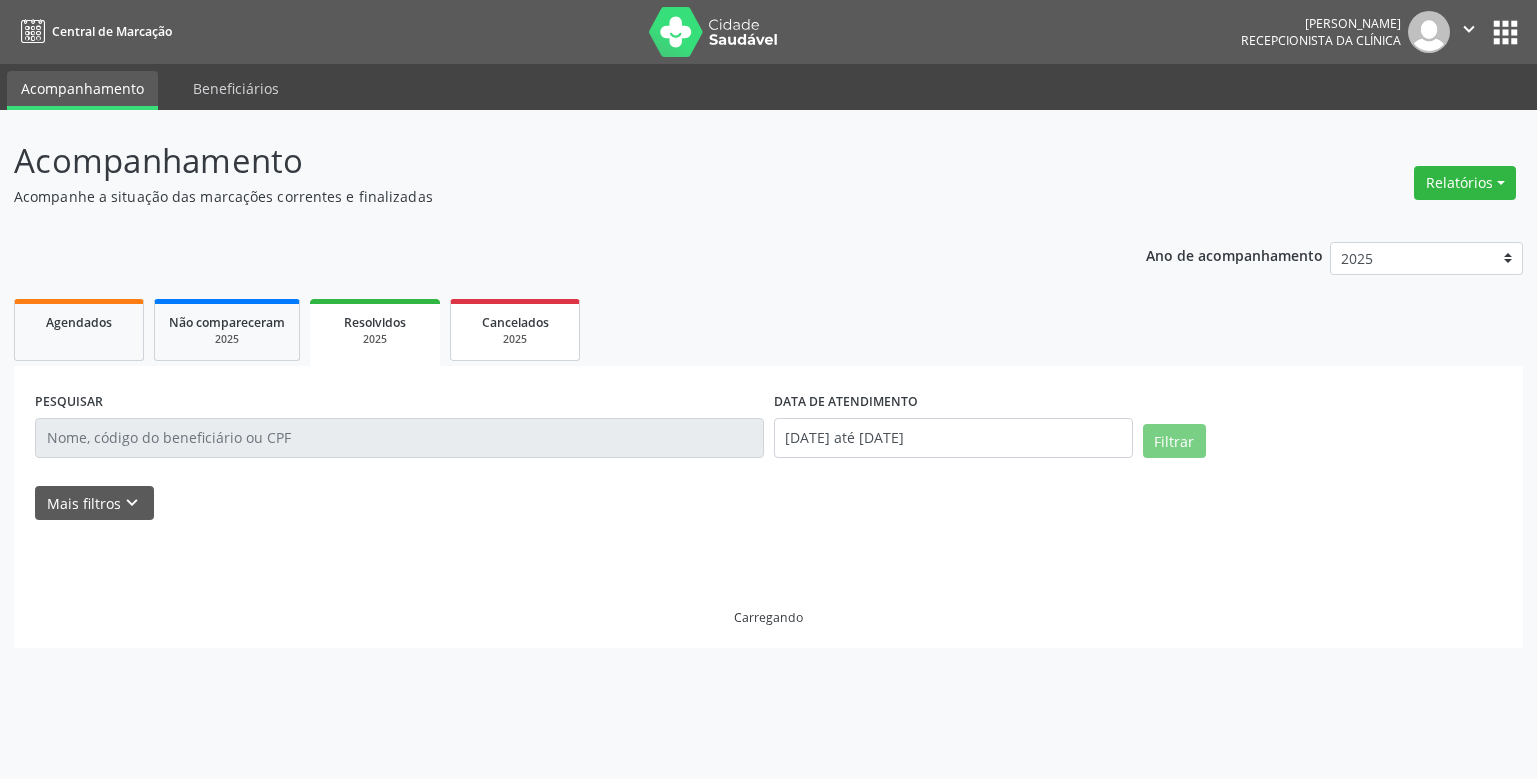 click on "2025" at bounding box center (515, 339) 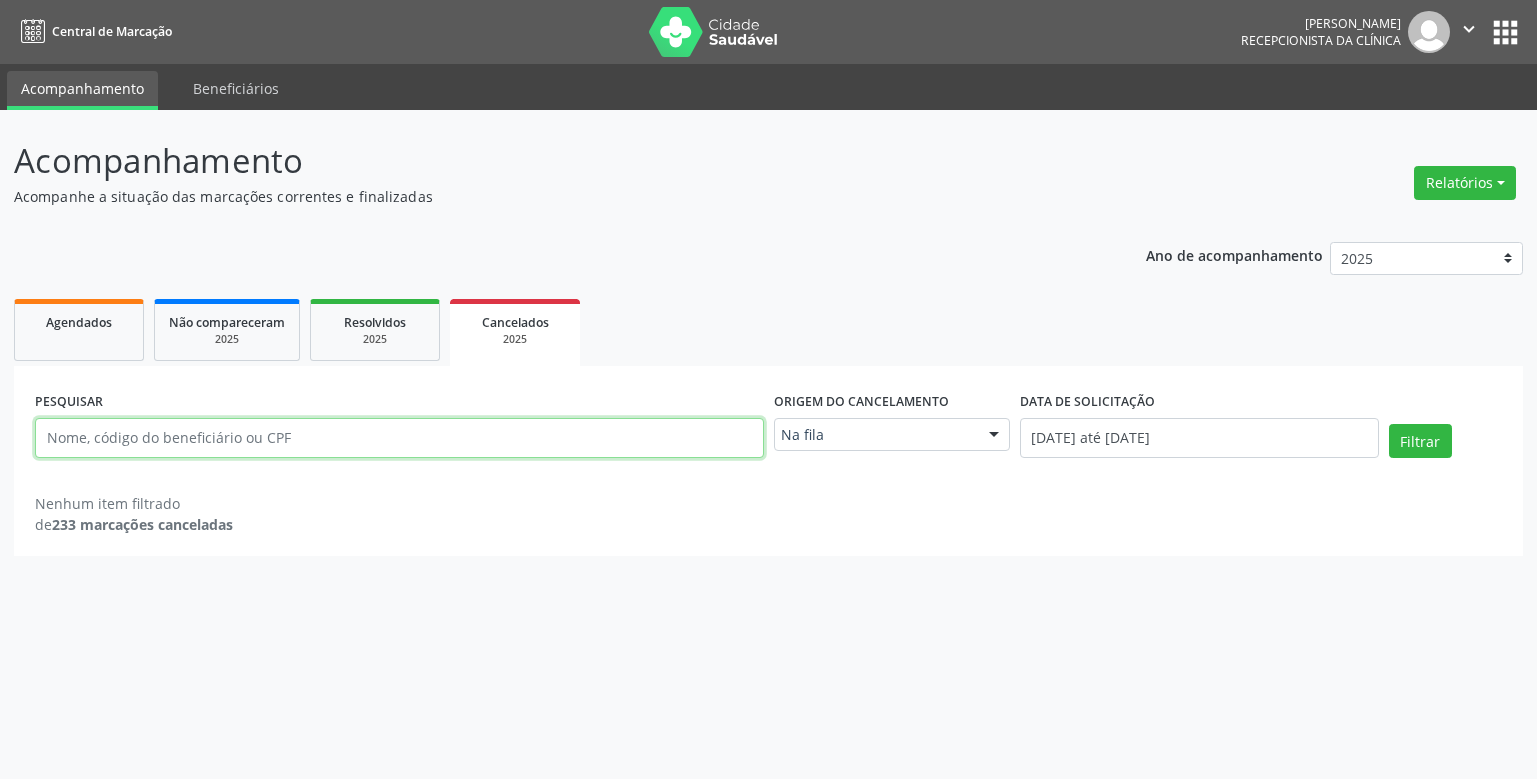 click at bounding box center [399, 438] 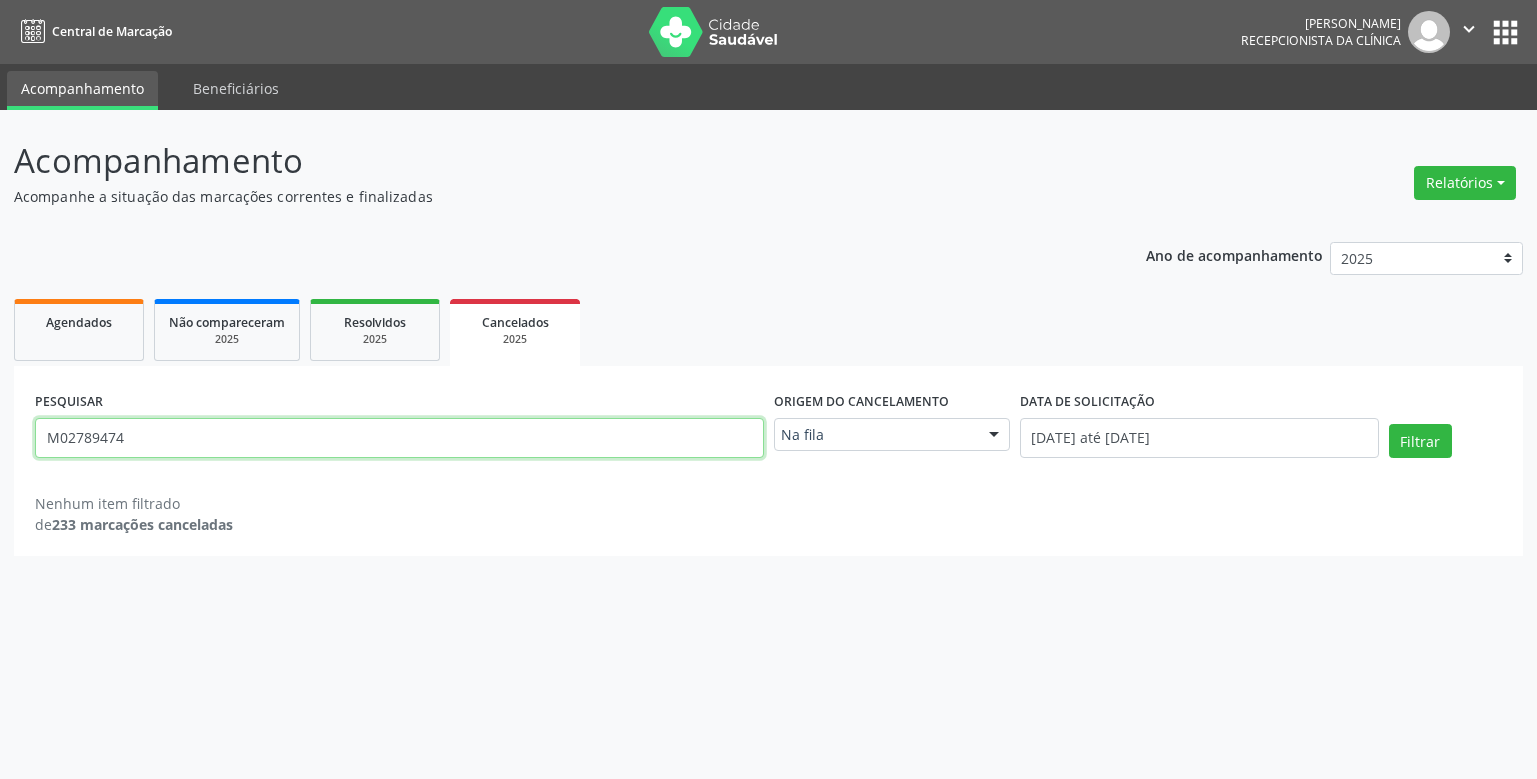 type on "M02789474" 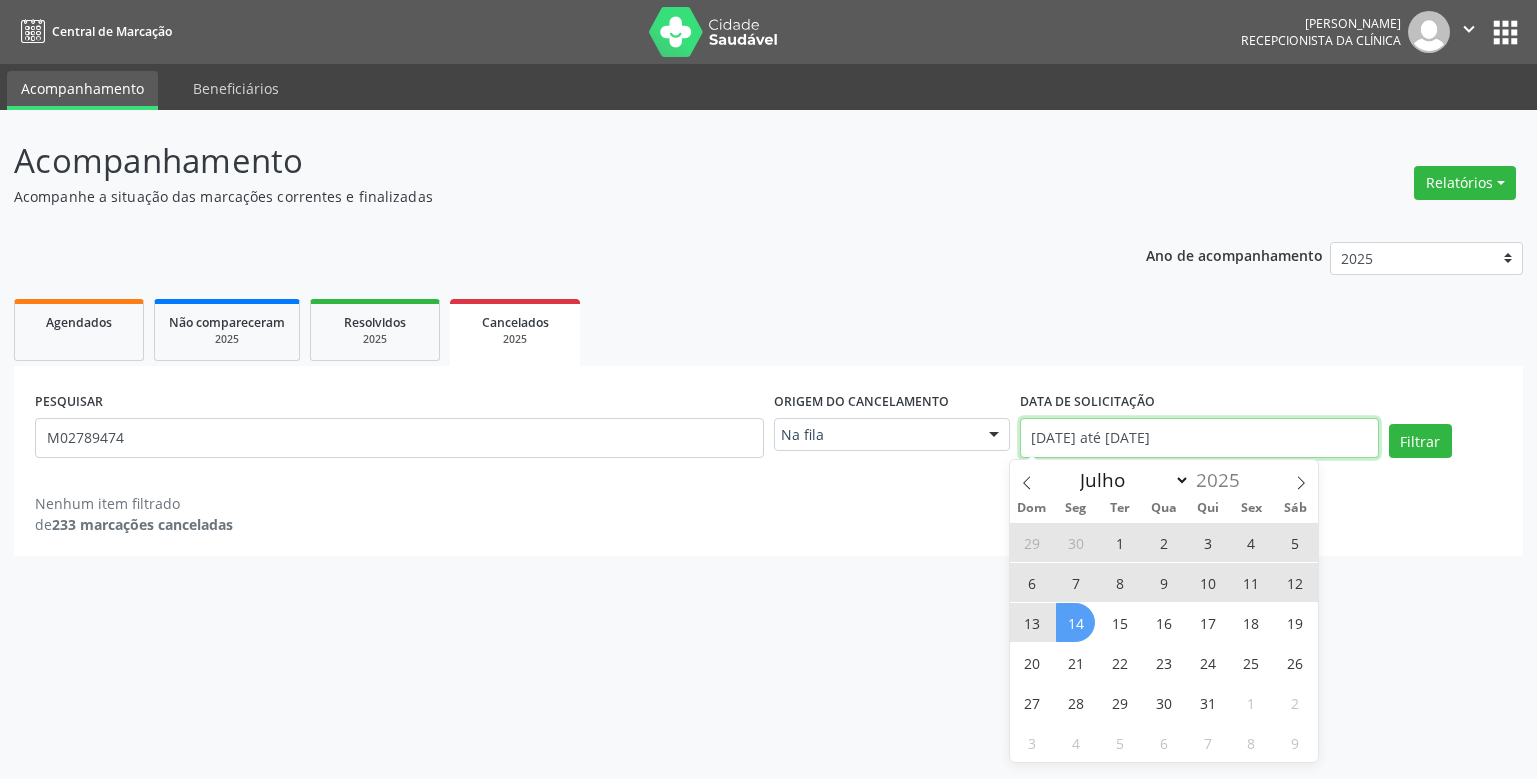 click on "[DATE] até [DATE]" at bounding box center [1199, 438] 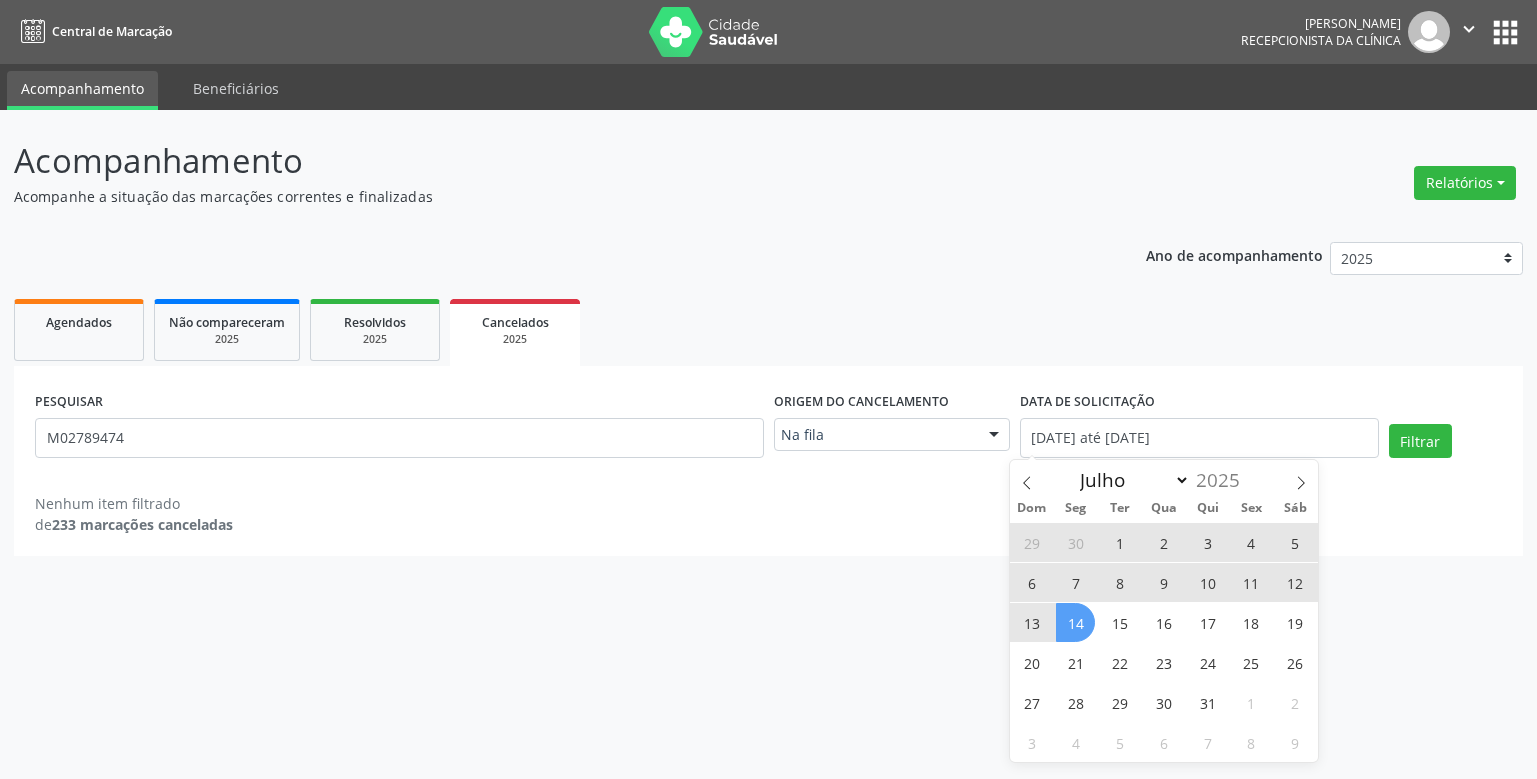 click on "1" at bounding box center [1119, 542] 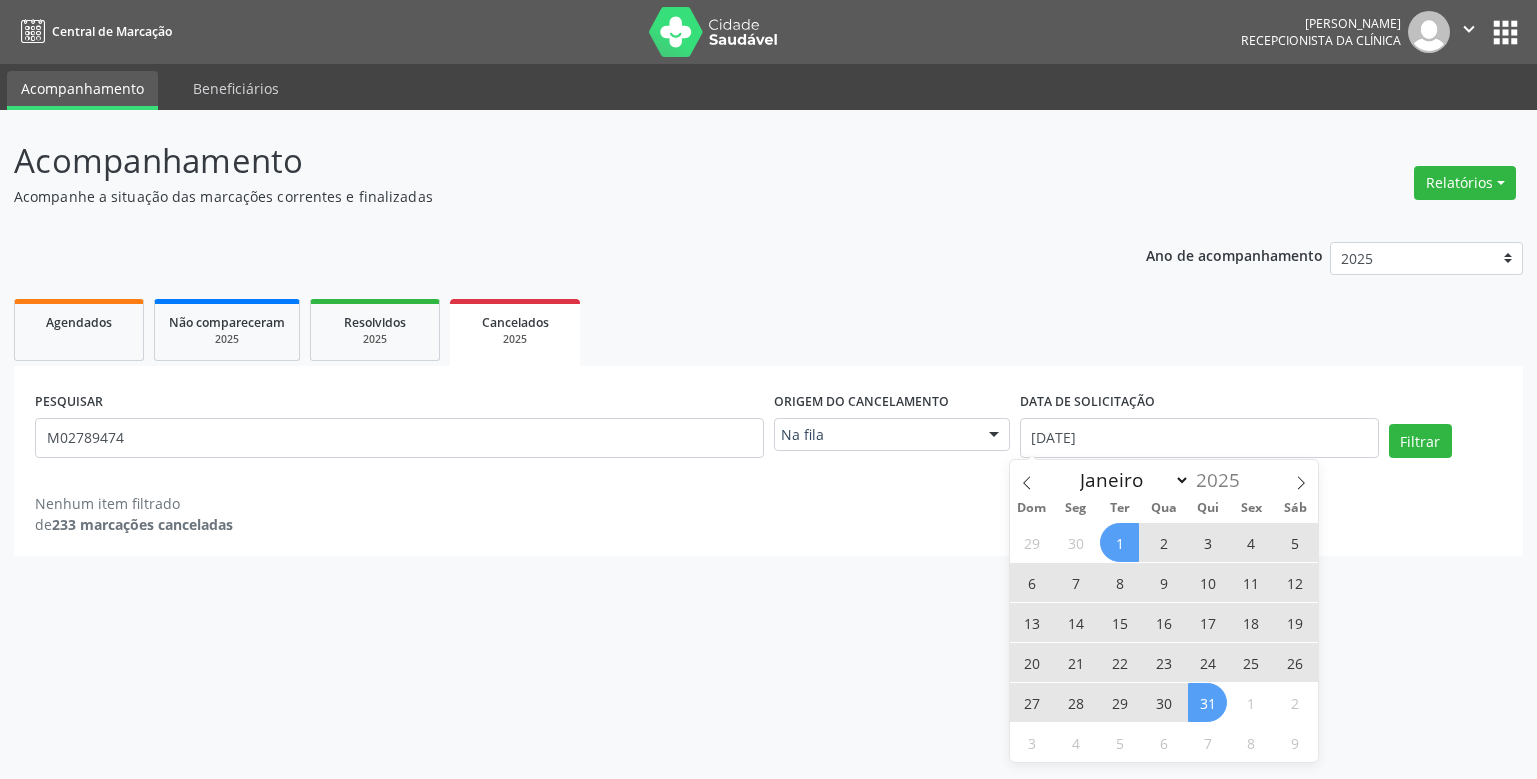 click on "31" at bounding box center [1207, 702] 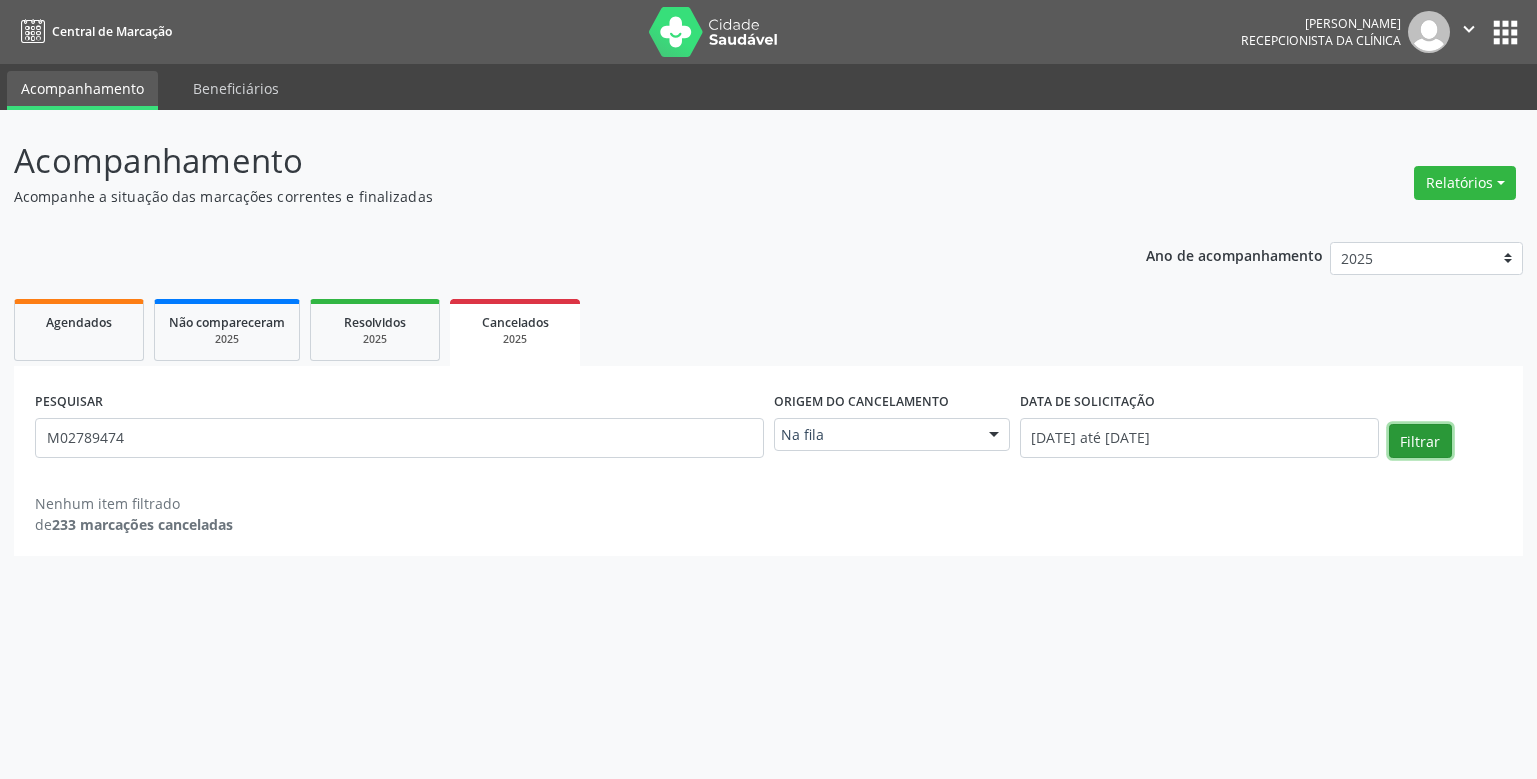 click on "Filtrar" at bounding box center (1420, 441) 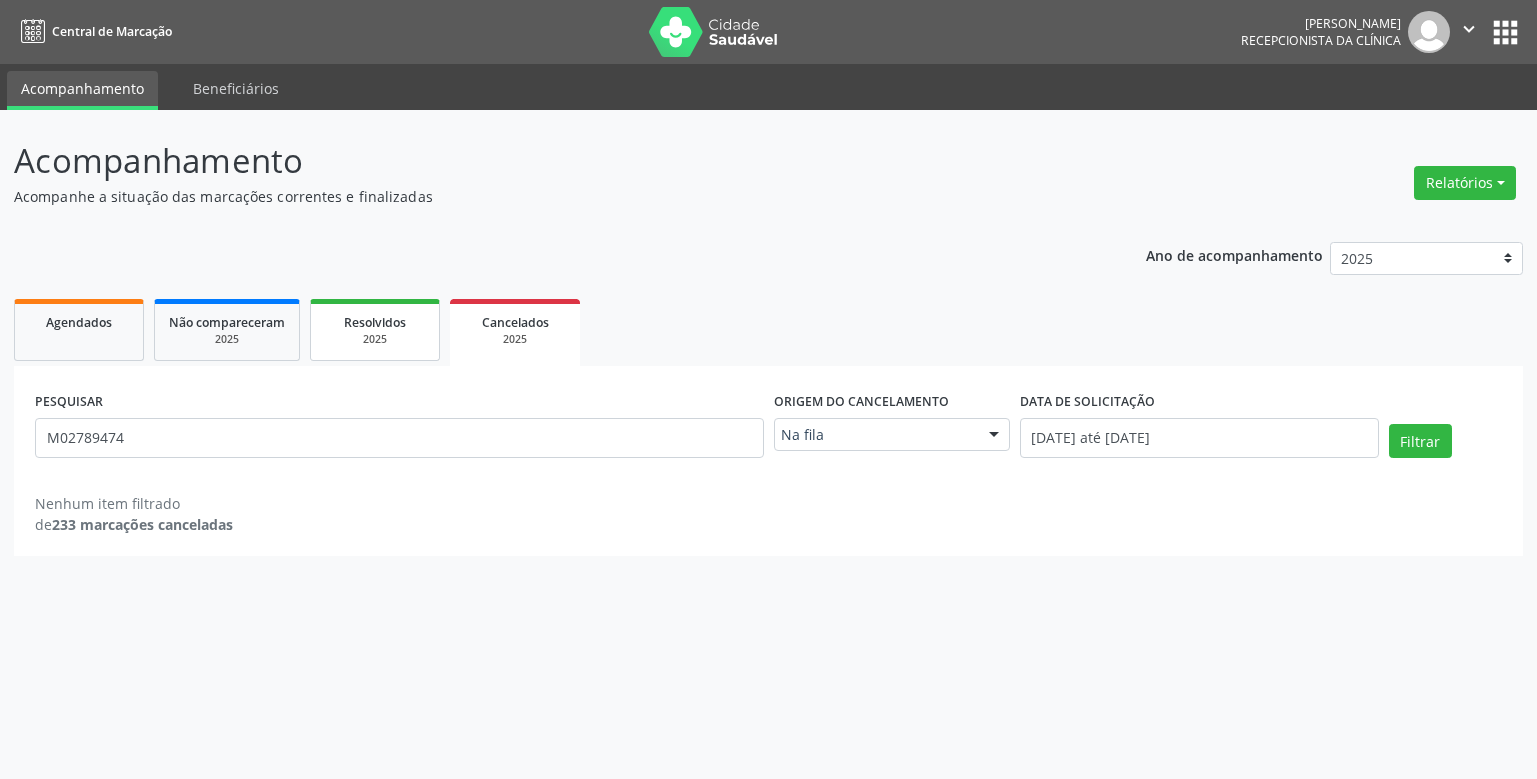 click on "Resolvidos" at bounding box center [375, 321] 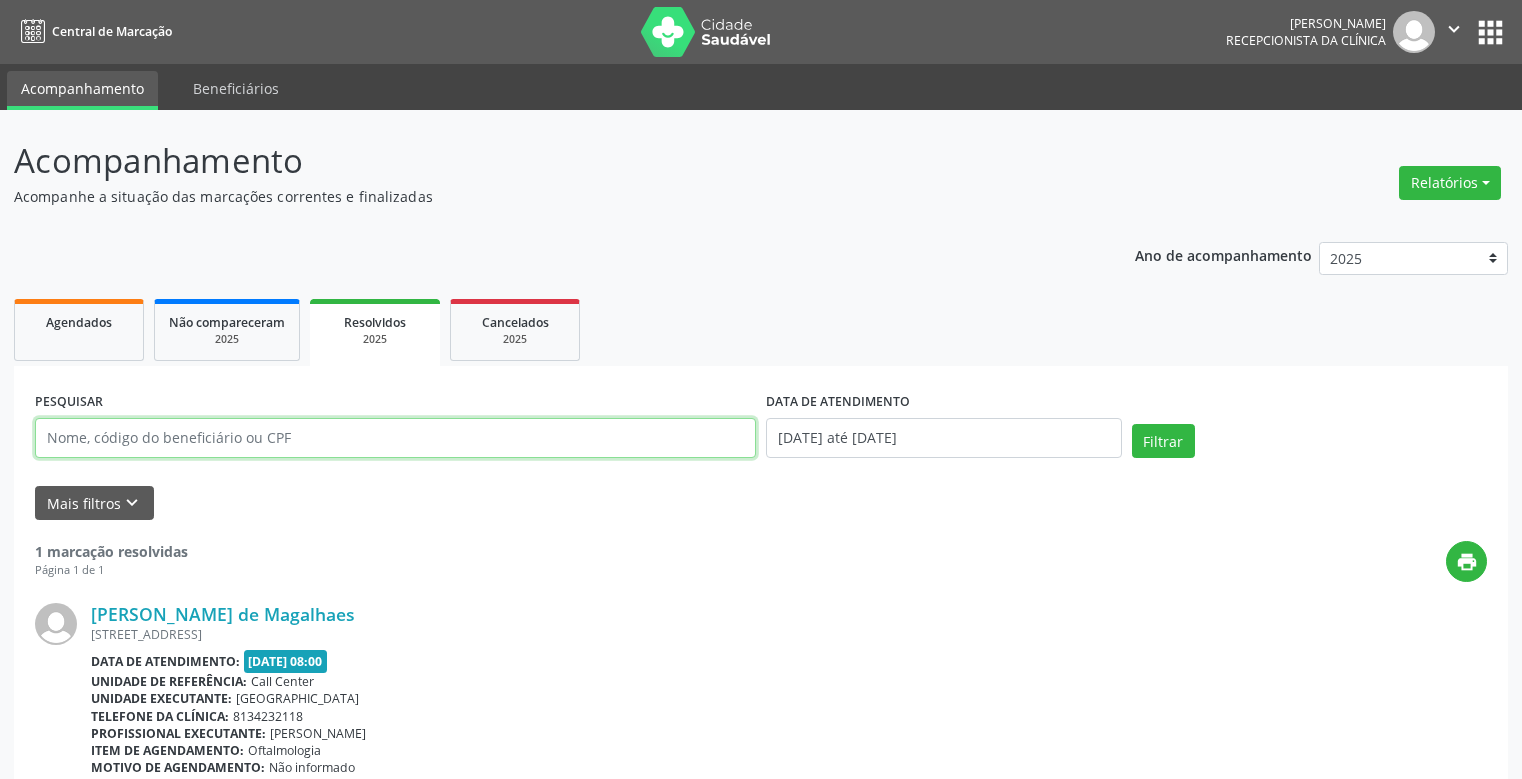 click at bounding box center [395, 438] 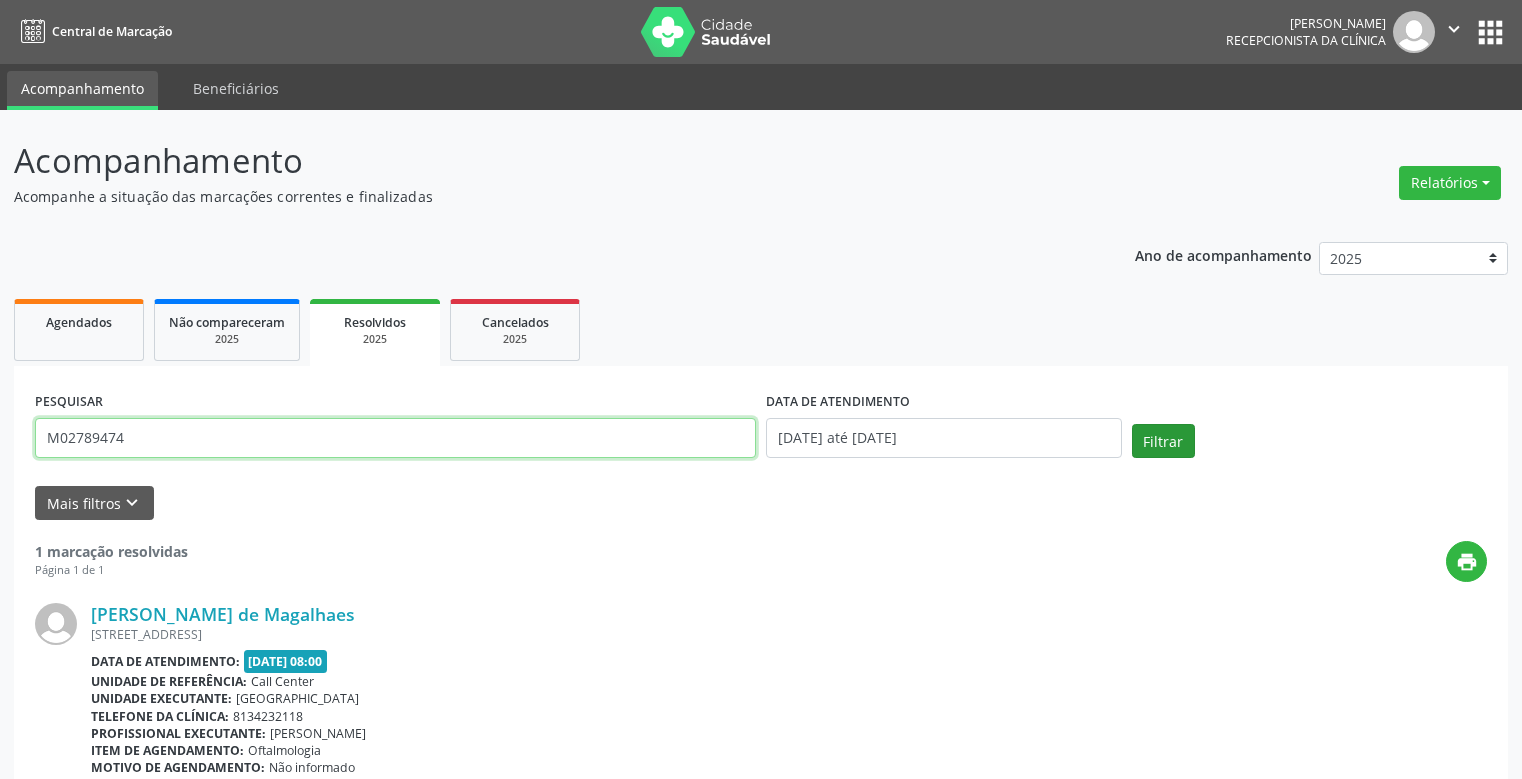 type on "M02789474" 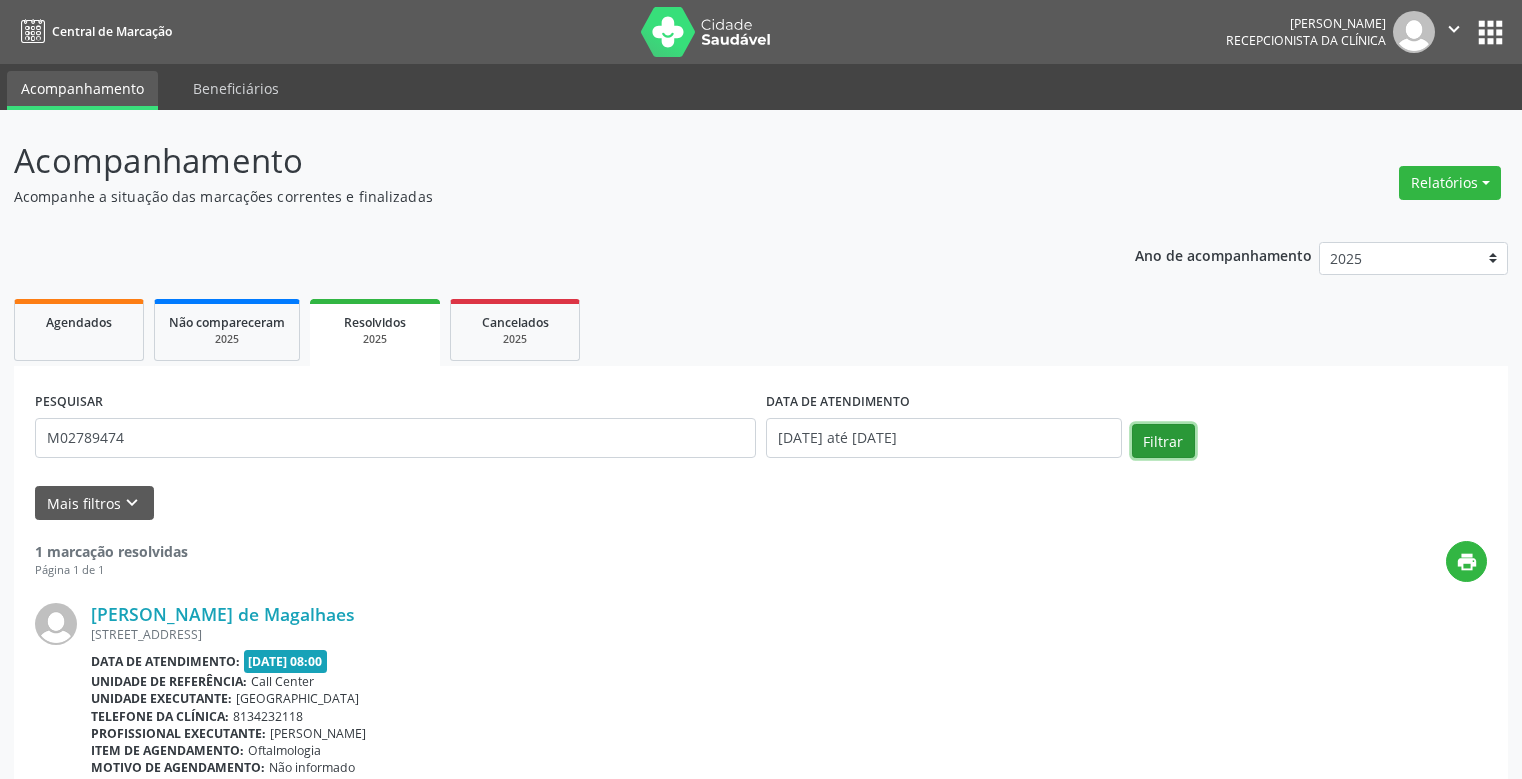 click on "Filtrar" at bounding box center [1163, 441] 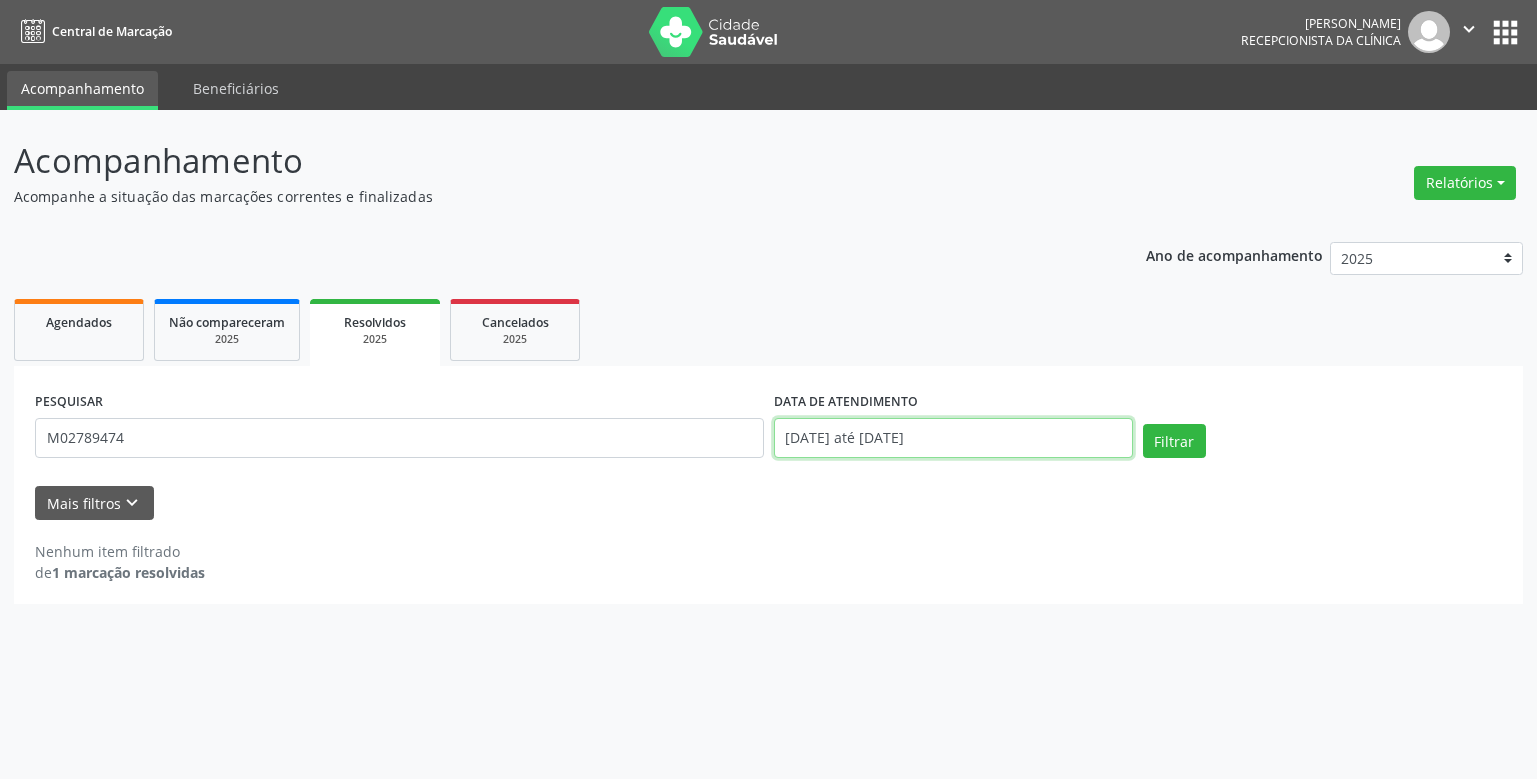 click on "[DATE] até [DATE]" at bounding box center [953, 438] 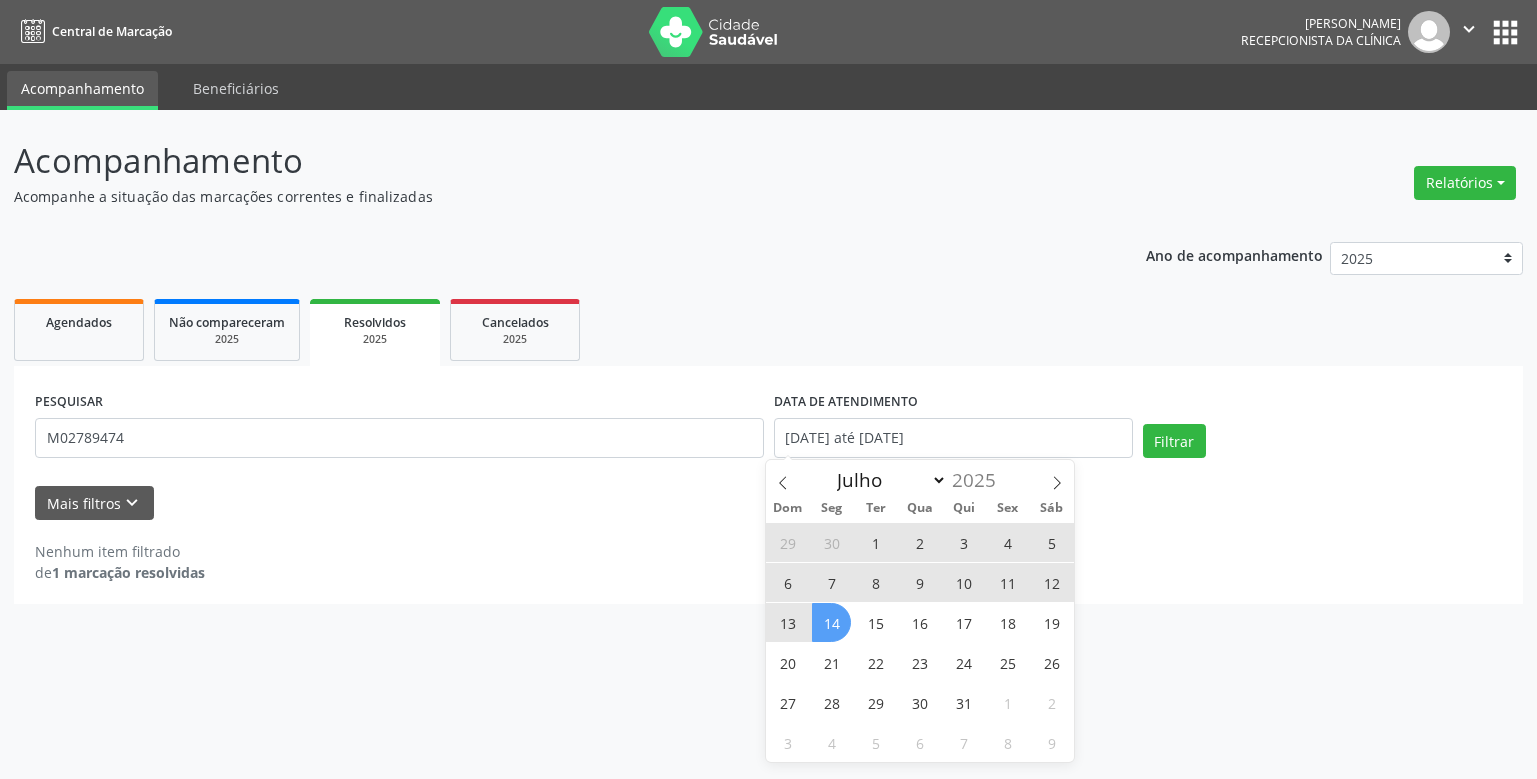 click on "1" at bounding box center (875, 542) 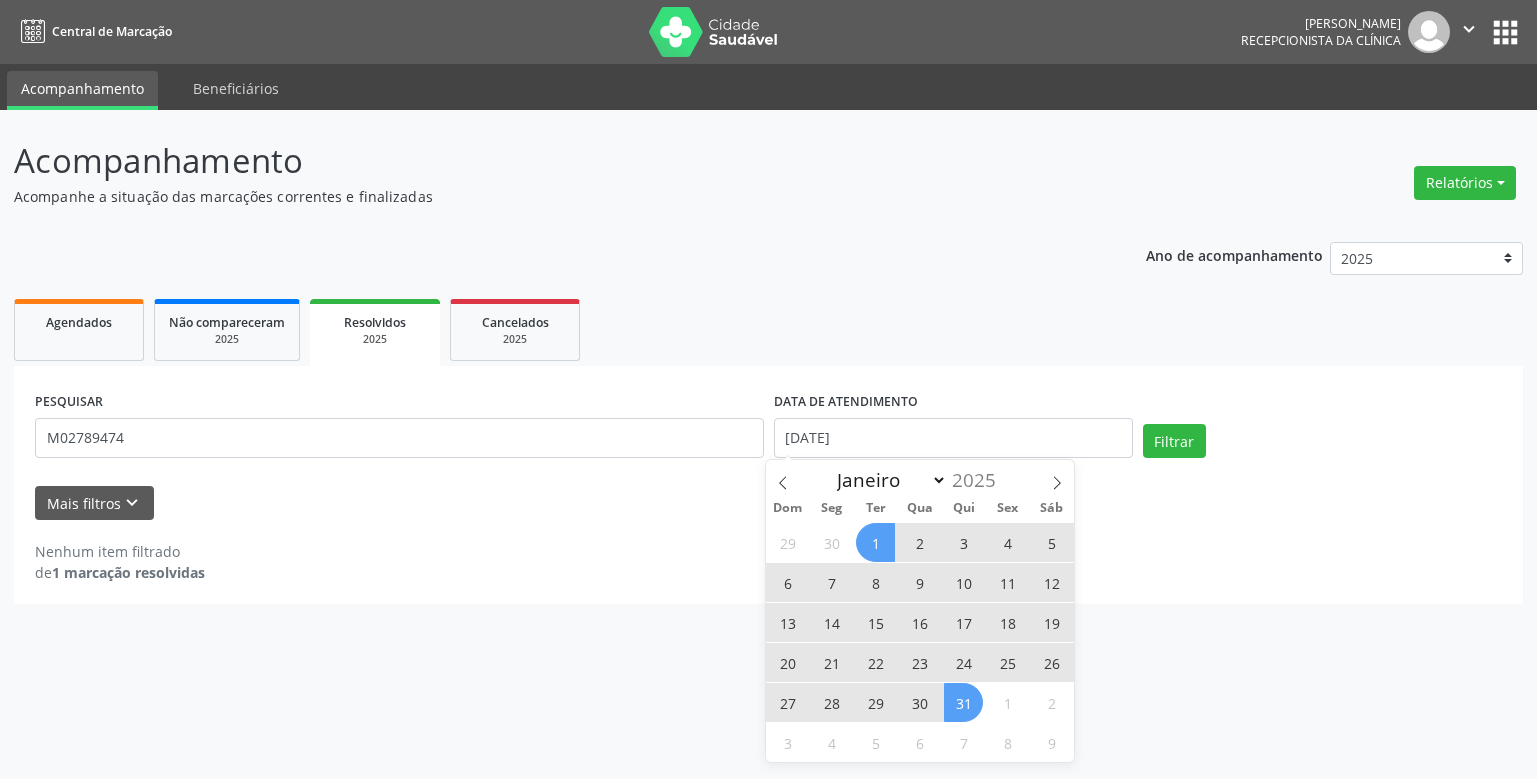 click on "31" at bounding box center [963, 702] 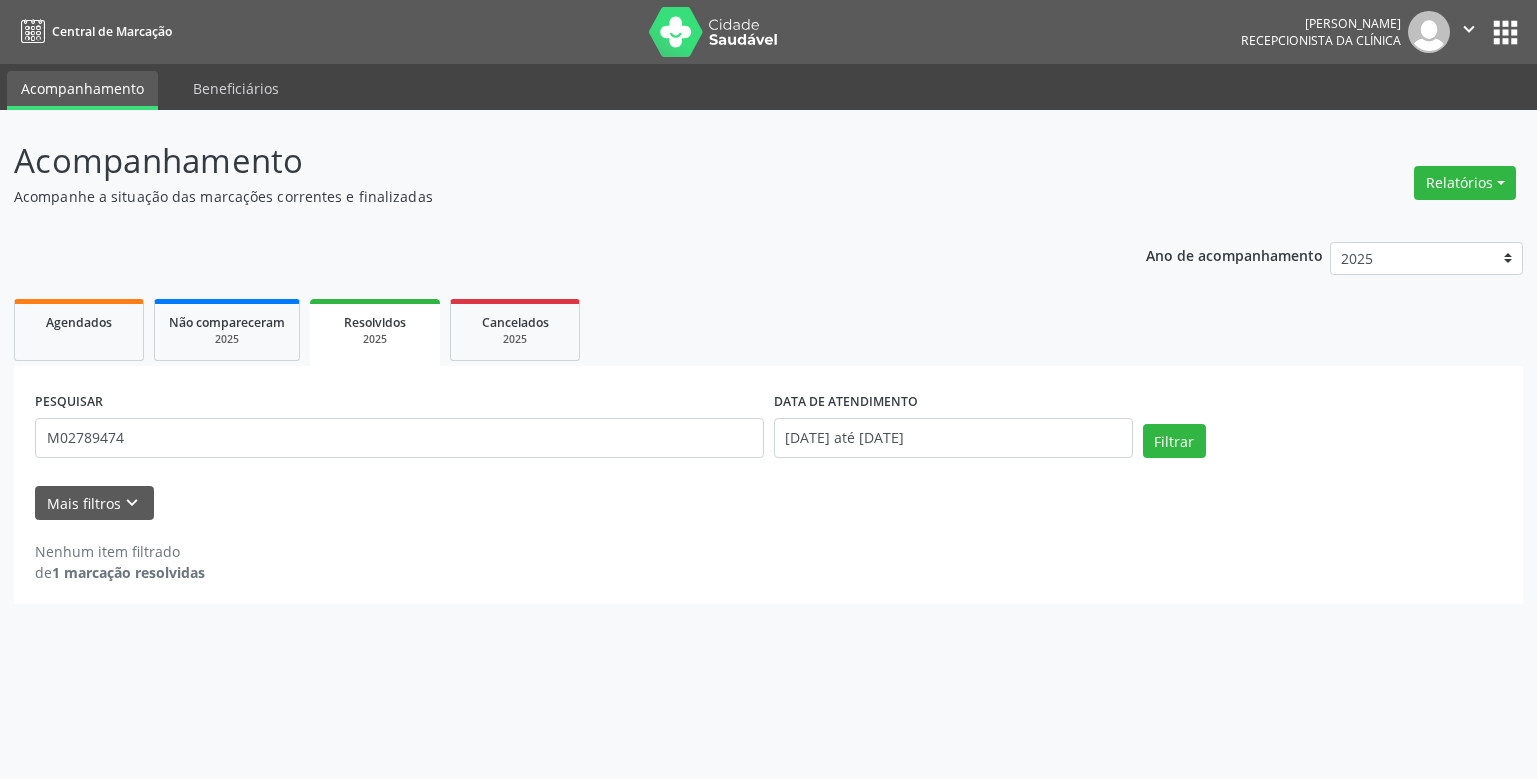 click on "Filtrar" at bounding box center (1322, 448) 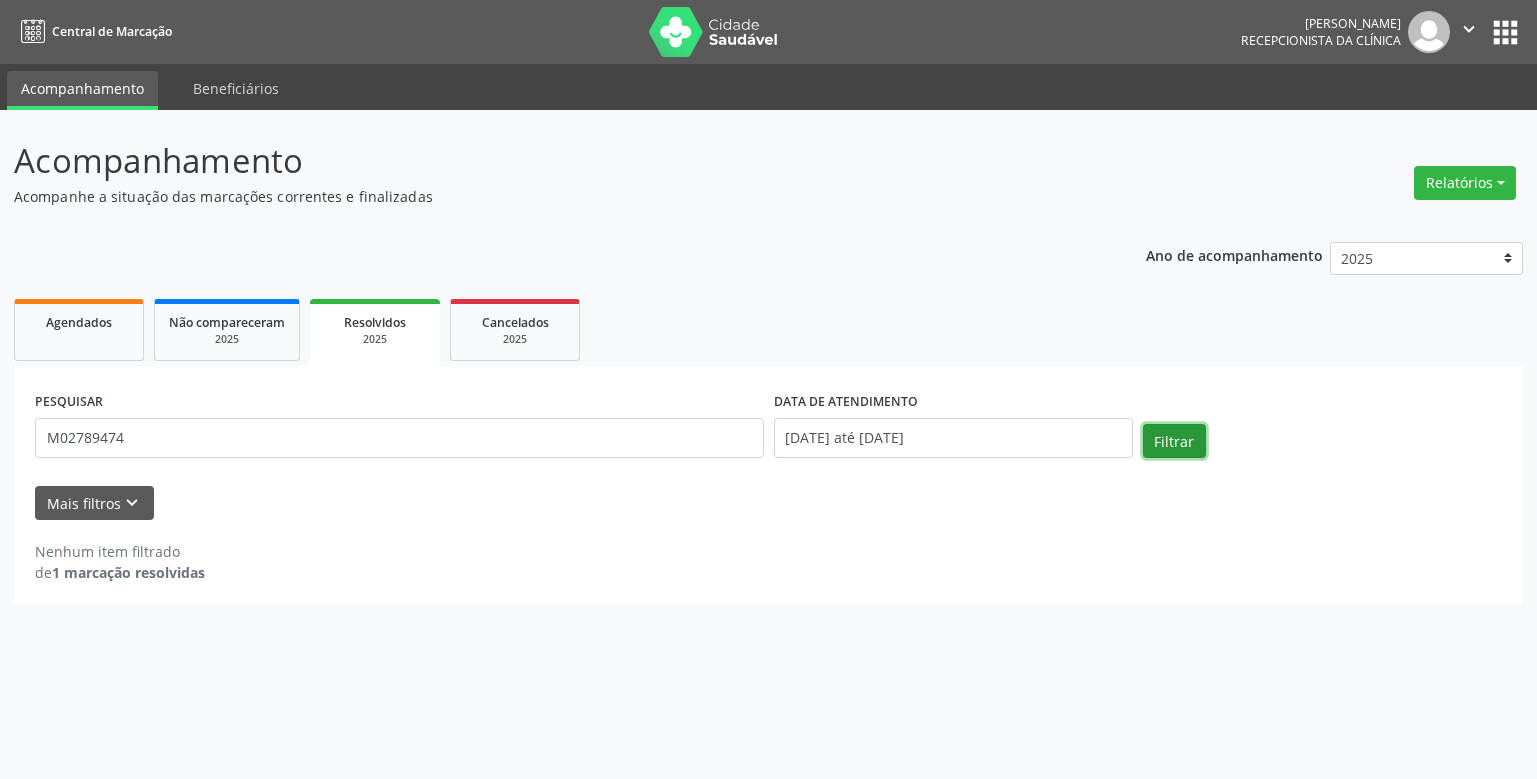 click on "Filtrar" at bounding box center [1174, 441] 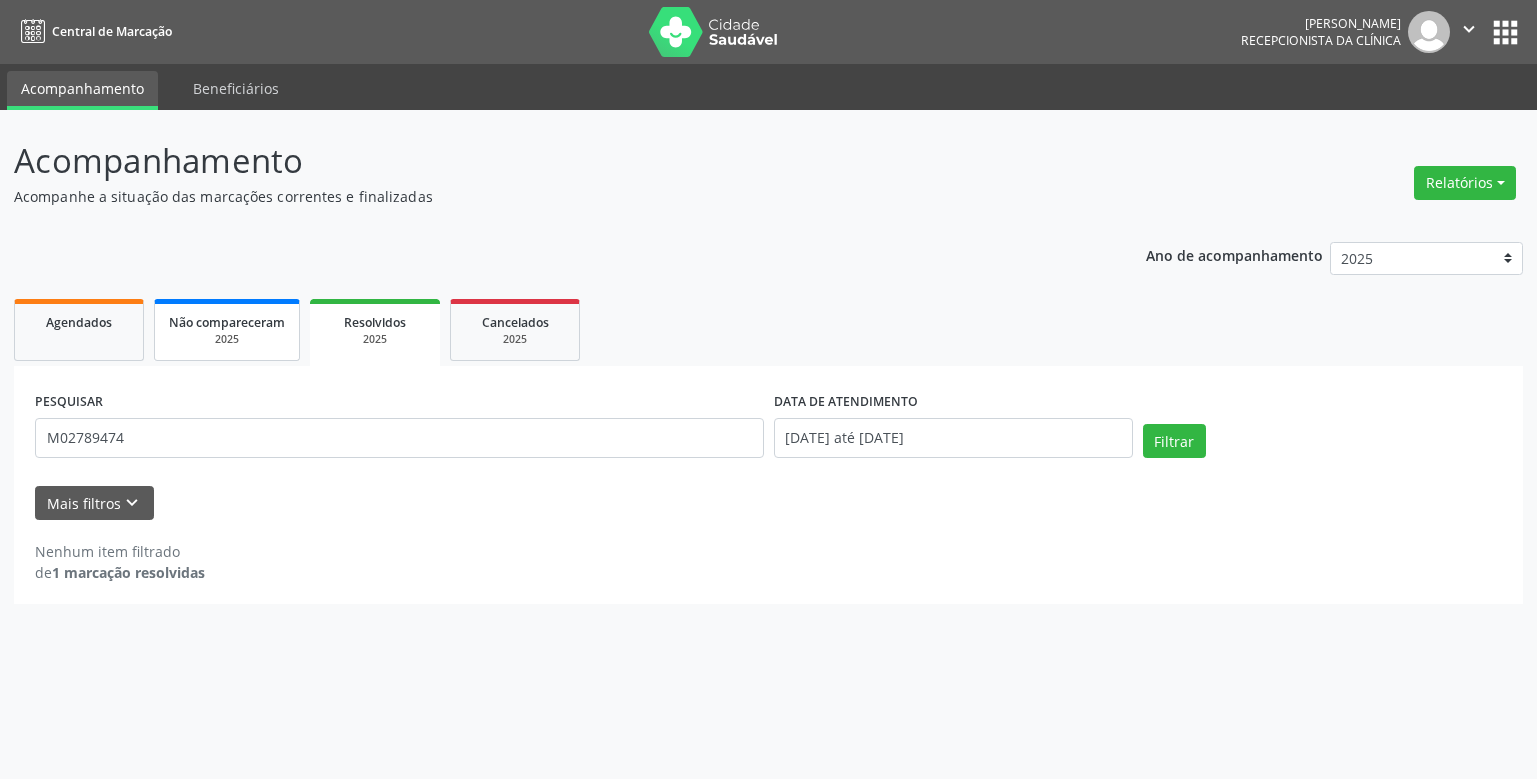 click on "Não compareceram" at bounding box center (227, 321) 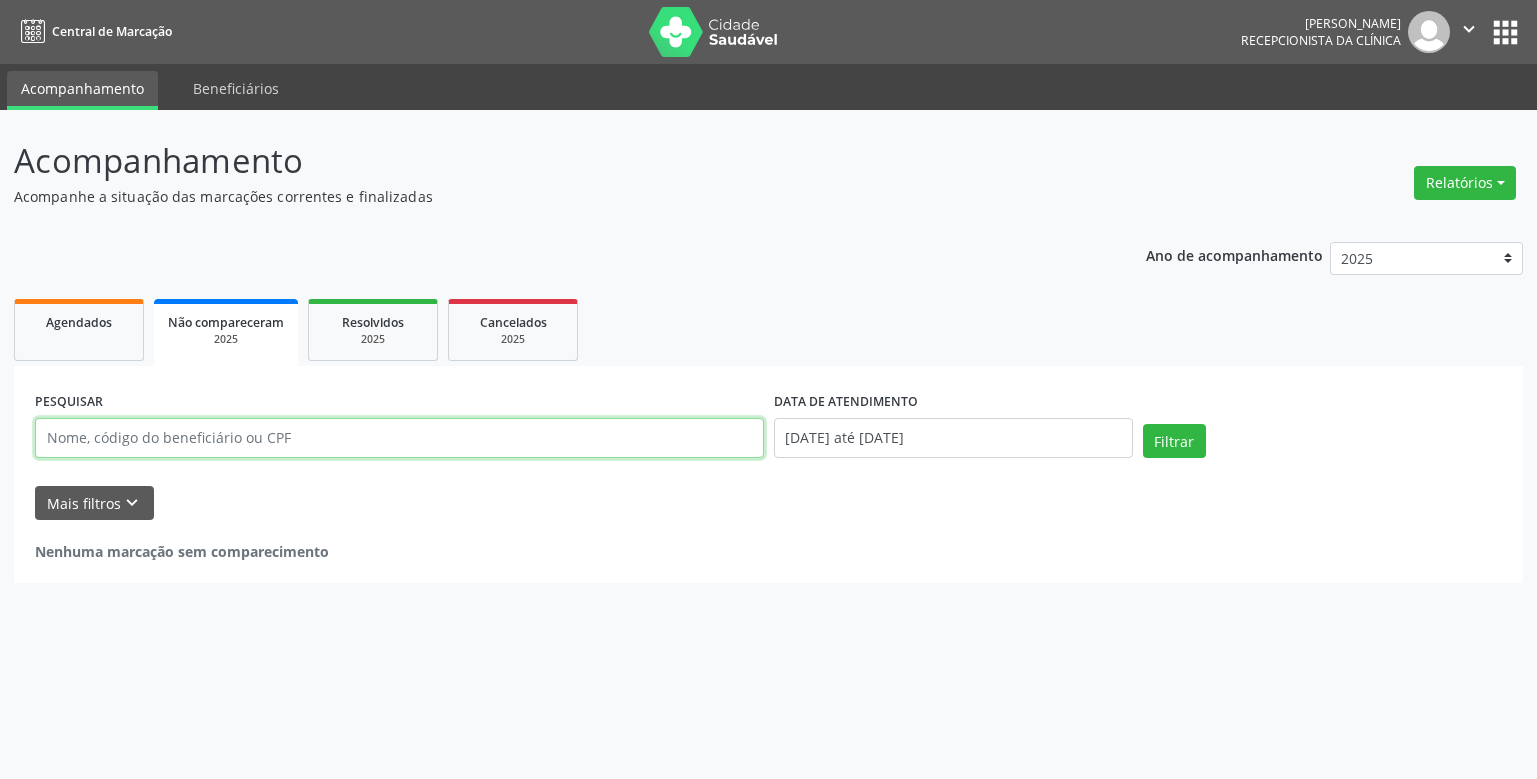 click at bounding box center (399, 438) 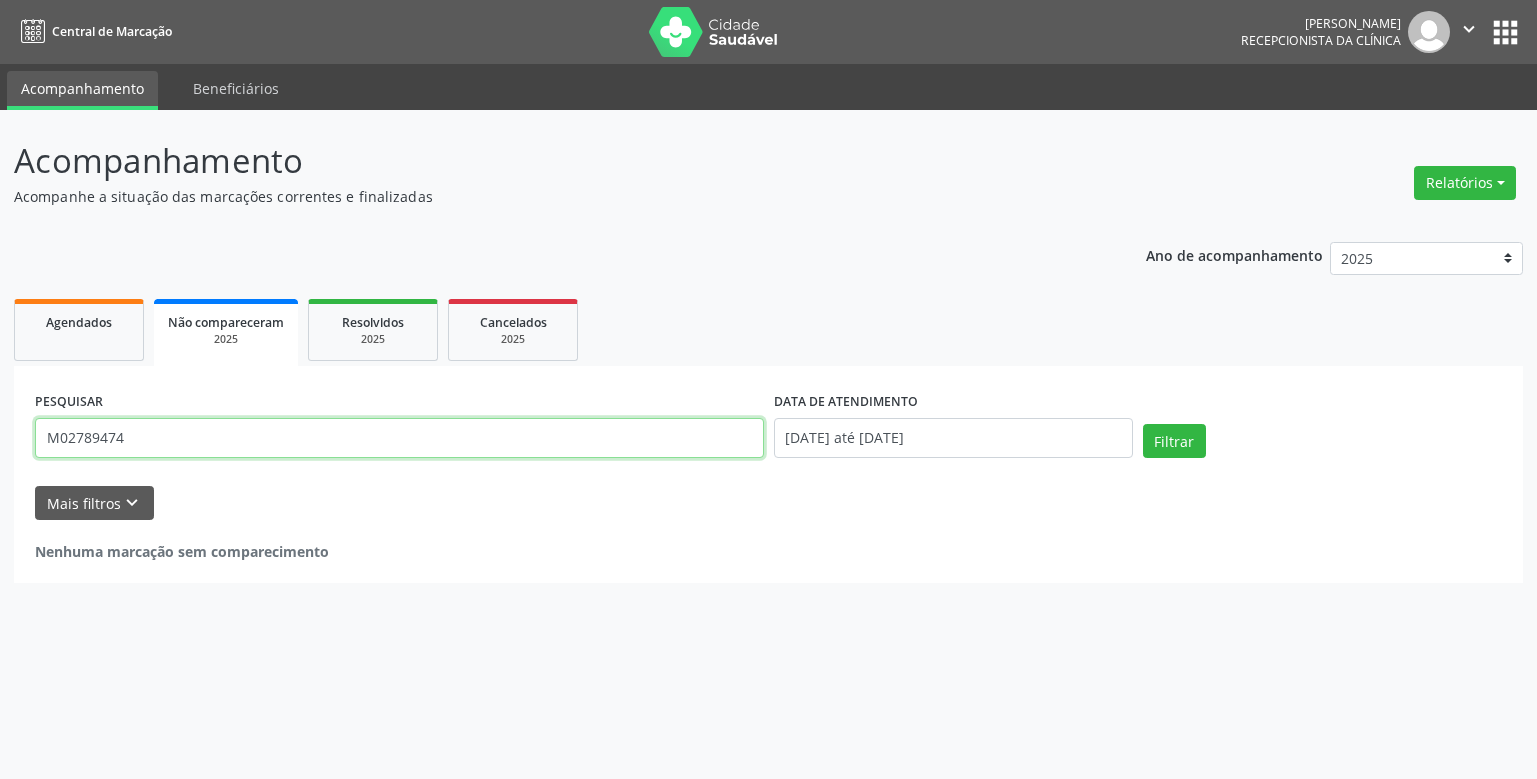 type on "M02789474" 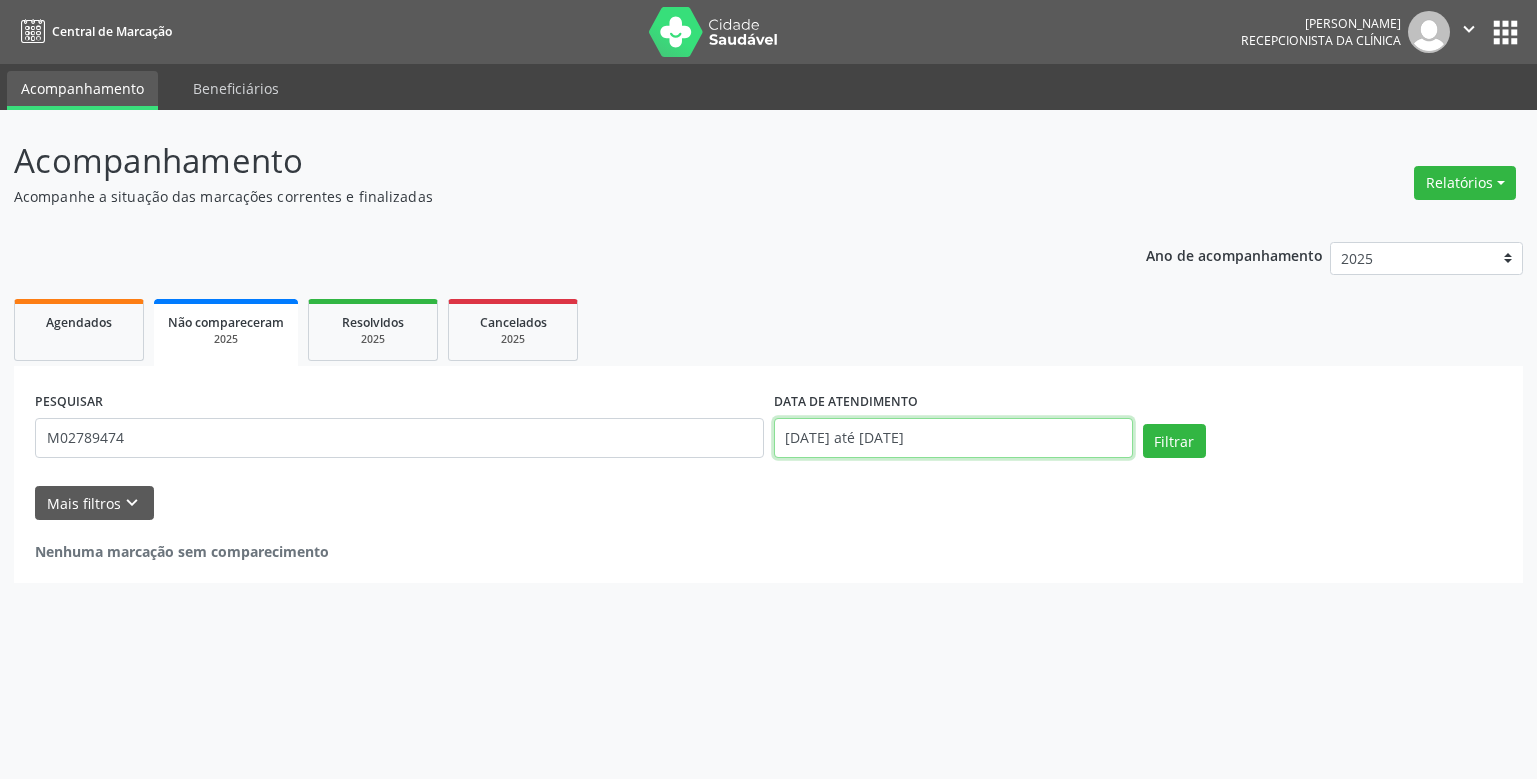 click on "Central de Marcação
[PERSON_NAME]
Recepcionista da clínica

Configurações
Sair
apps
Acompanhamento
Beneficiários
Acompanhamento
Acompanhe a situação das marcações correntes e finalizadas
Relatórios
Agendamentos
Procedimentos realizados
Ano de acompanhamento
2025 2024 2023 2022 2021   Agendados   Não compareceram
2025
Resolvidos
2025
Cancelados
2025
PESQUISAR
M02789474
DATA DE ATENDIMENTO
[DATE] até [DATE]
Filtrar
UNIDADE EXECUTANTE
Selecione uma unidade
Todos as unidades   [GEOGRAPHIC_DATA]
Nenhum resultado encontrado para: "   "
Não há nenhuma opção para ser exibida.
PROFISSIONAL EXECUTANTE" at bounding box center [768, 389] 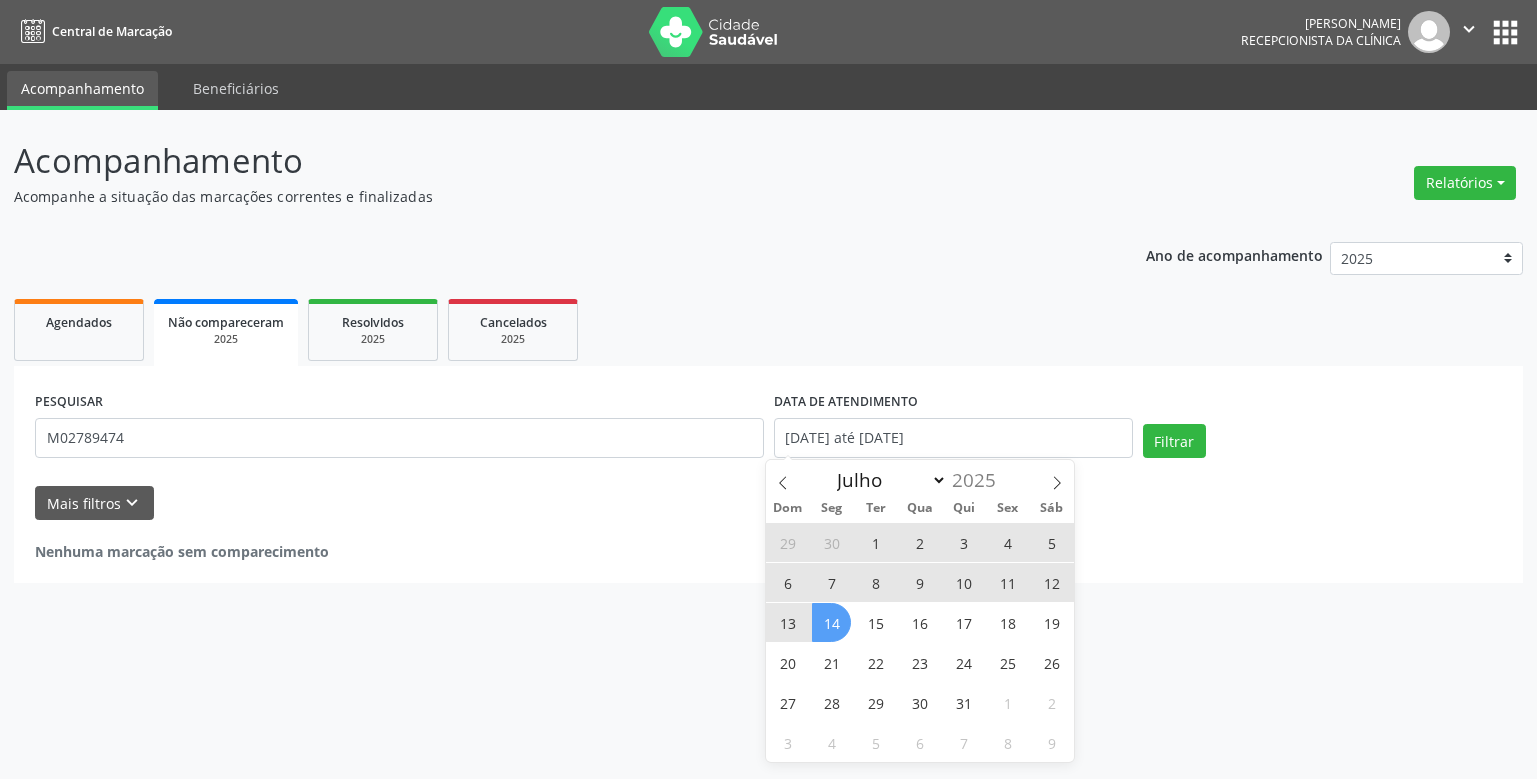 click on "1" at bounding box center (875, 542) 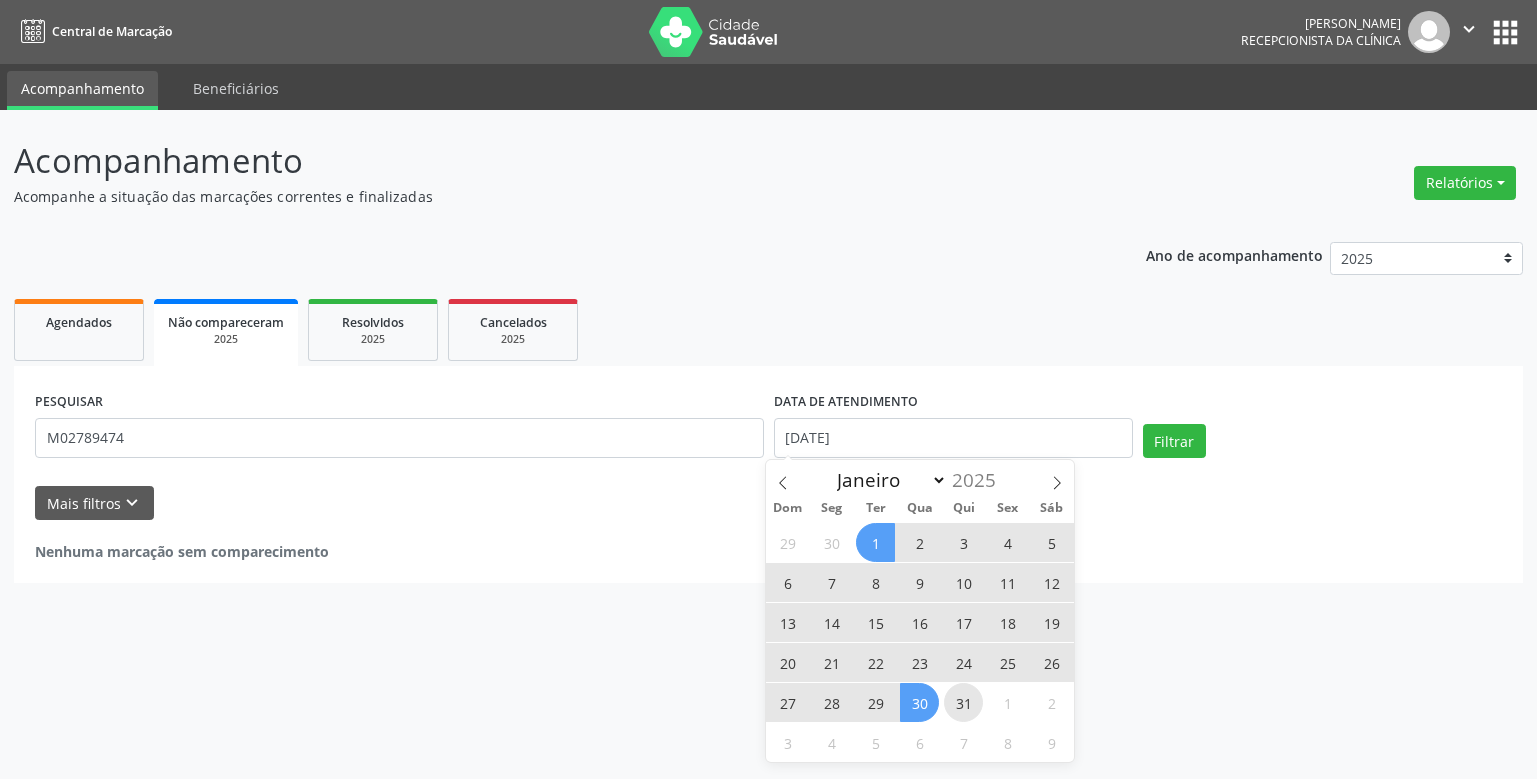click on "31" at bounding box center [963, 702] 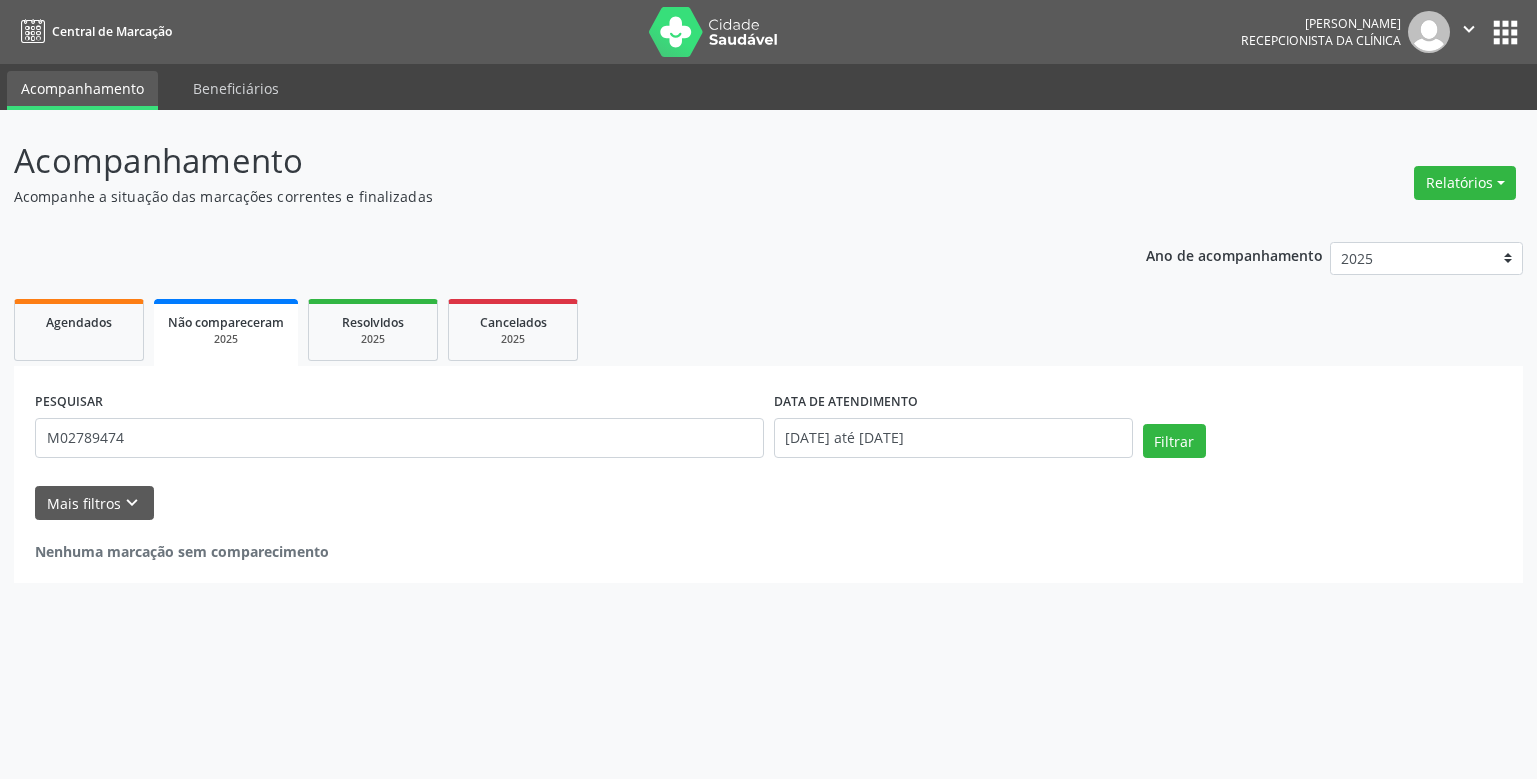 click on "Filtrar" at bounding box center (1322, 448) 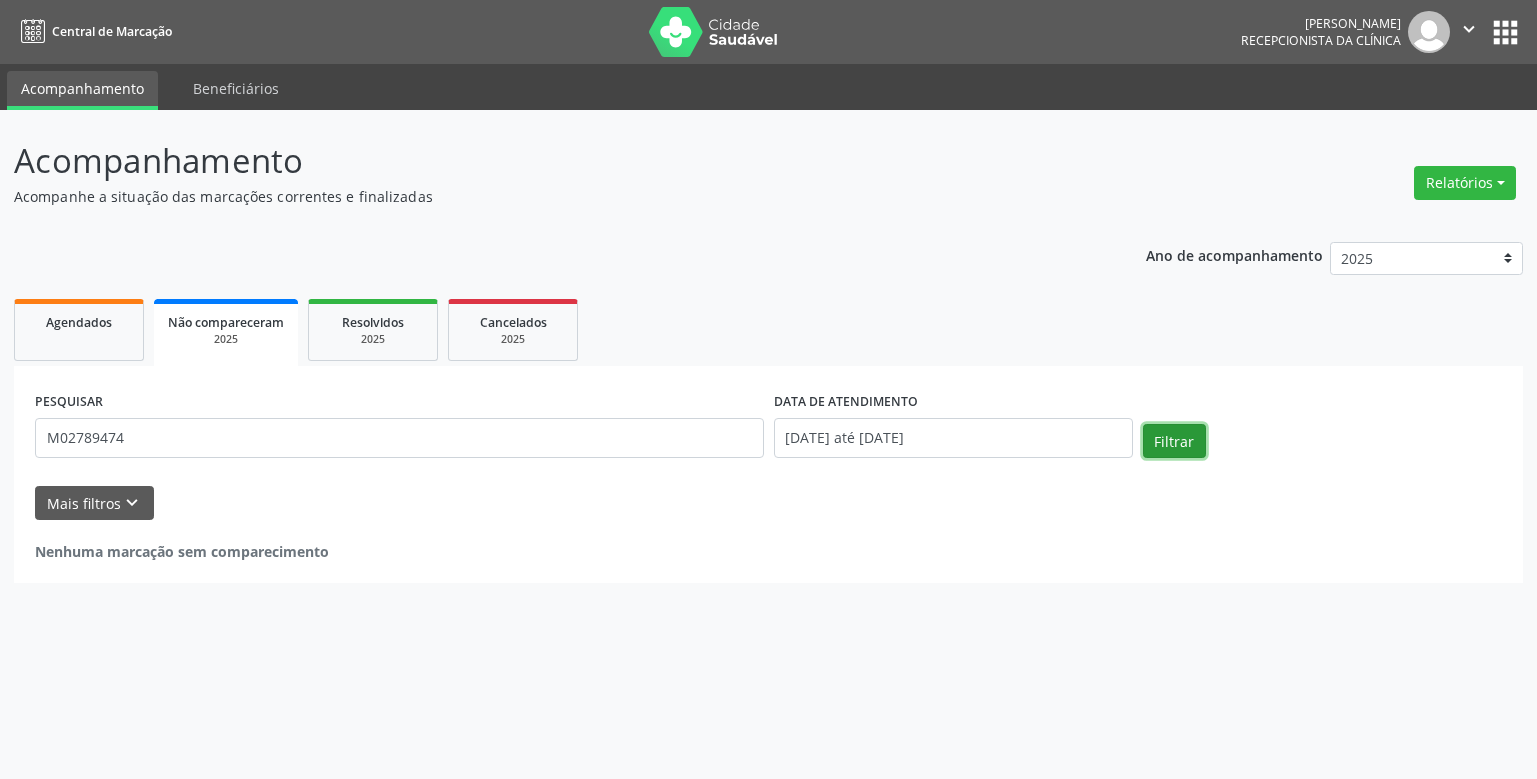 click on "Filtrar" at bounding box center [1174, 441] 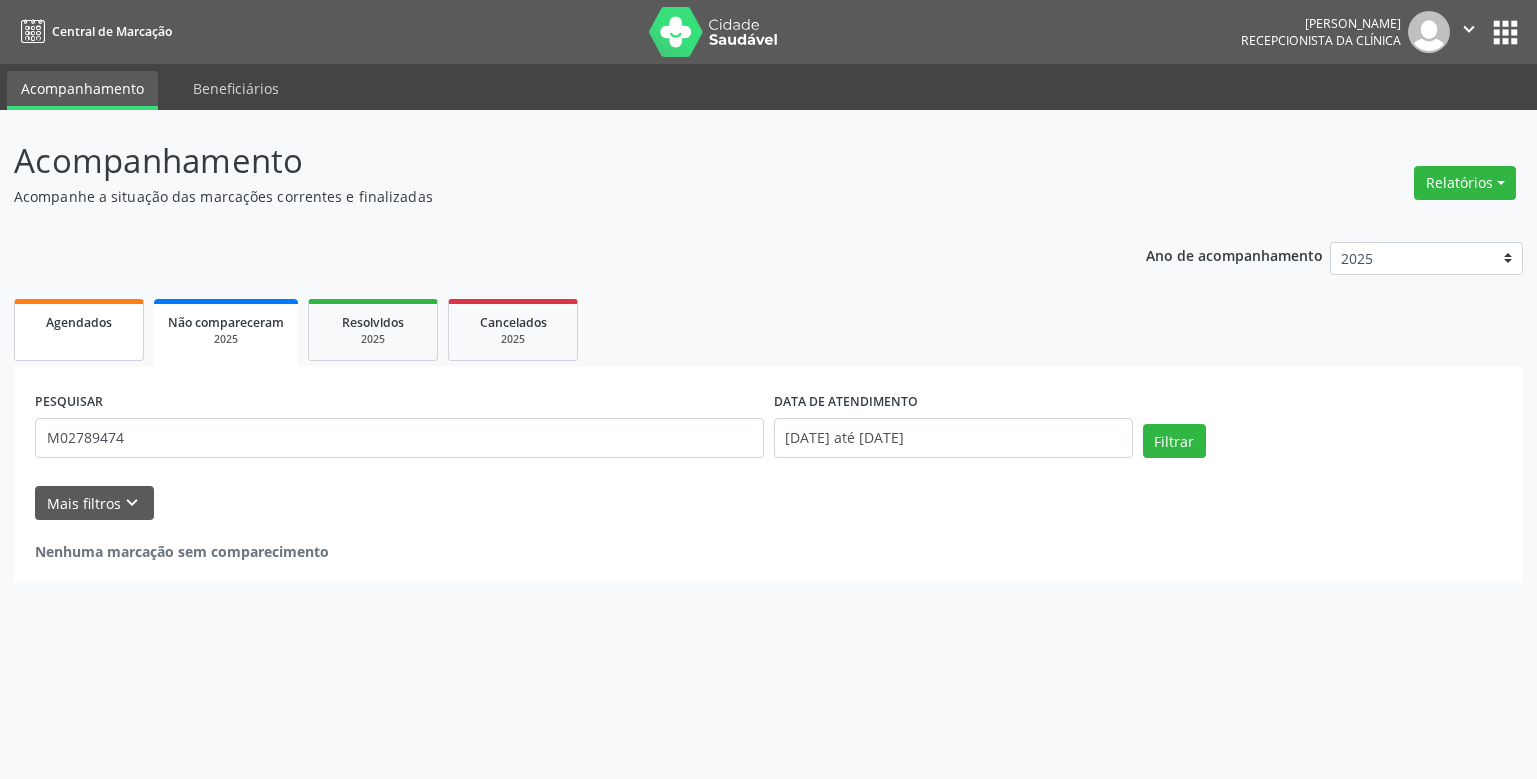 click on "Agendados" at bounding box center (79, 330) 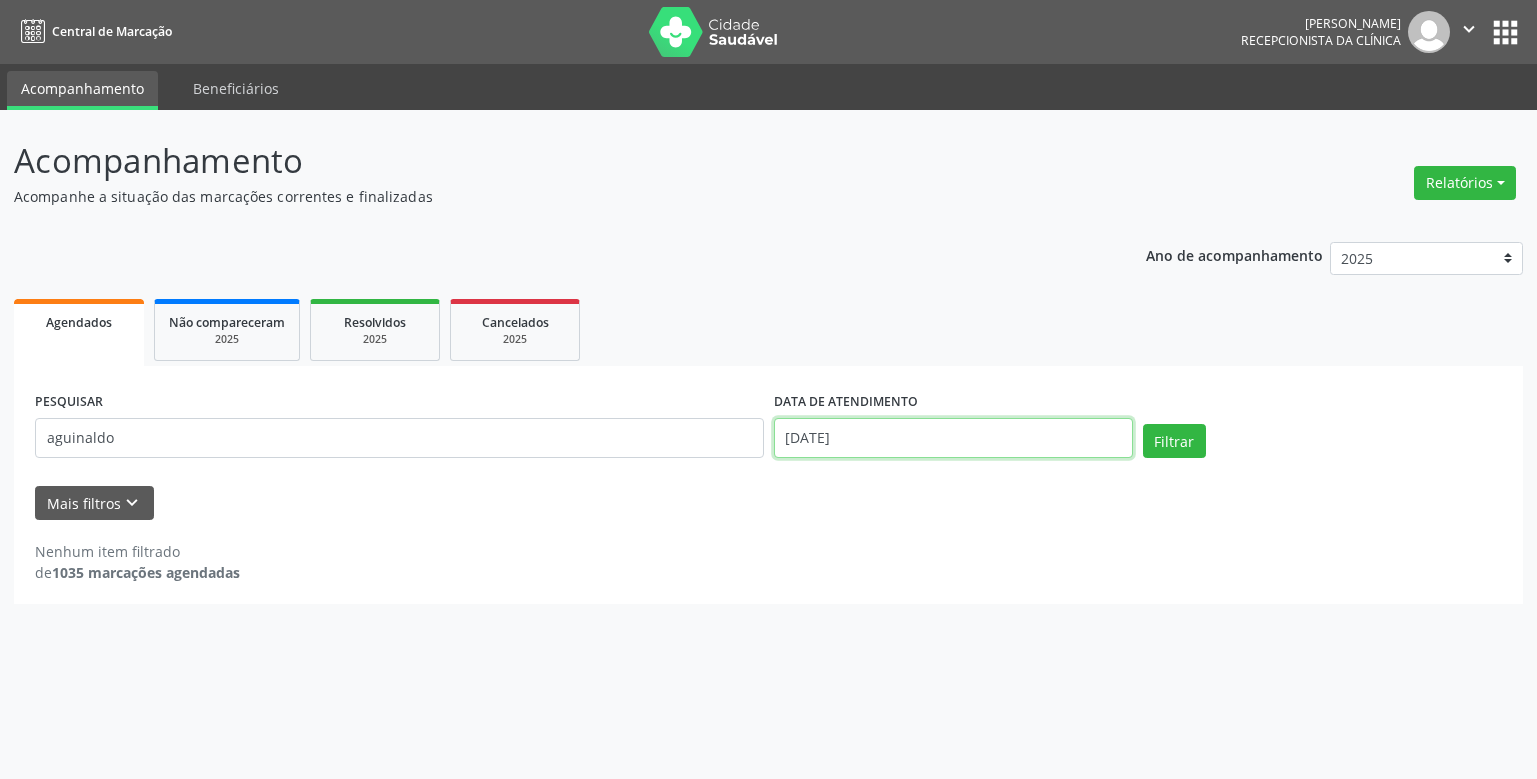 click on "[DATE]" at bounding box center (953, 438) 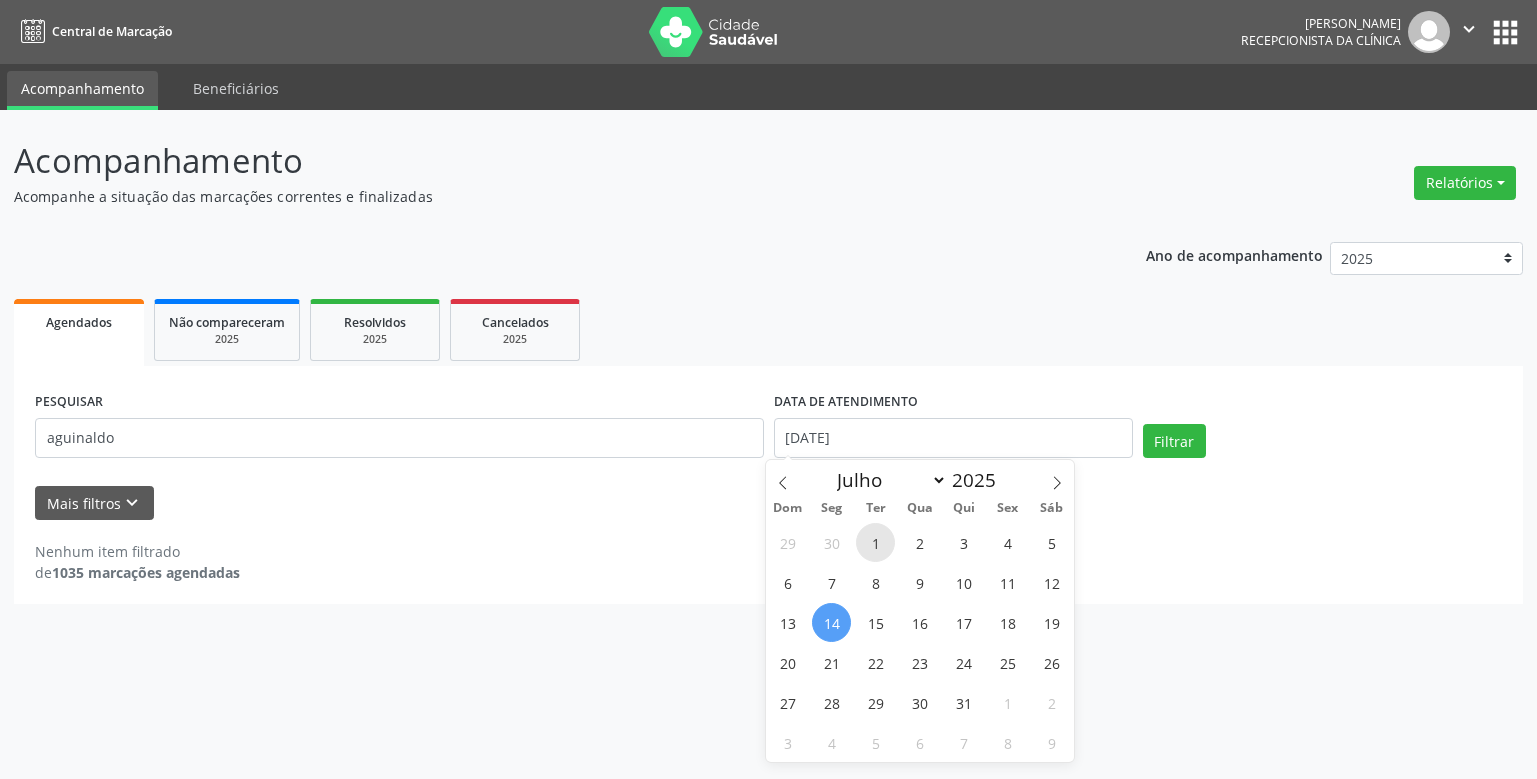 click on "1" at bounding box center [875, 542] 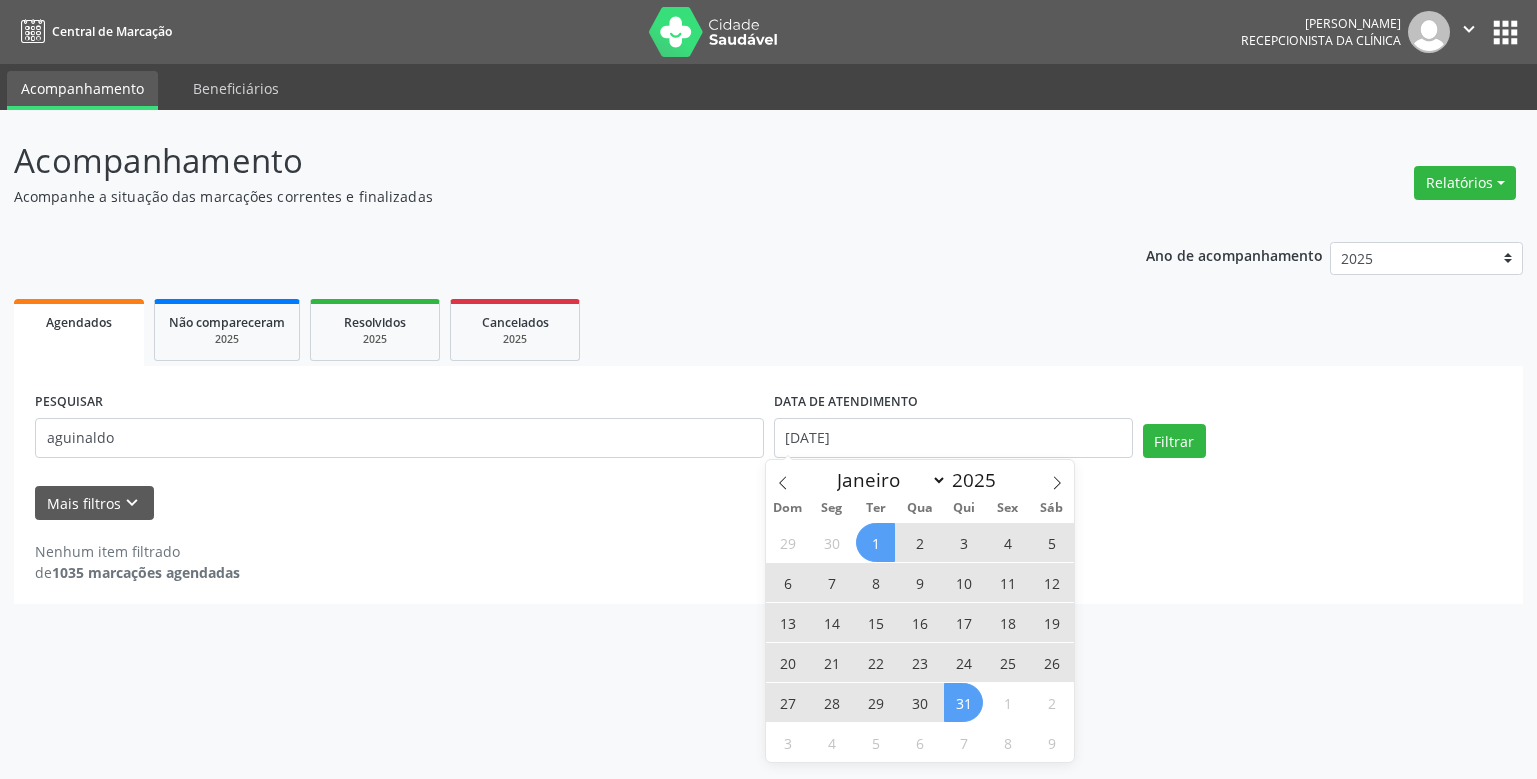 click on "31" at bounding box center [963, 702] 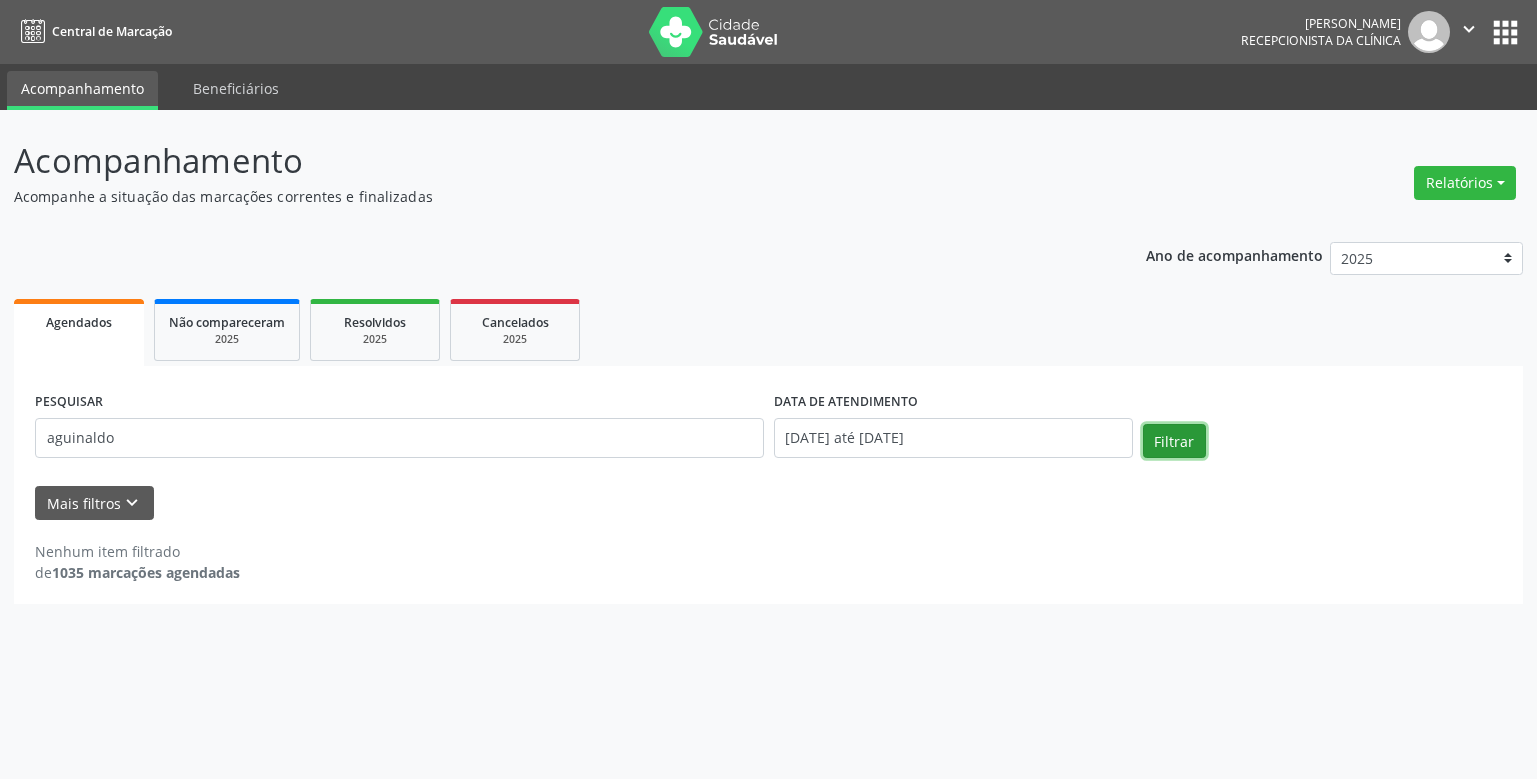 click on "Filtrar" at bounding box center [1174, 441] 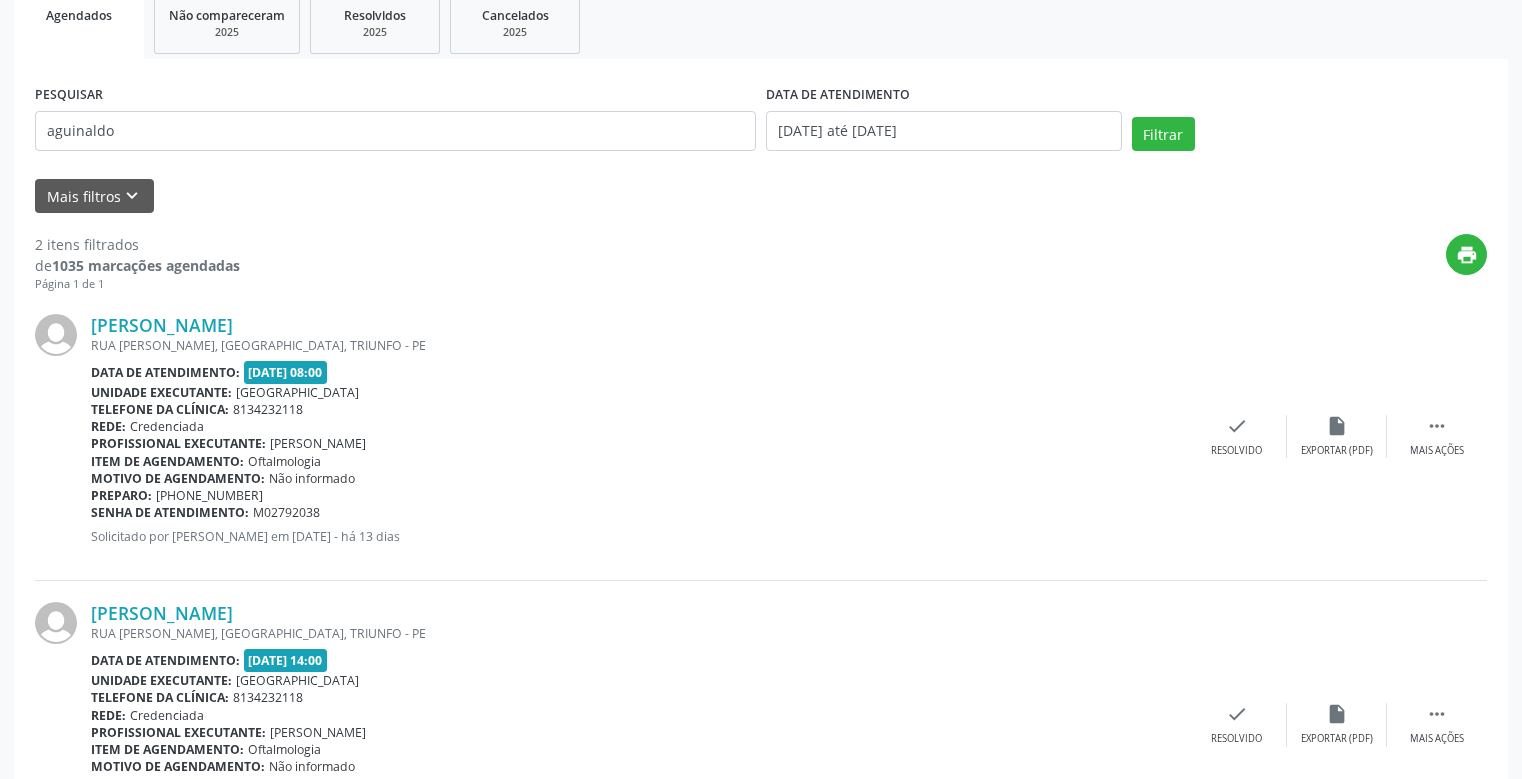 scroll, scrollTop: 400, scrollLeft: 0, axis: vertical 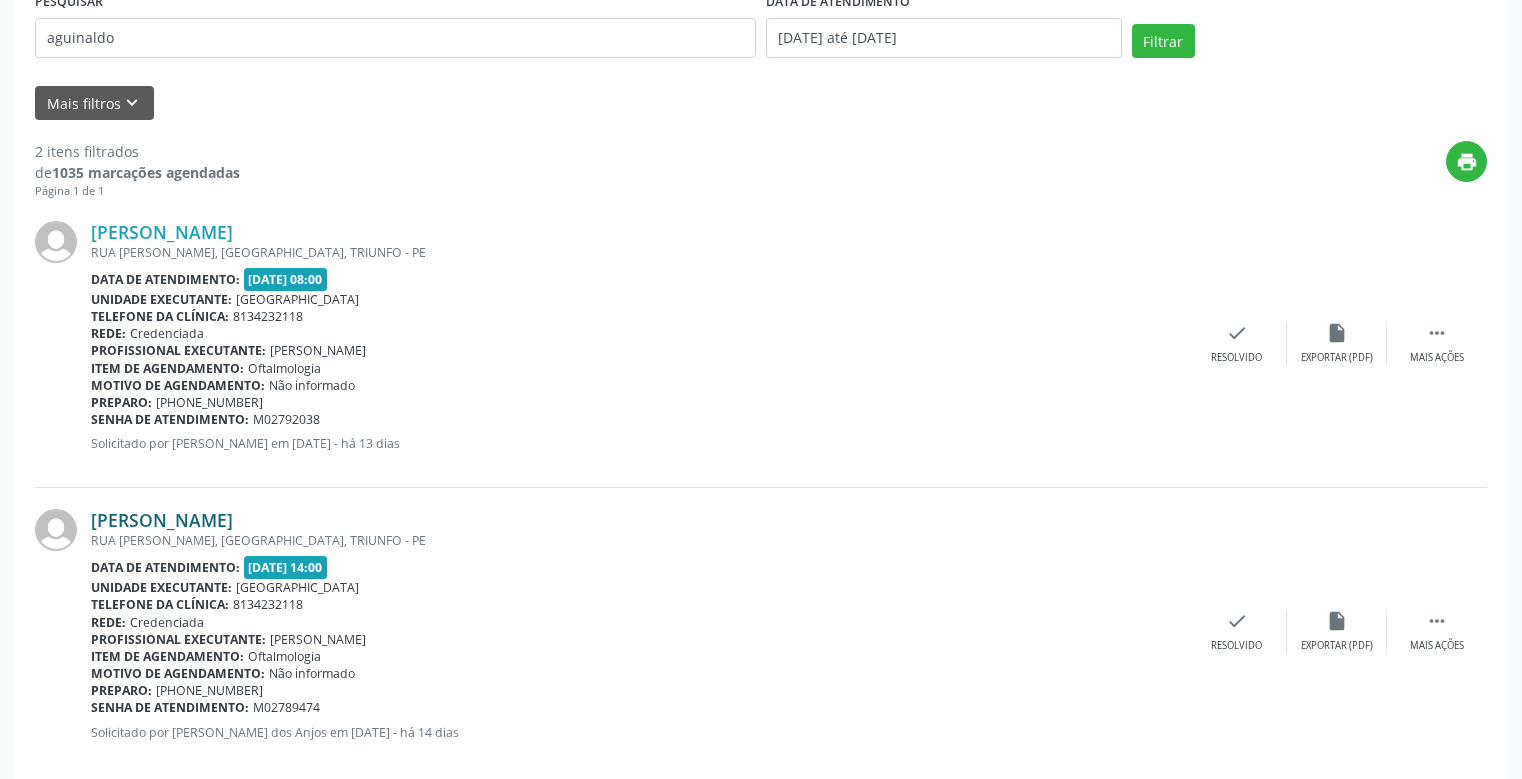 click on "[PERSON_NAME]" at bounding box center [162, 520] 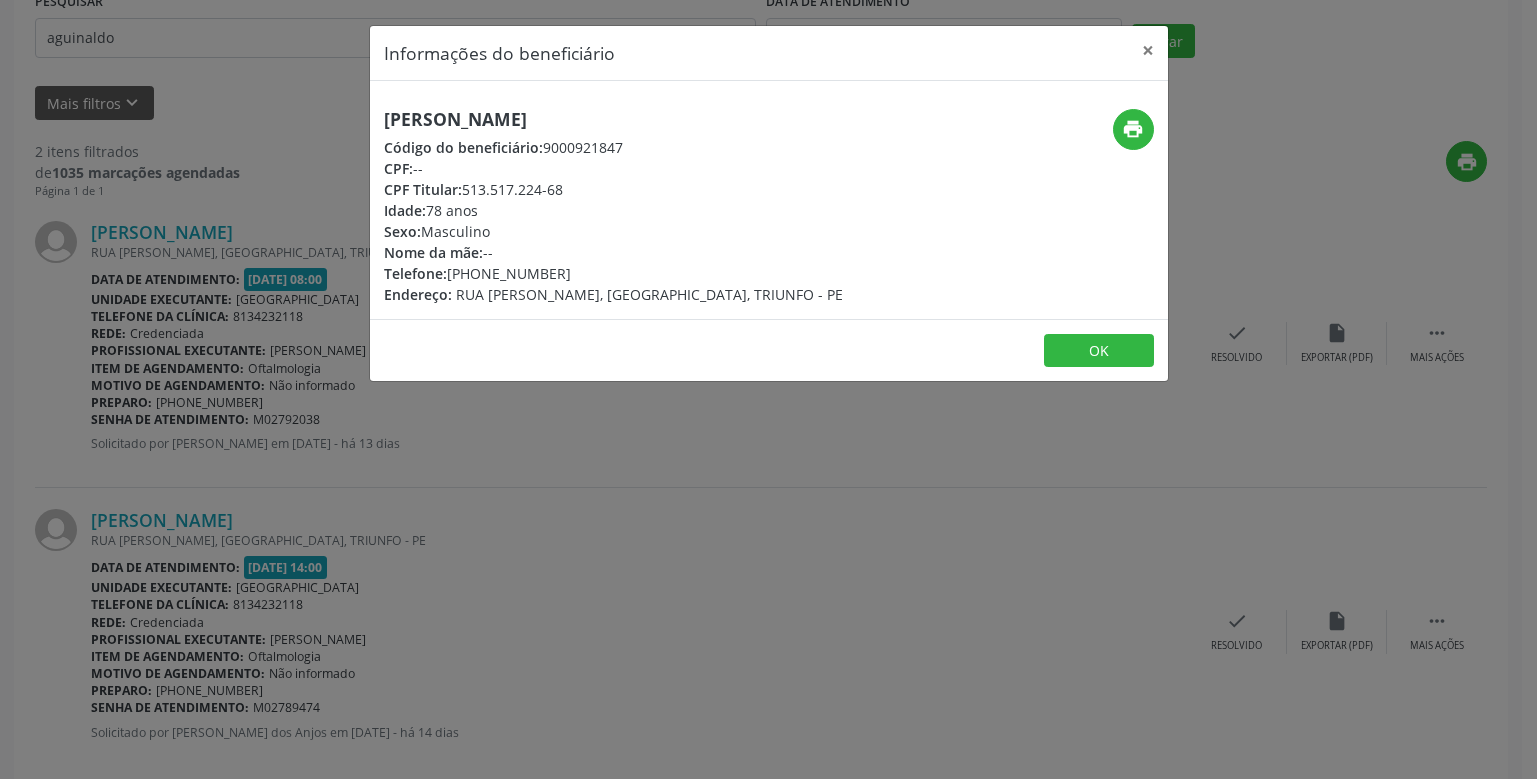 click on "Informações do beneficiário ×
[PERSON_NAME]
Código do beneficiário:
9000921847
CPF:
--
CPF Titular:
513.517.224-68
Idade:
78 anos
Sexo:
Masculino
Nome da mãe:
--
Telefone:
[PHONE_NUMBER]
Endereço:
[GEOGRAPHIC_DATA][PERSON_NAME], CENTRO, TRIUNFO - PE
print OK" at bounding box center [768, 389] 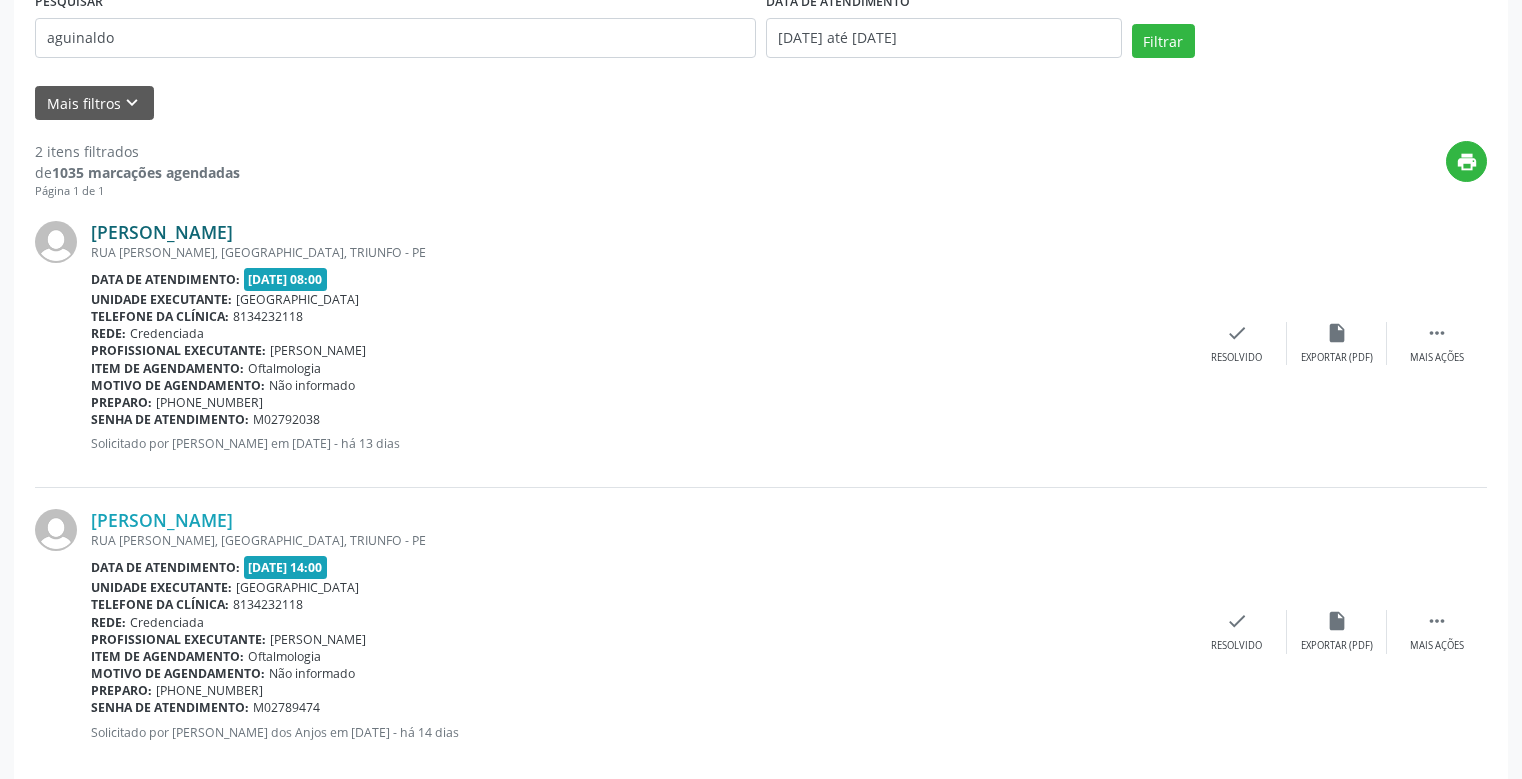 click on "[PERSON_NAME]" at bounding box center [162, 232] 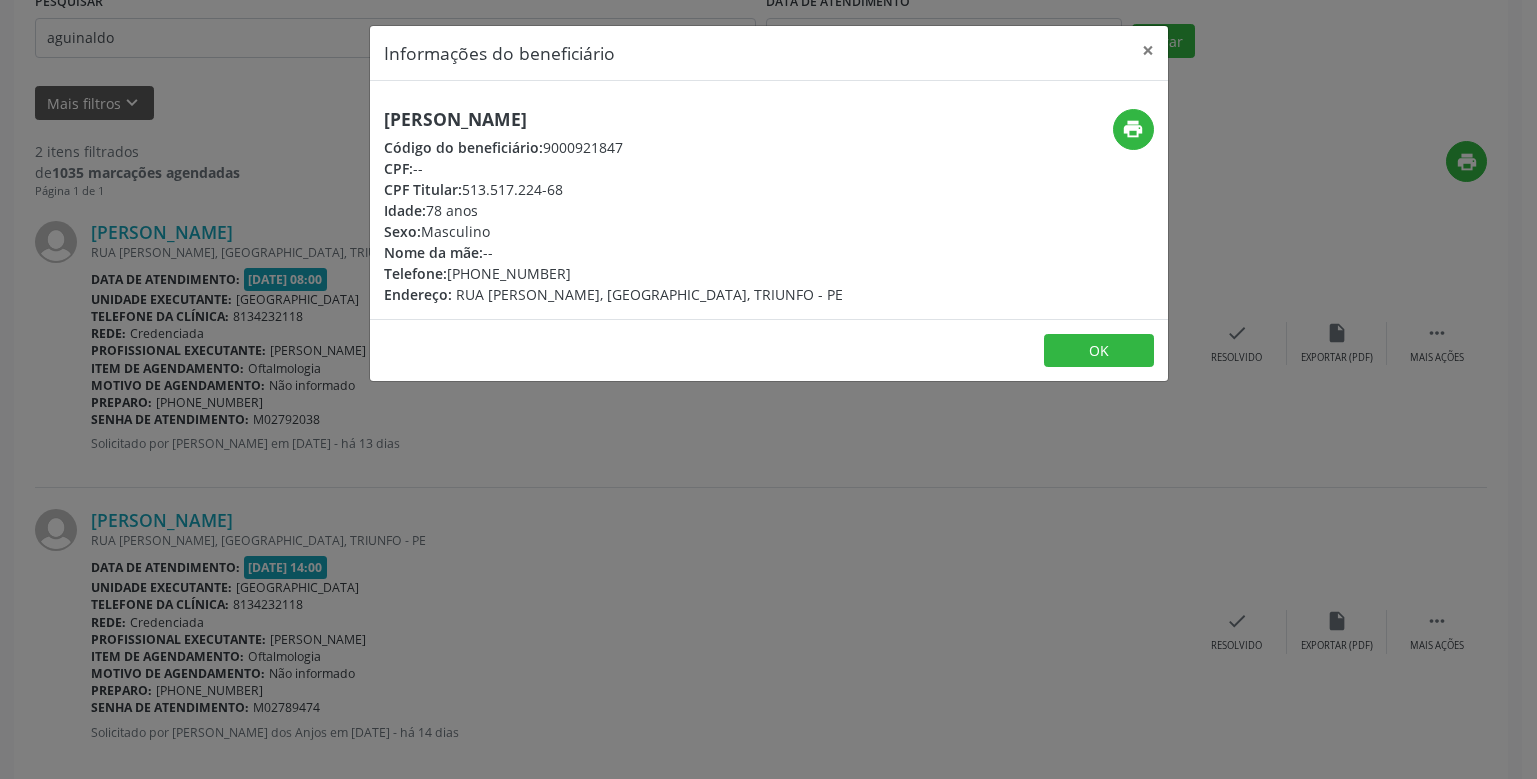 click on "Informações do beneficiário ×
[PERSON_NAME]
Código do beneficiário:
9000921847
CPF:
--
CPF Titular:
513.517.224-68
Idade:
78 anos
Sexo:
Masculino
Nome da mãe:
--
Telefone:
[PHONE_NUMBER]
Endereço:
[GEOGRAPHIC_DATA][PERSON_NAME], CENTRO, TRIUNFO - PE
print OK" at bounding box center (768, 389) 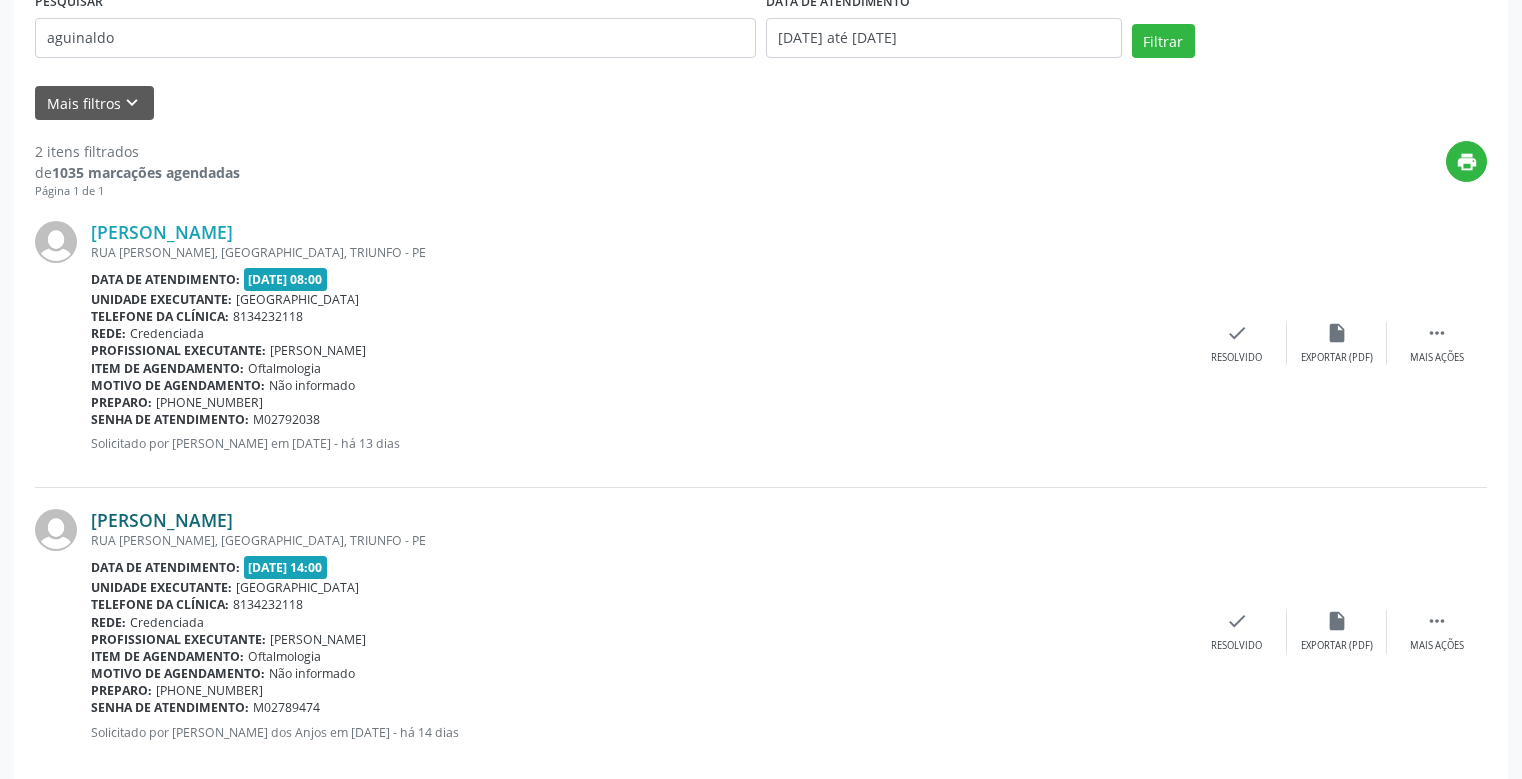 click on "[PERSON_NAME]" at bounding box center (162, 520) 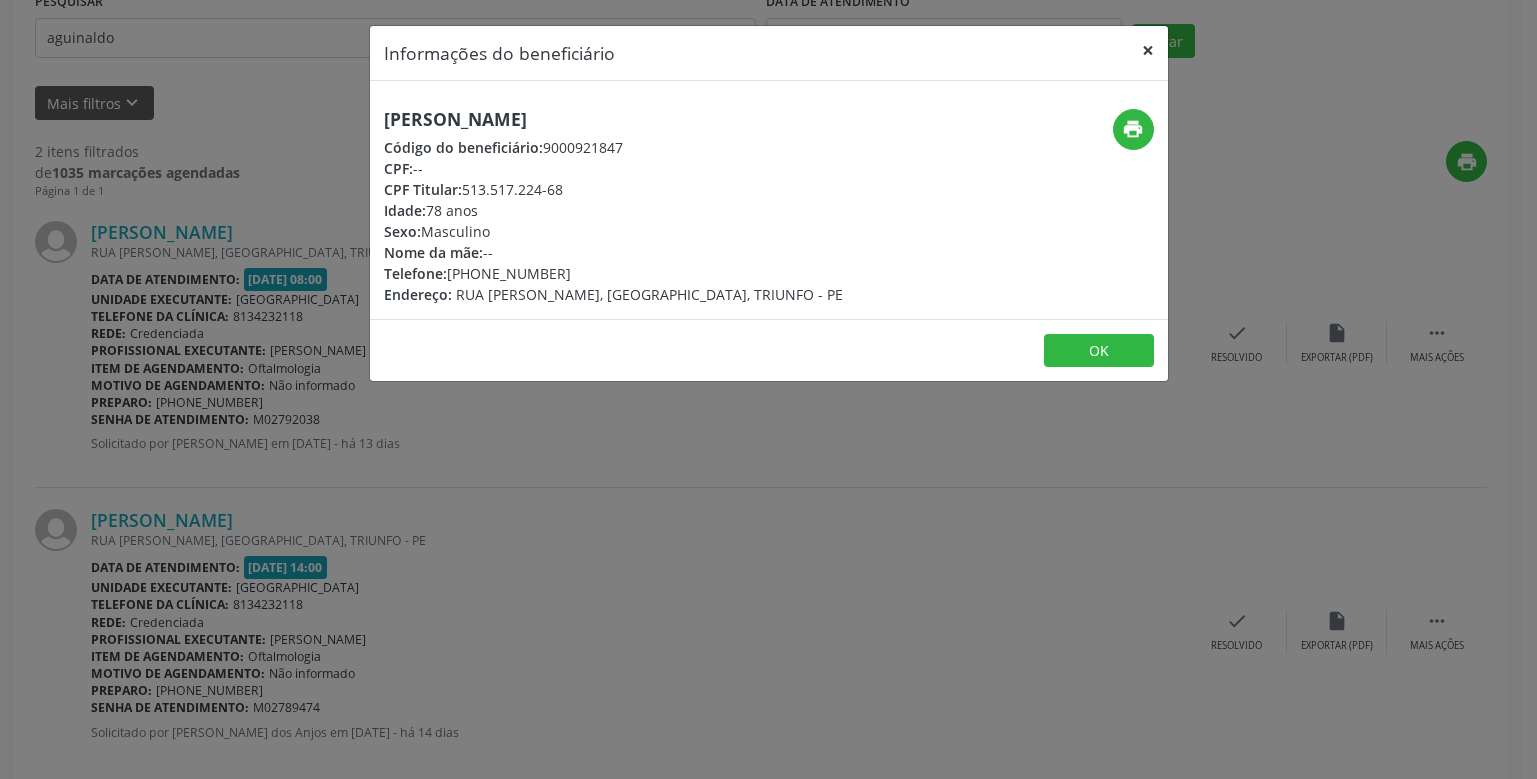 click on "×" at bounding box center (1148, 50) 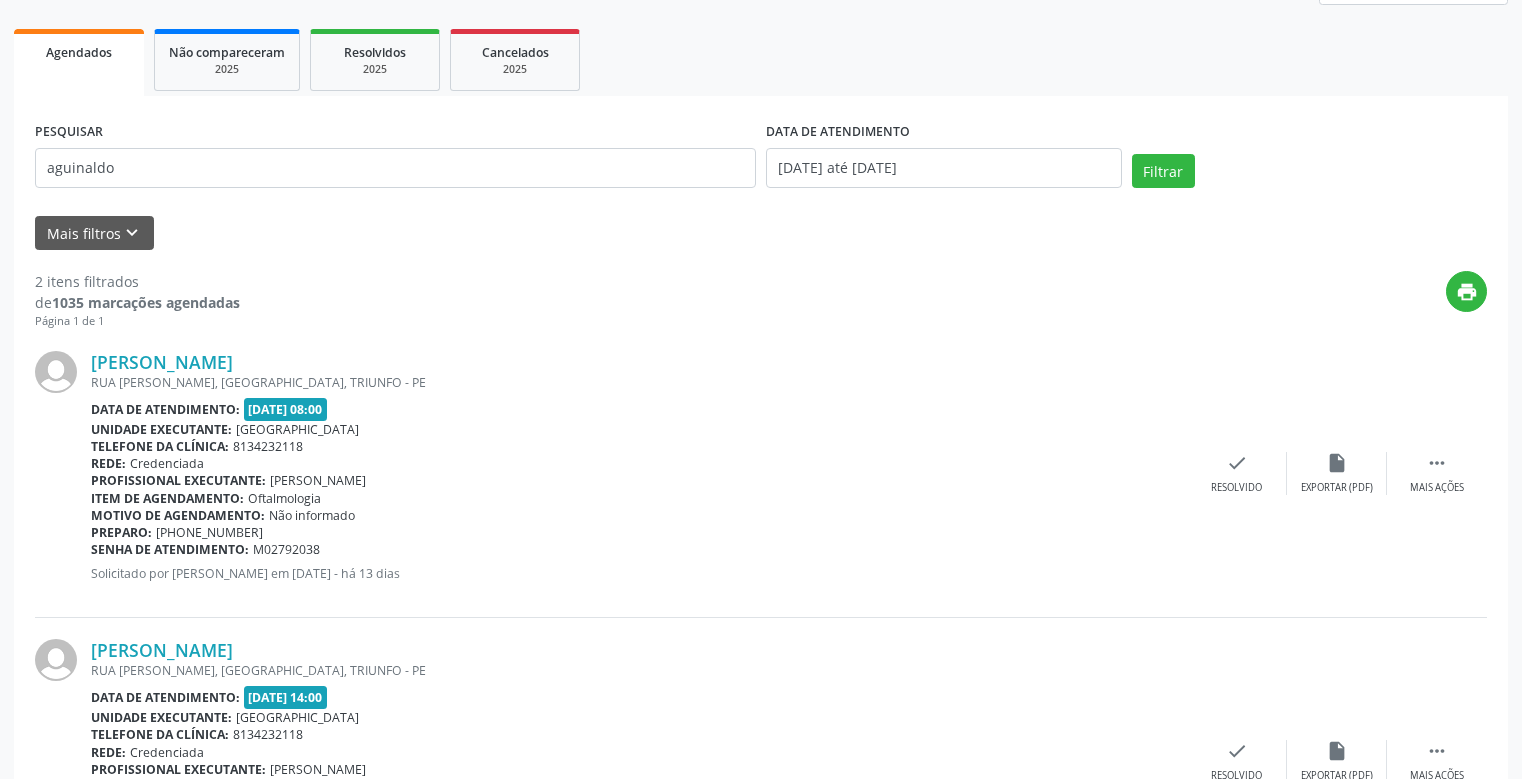 scroll, scrollTop: 100, scrollLeft: 0, axis: vertical 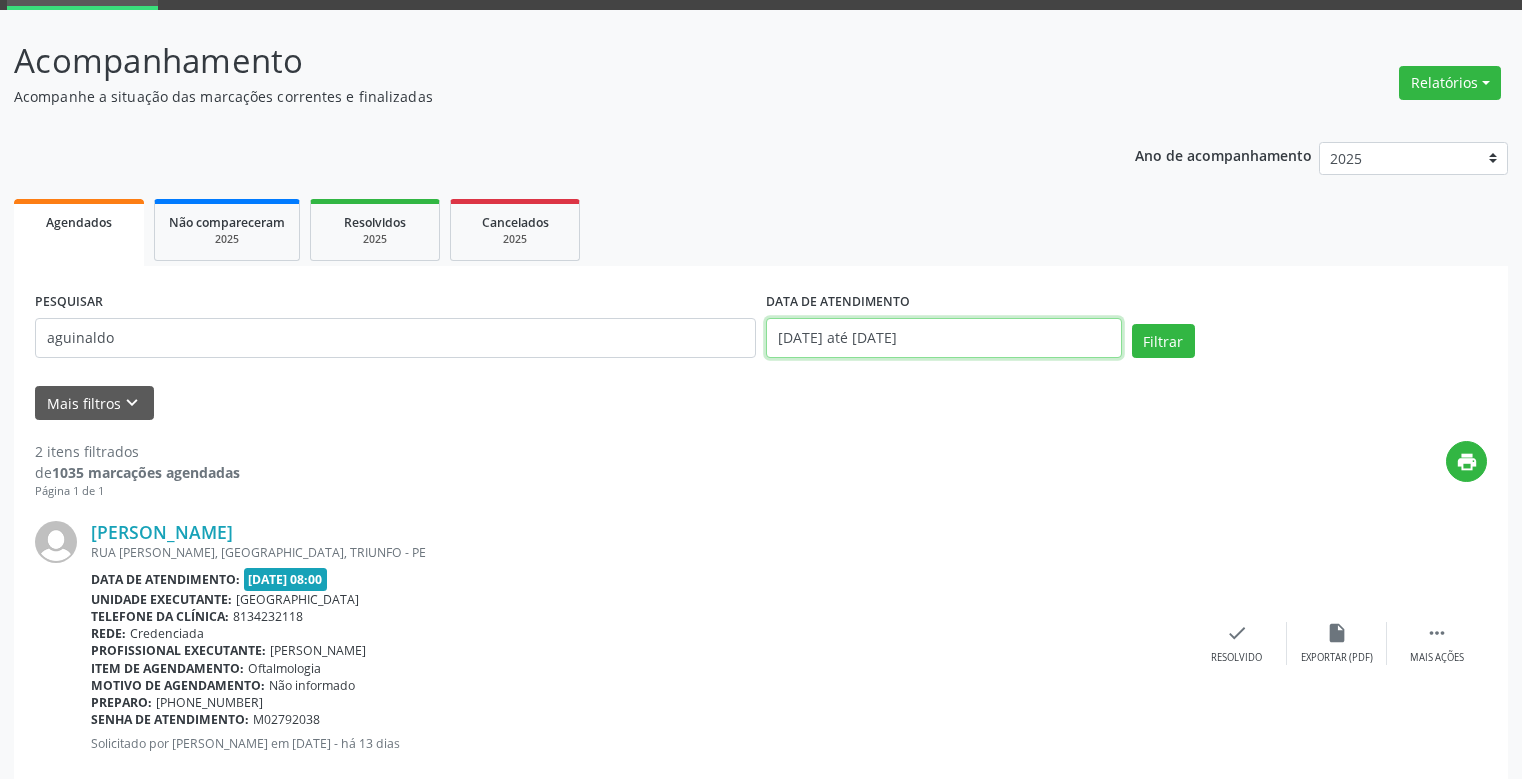 click on "[DATE] até [DATE]" at bounding box center [944, 338] 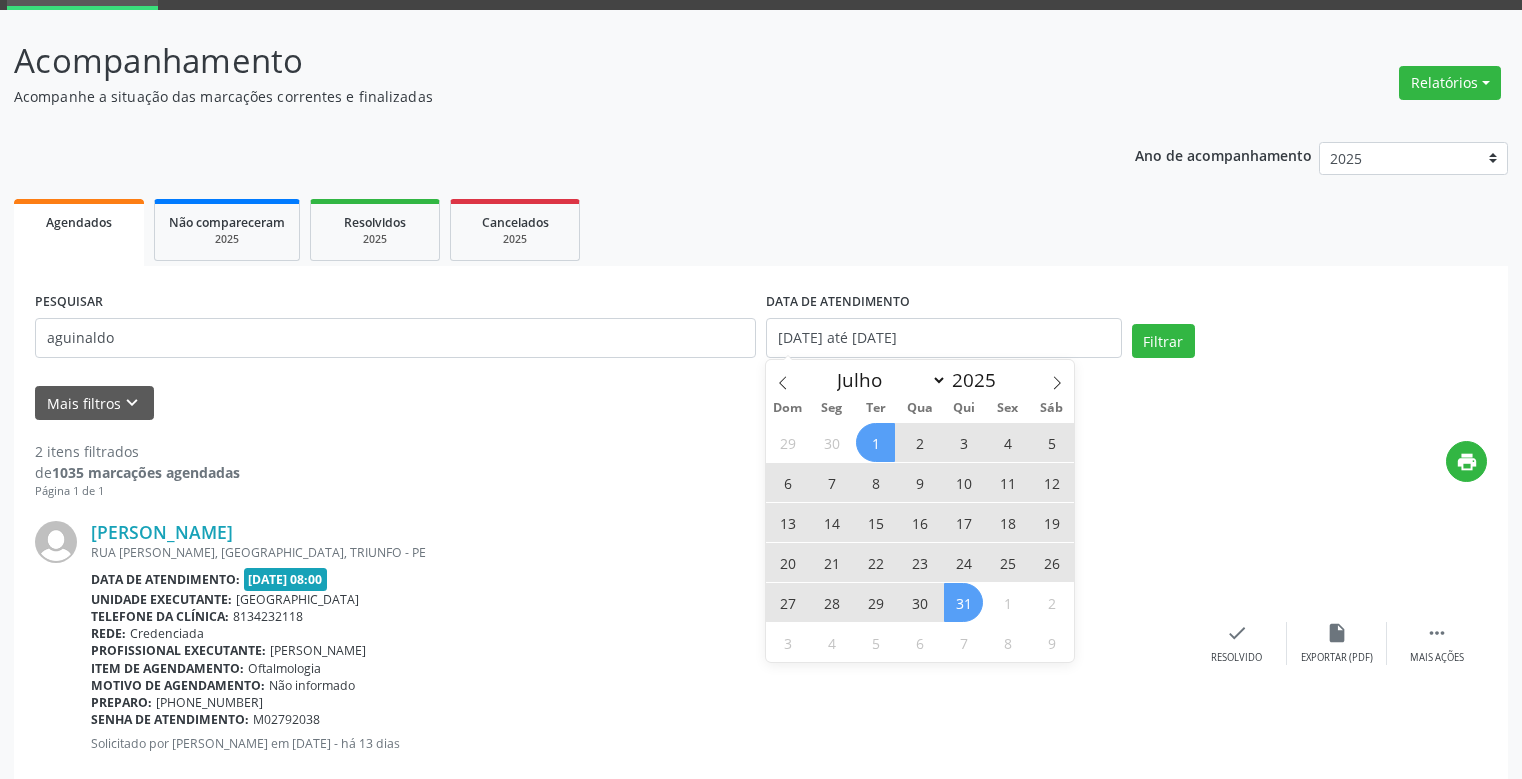 click on "Mais filtros
keyboard_arrow_down" at bounding box center (761, 403) 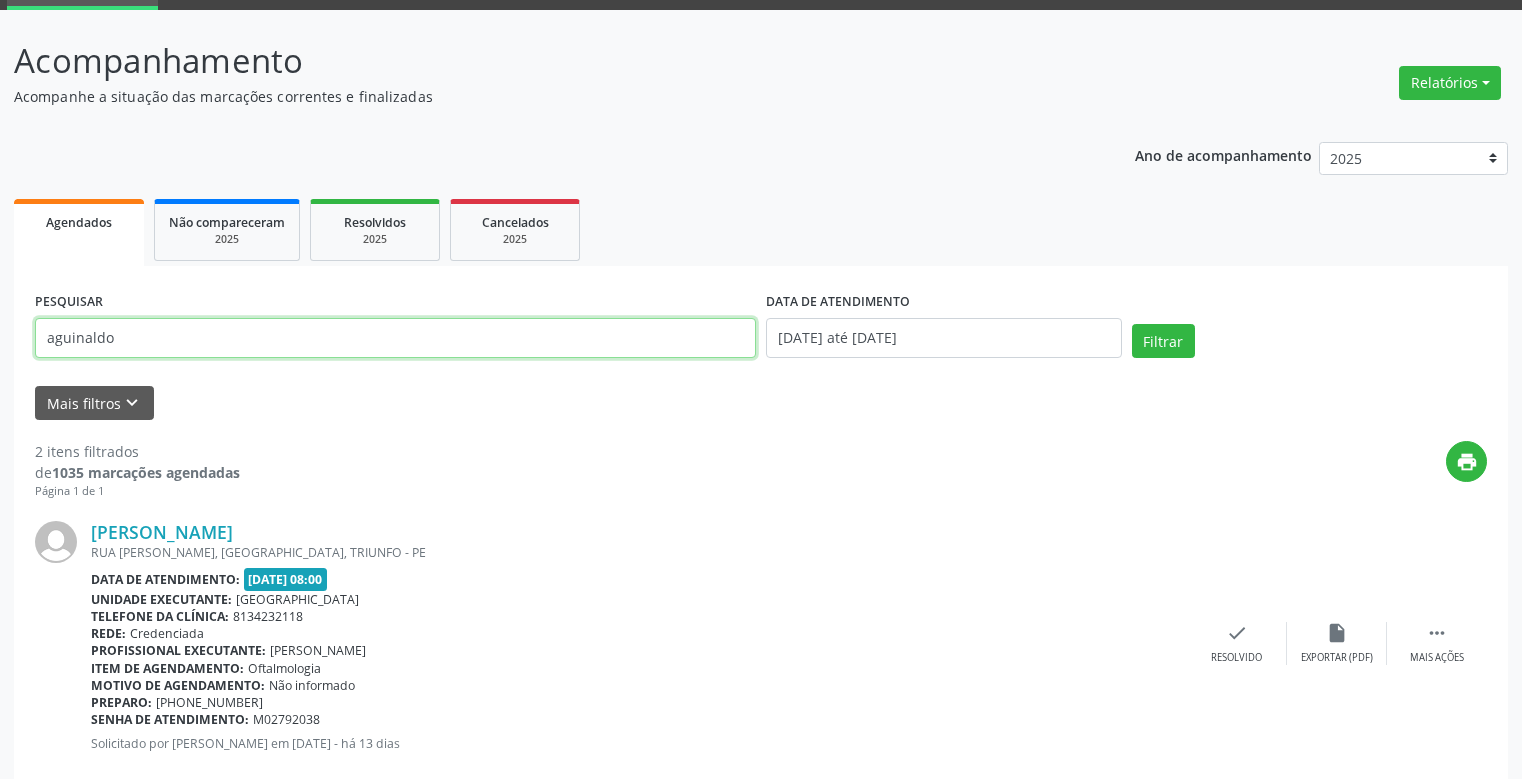 click on "aguinaldo" at bounding box center (395, 338) 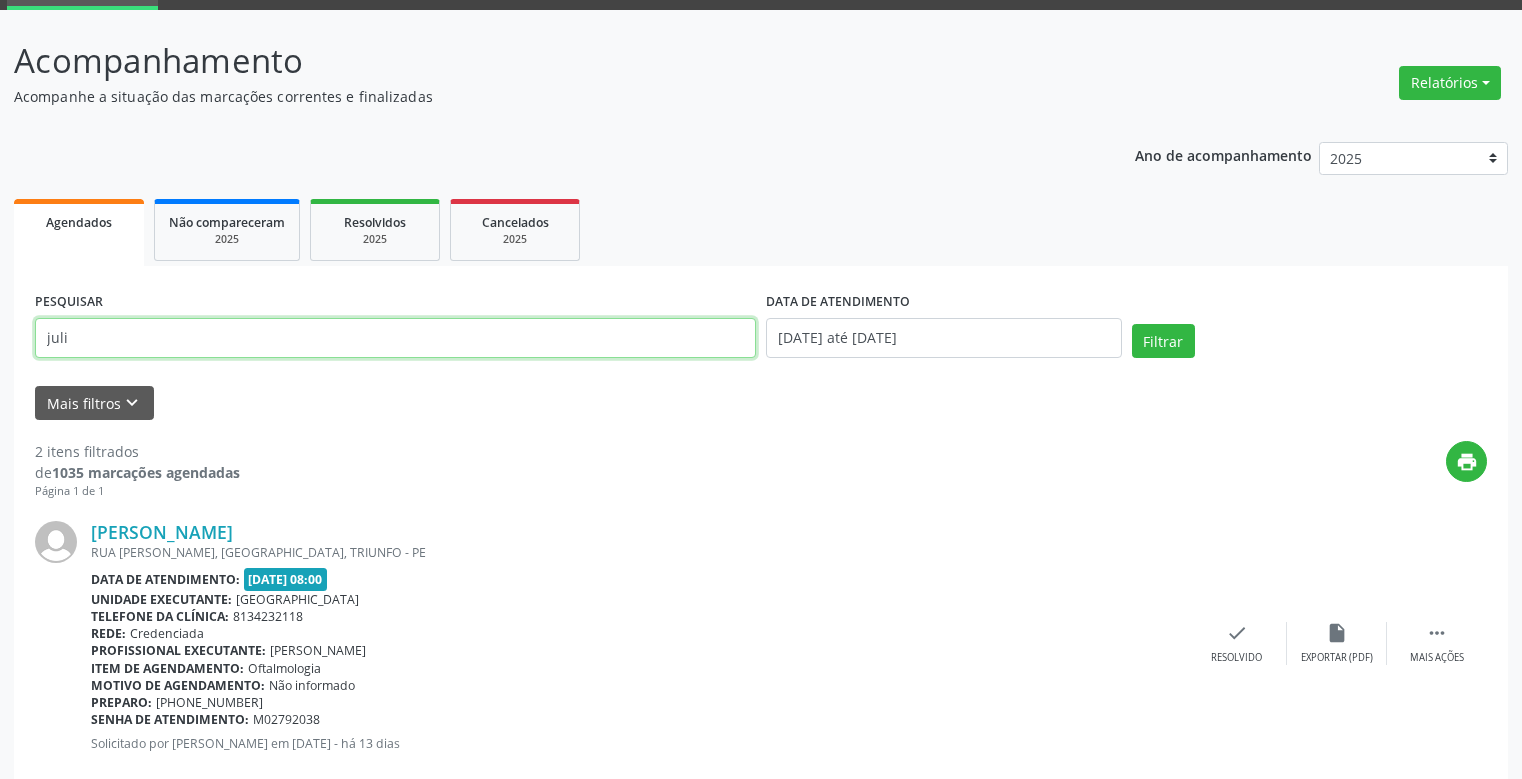 click on "Acompanhamento
Acompanhe a situação das marcações correntes e finalizadas
Relatórios
Agendamentos
Procedimentos realizados
Ano de acompanhamento
2025 2024 2023 2022 2021   Agendados   Não compareceram
2025
Resolvidos
2025
Cancelados
2025
PESQUISAR
juli
DATA DE ATENDIMENTO
[DATE] até [DATE]
Filtrar
UNIDADE EXECUTANTE
Selecione uma unidade
Todos as unidades   [GEOGRAPHIC_DATA]
Nenhum resultado encontrado para: "   "
Não há nenhuma opção para ser exibida.
PROFISSIONAL EXECUTANTE
Selecione um profissional
Nenhum resultado encontrado para: "   "
Não há nenhuma opção para ser exibida.
Grupo/Subgrupo
"" at bounding box center [761, 560] 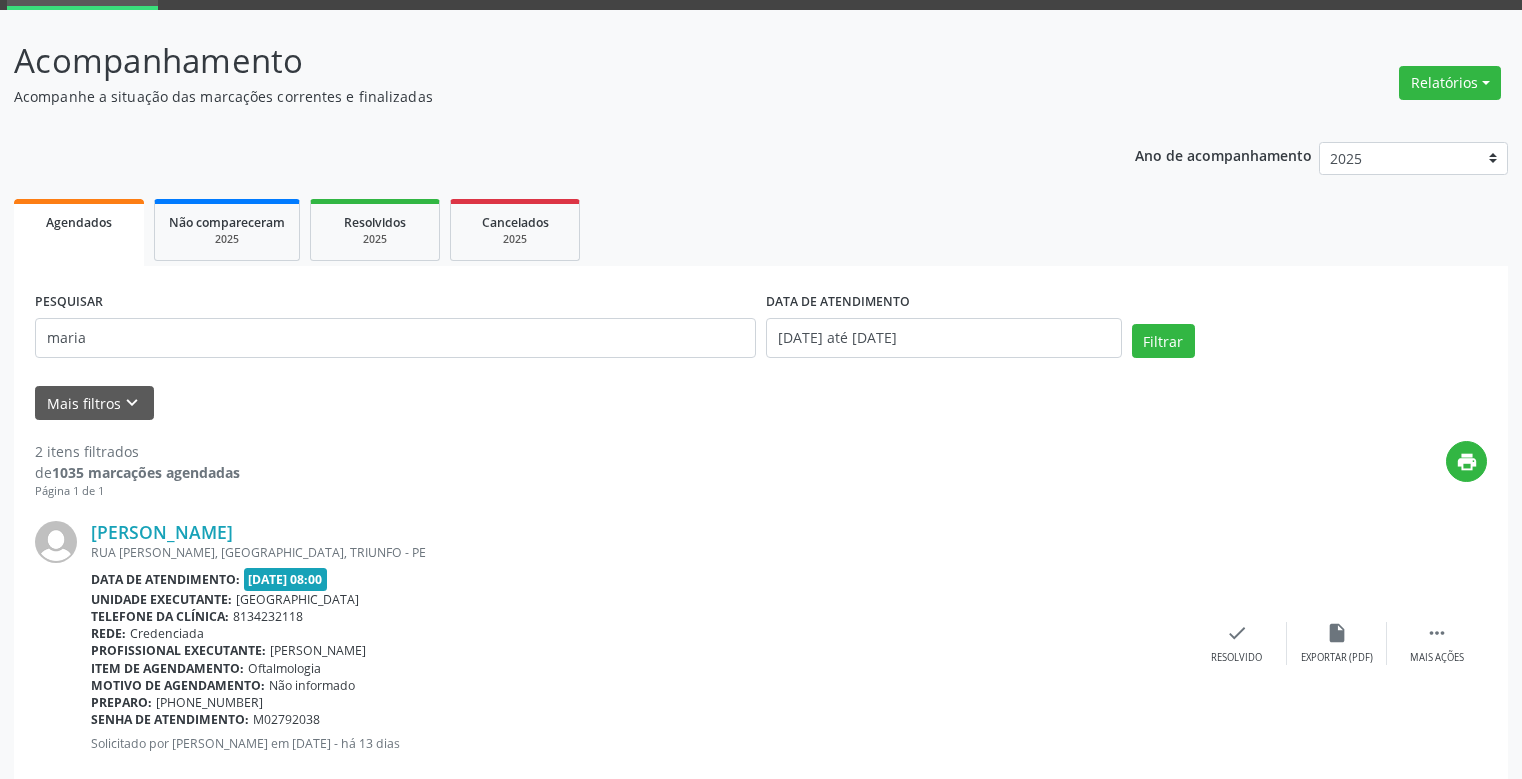 click on "PESQUISAR
maria" at bounding box center [395, 329] 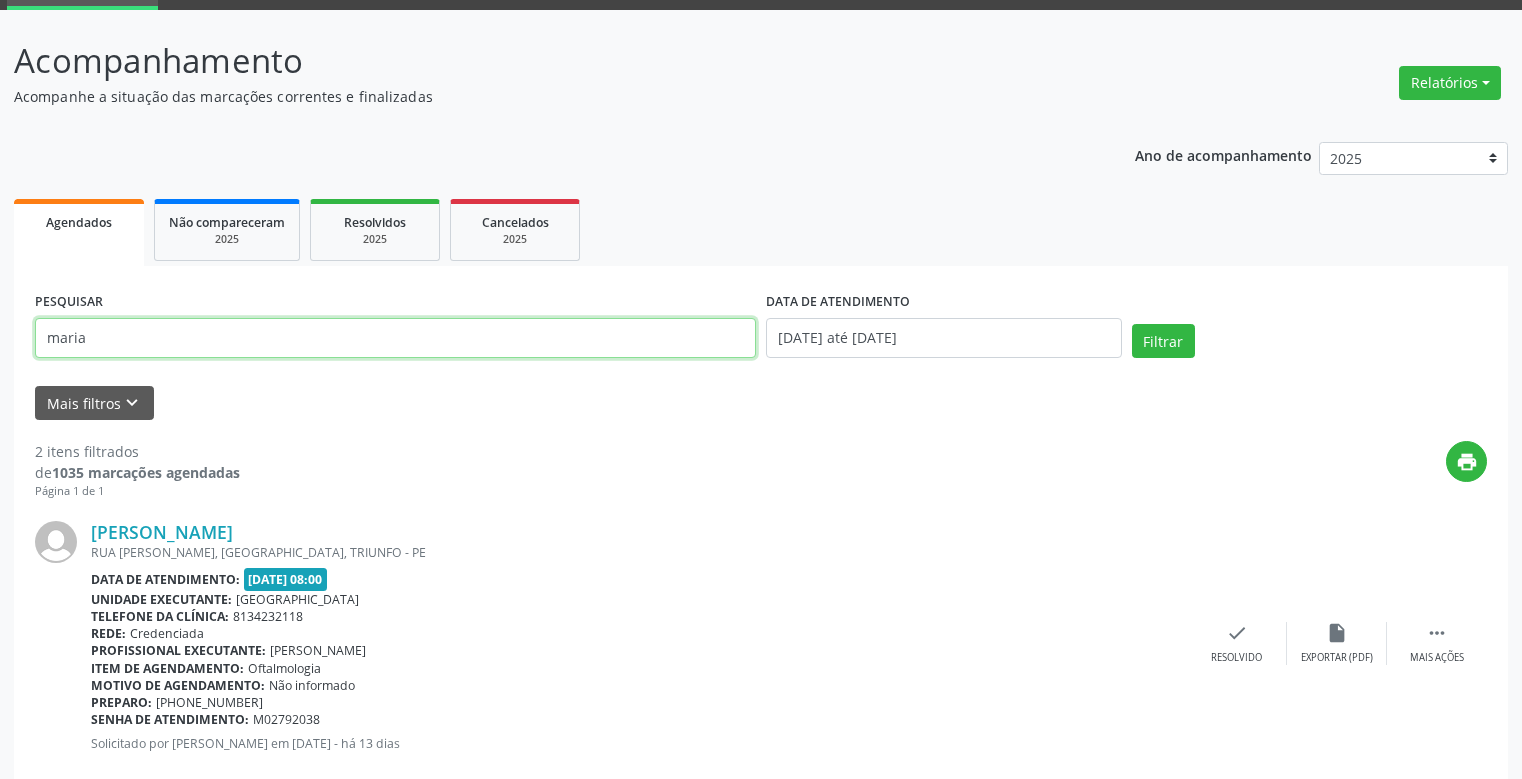 click on "maria" at bounding box center [395, 338] 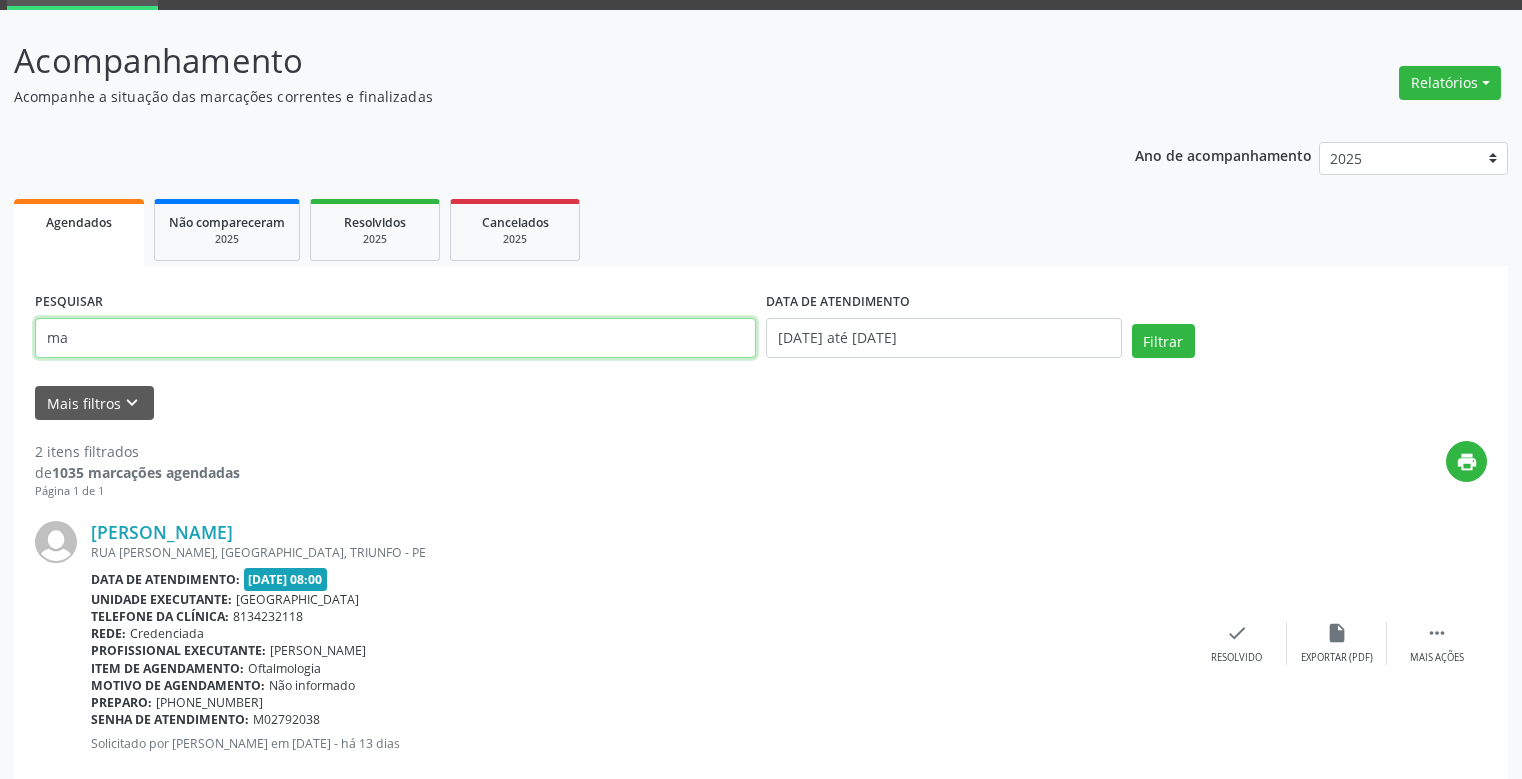type on "m" 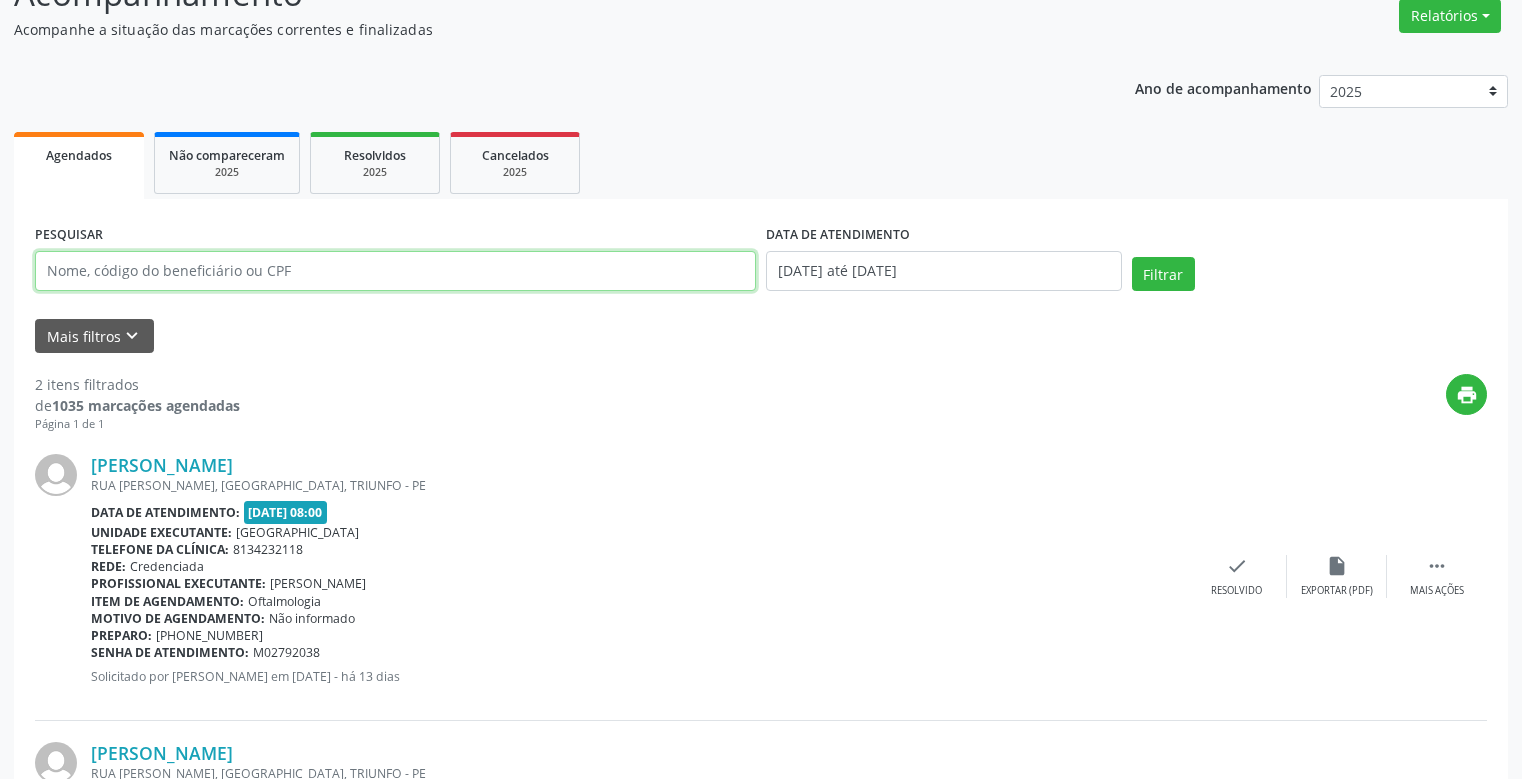 scroll, scrollTop: 132, scrollLeft: 0, axis: vertical 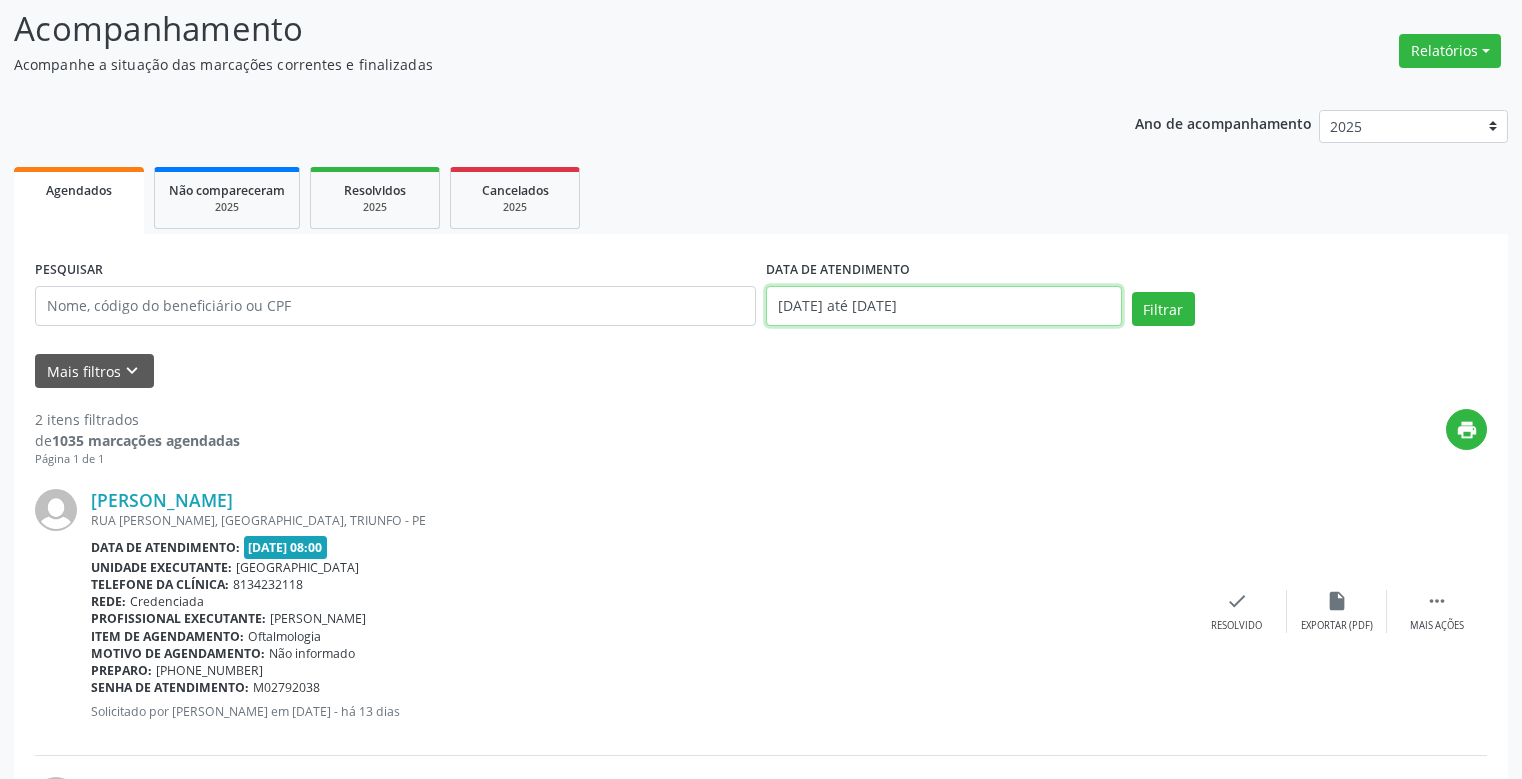click on "[DATE] até [DATE]" at bounding box center [944, 306] 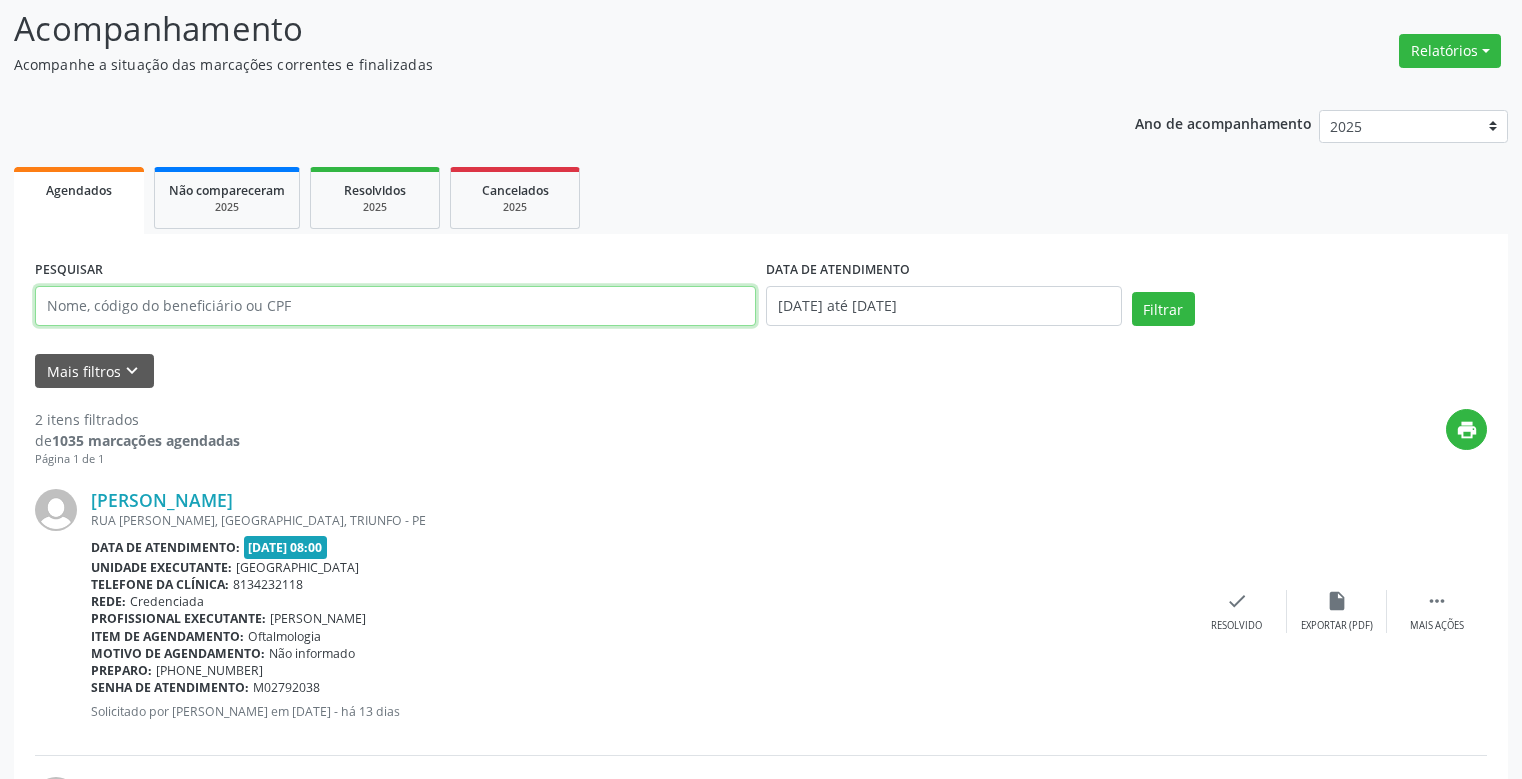 click at bounding box center (395, 306) 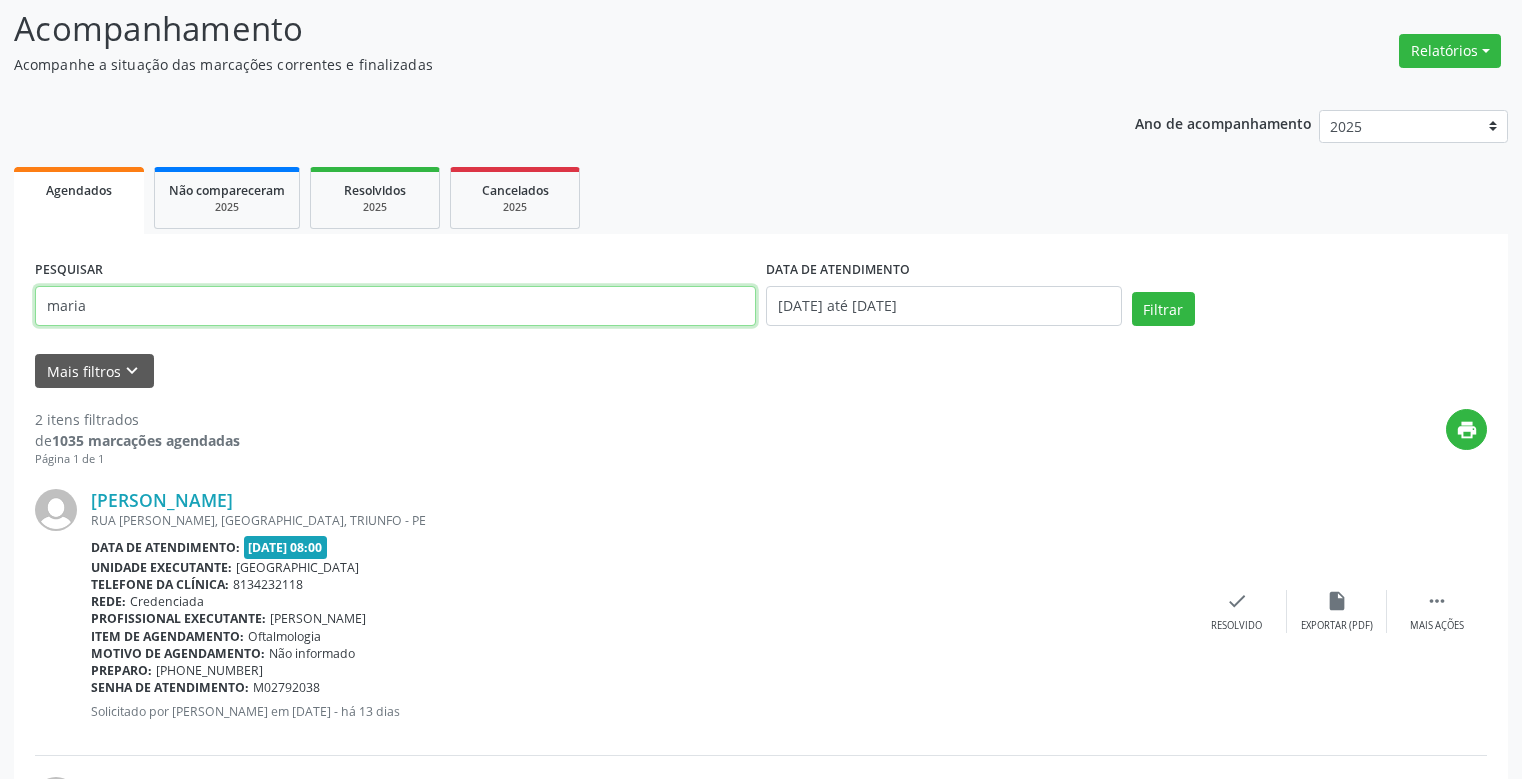 click on "maria" at bounding box center (395, 306) 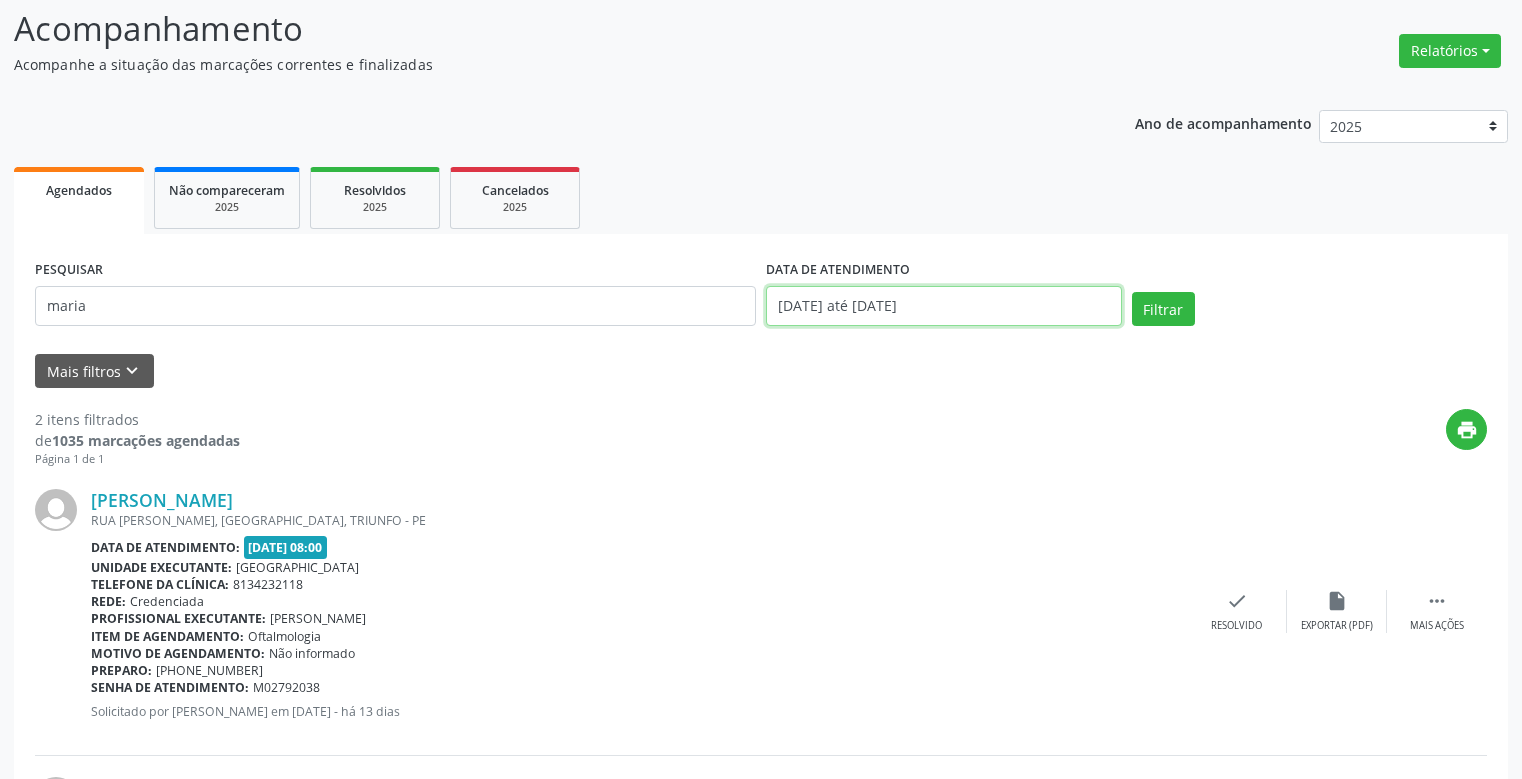 click on "[DATE] até [DATE]" at bounding box center [944, 306] 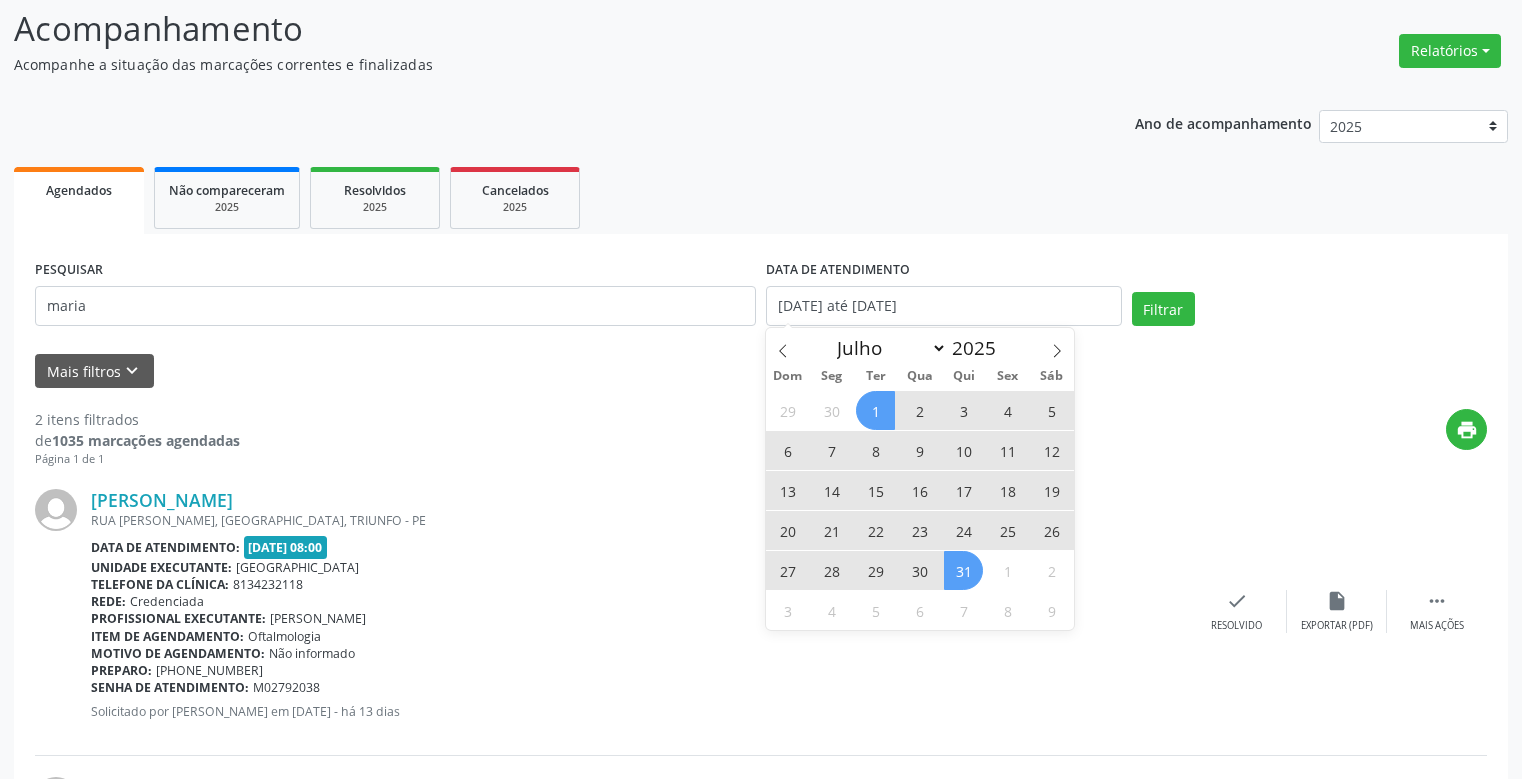 click on "PESQUISAR
maria" at bounding box center [395, 297] 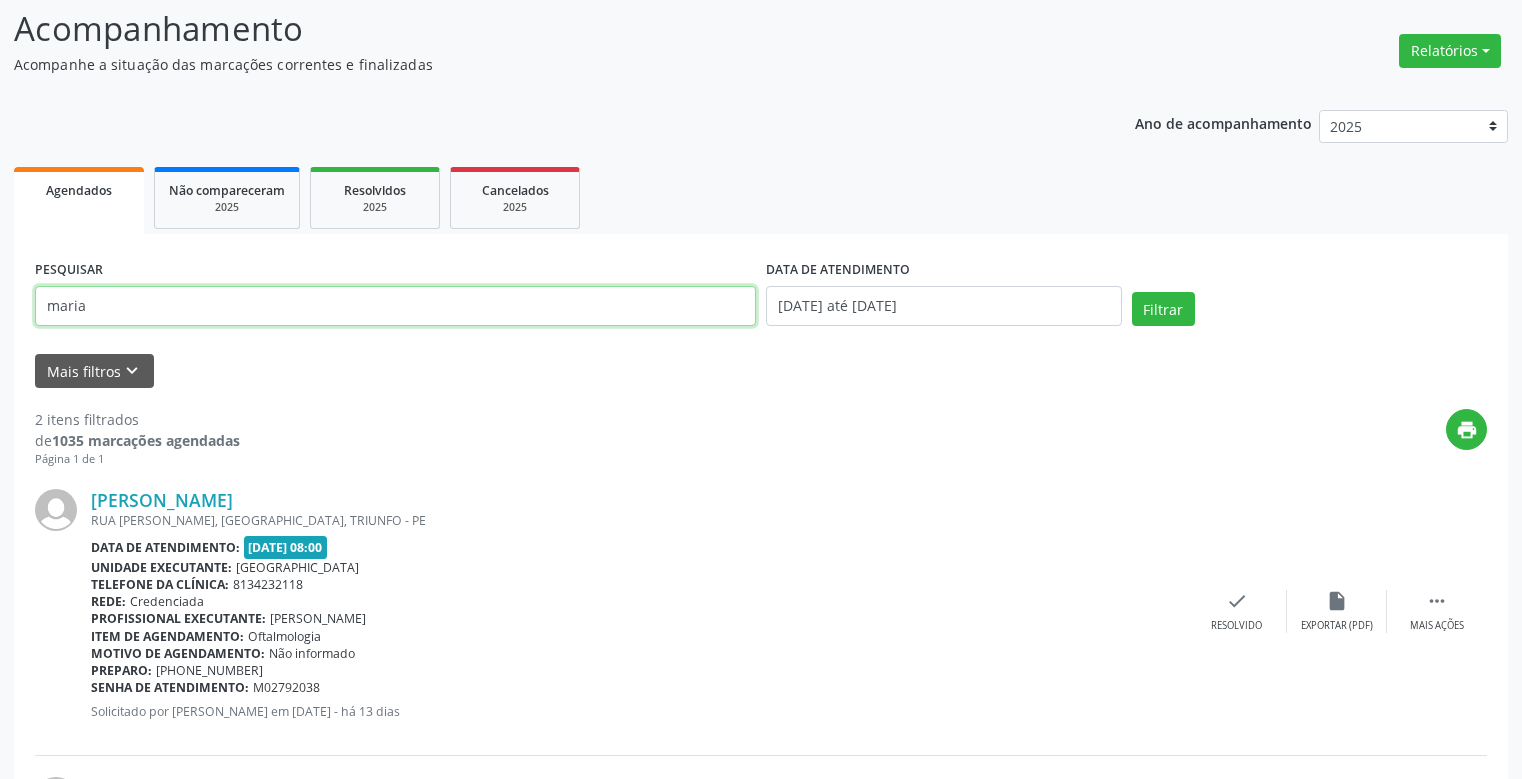 click on "maria" at bounding box center (395, 306) 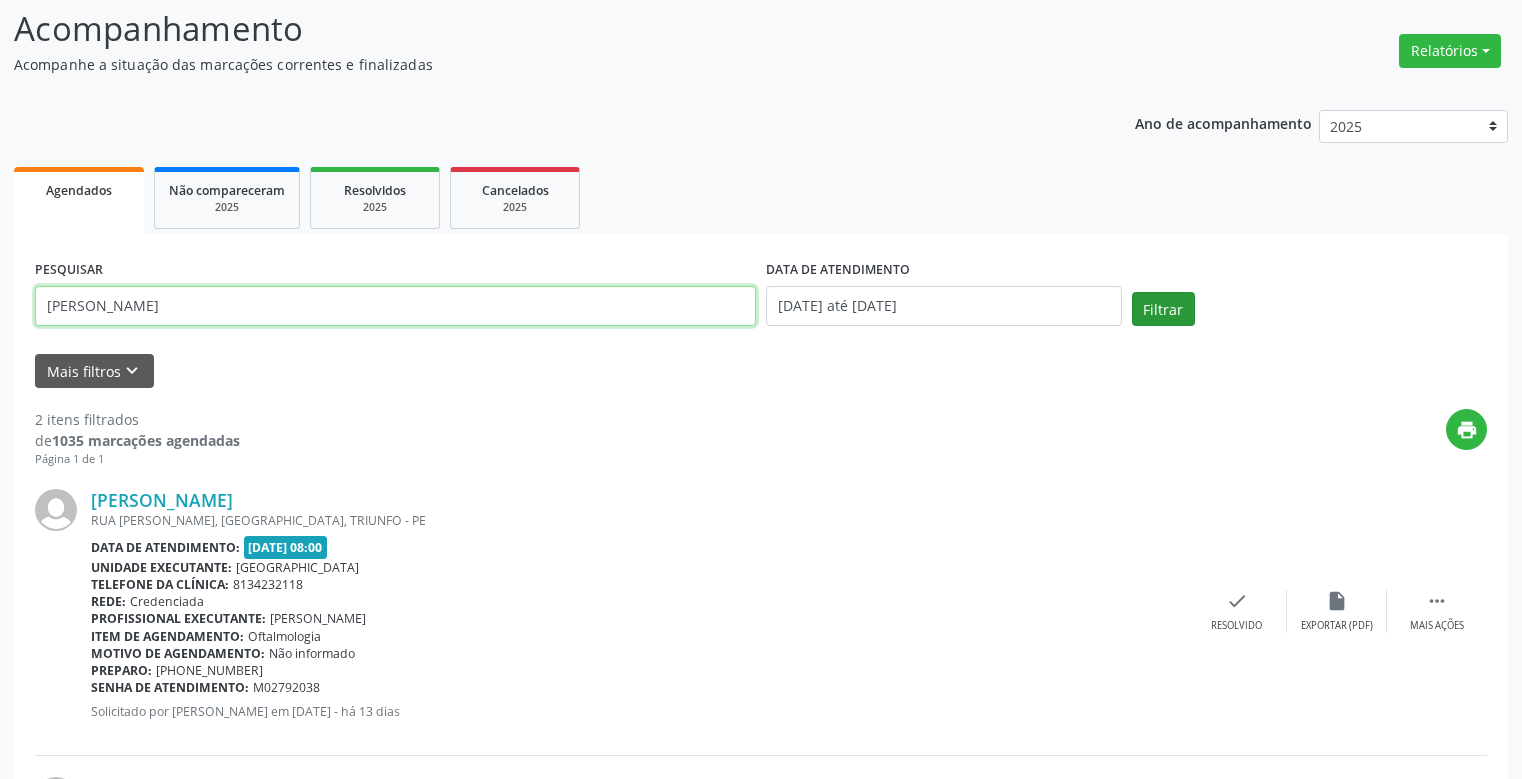 type on "[PERSON_NAME]" 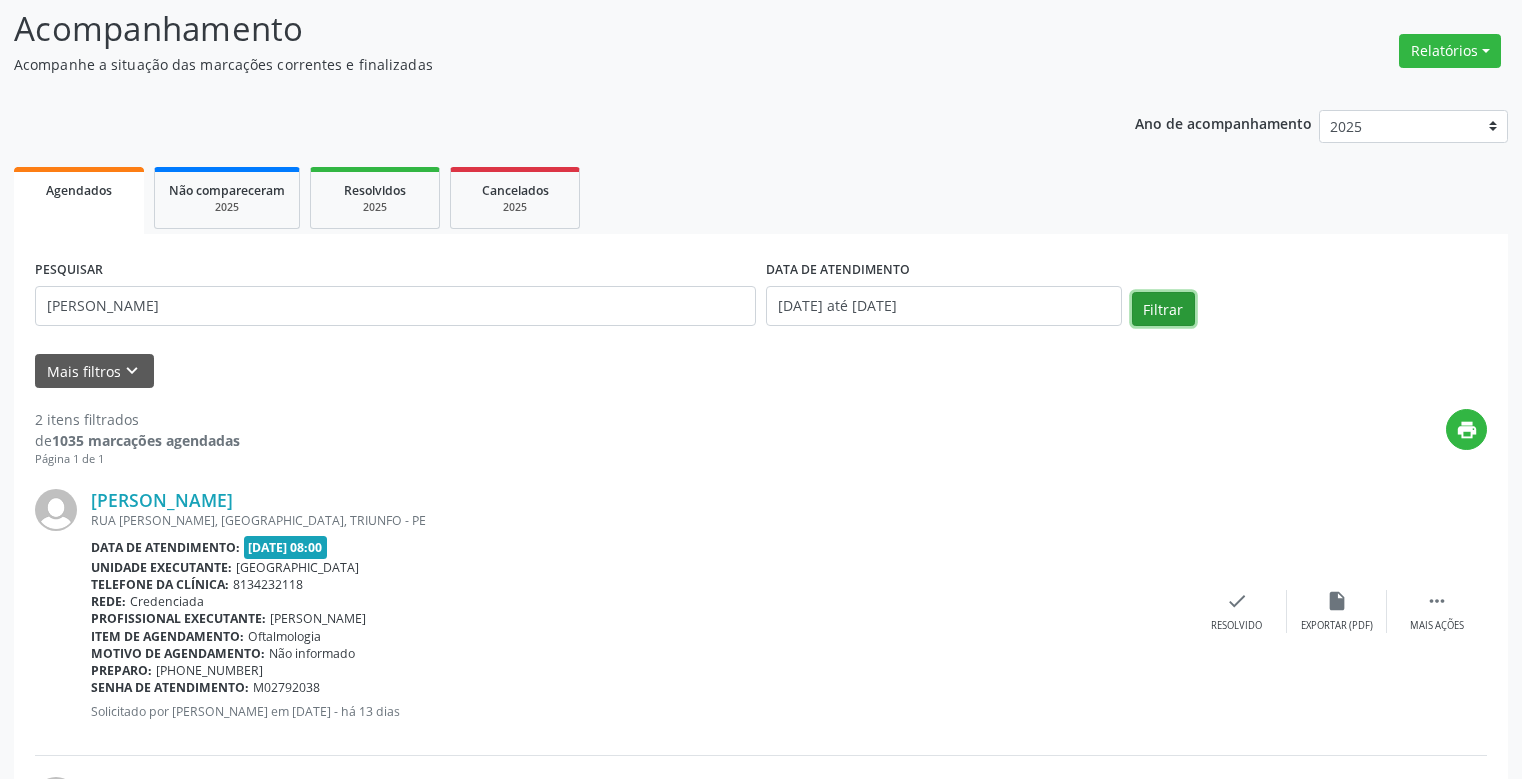 click on "Filtrar" at bounding box center (1163, 309) 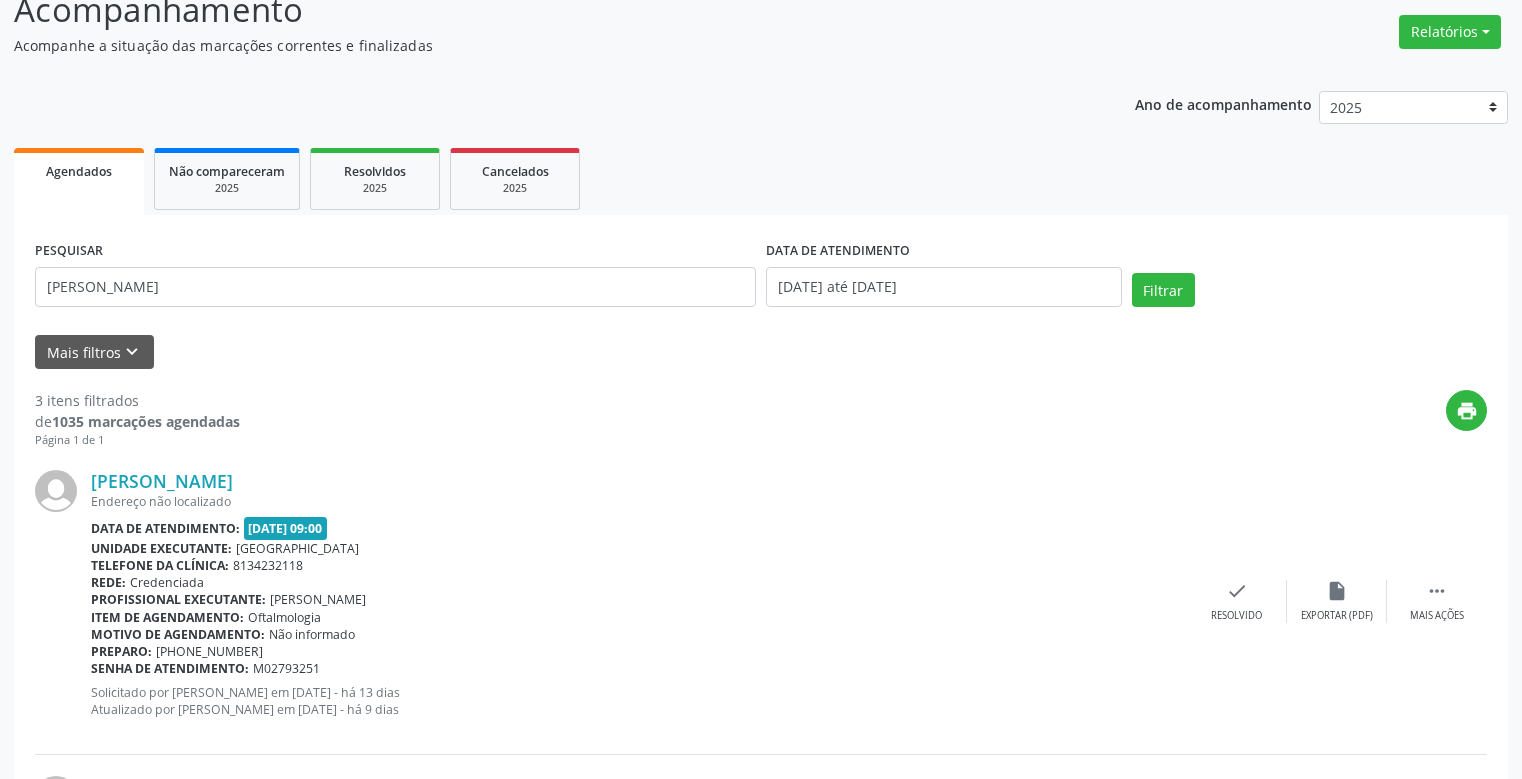 scroll, scrollTop: 0, scrollLeft: 0, axis: both 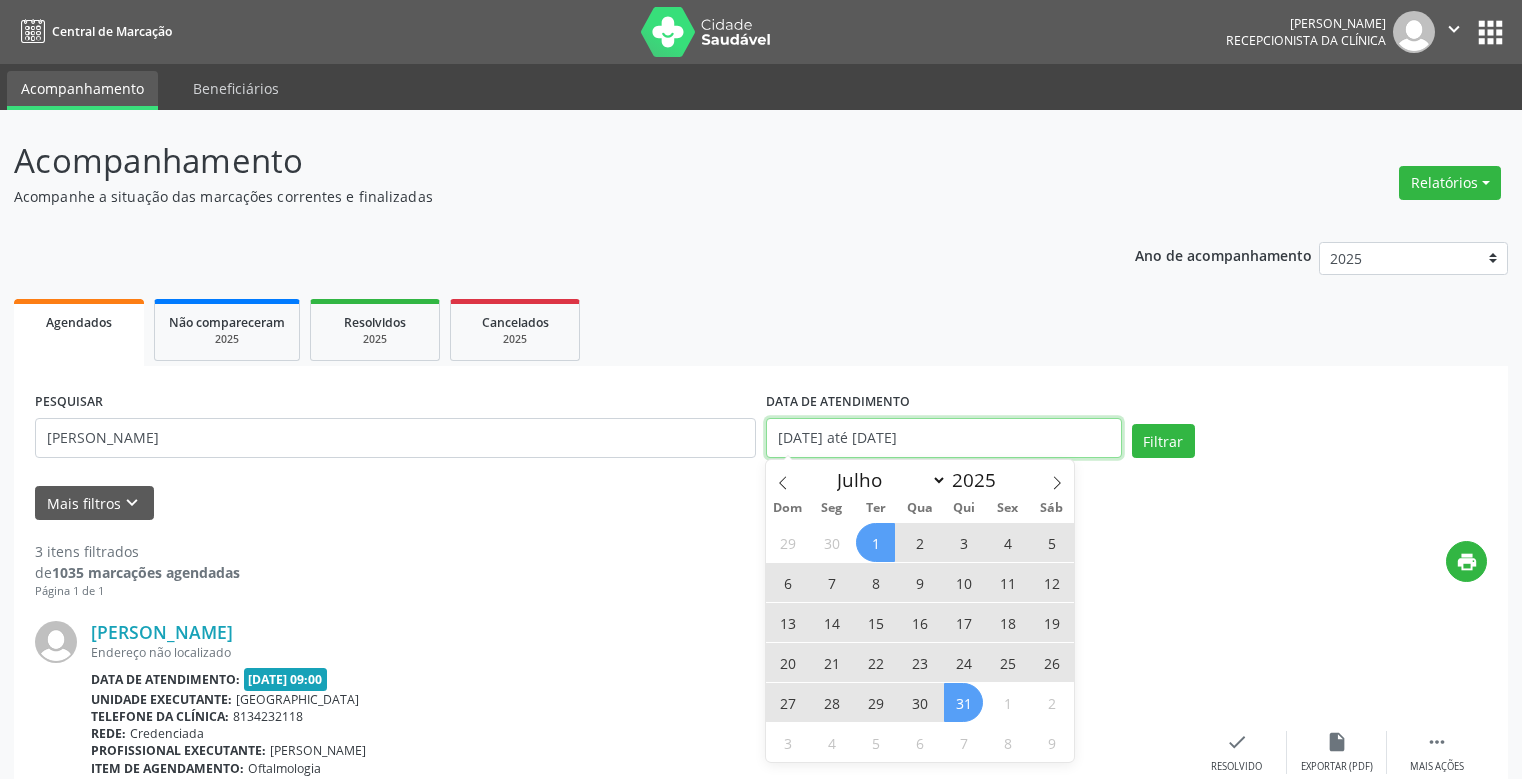 click on "[DATE] até [DATE]" at bounding box center (944, 438) 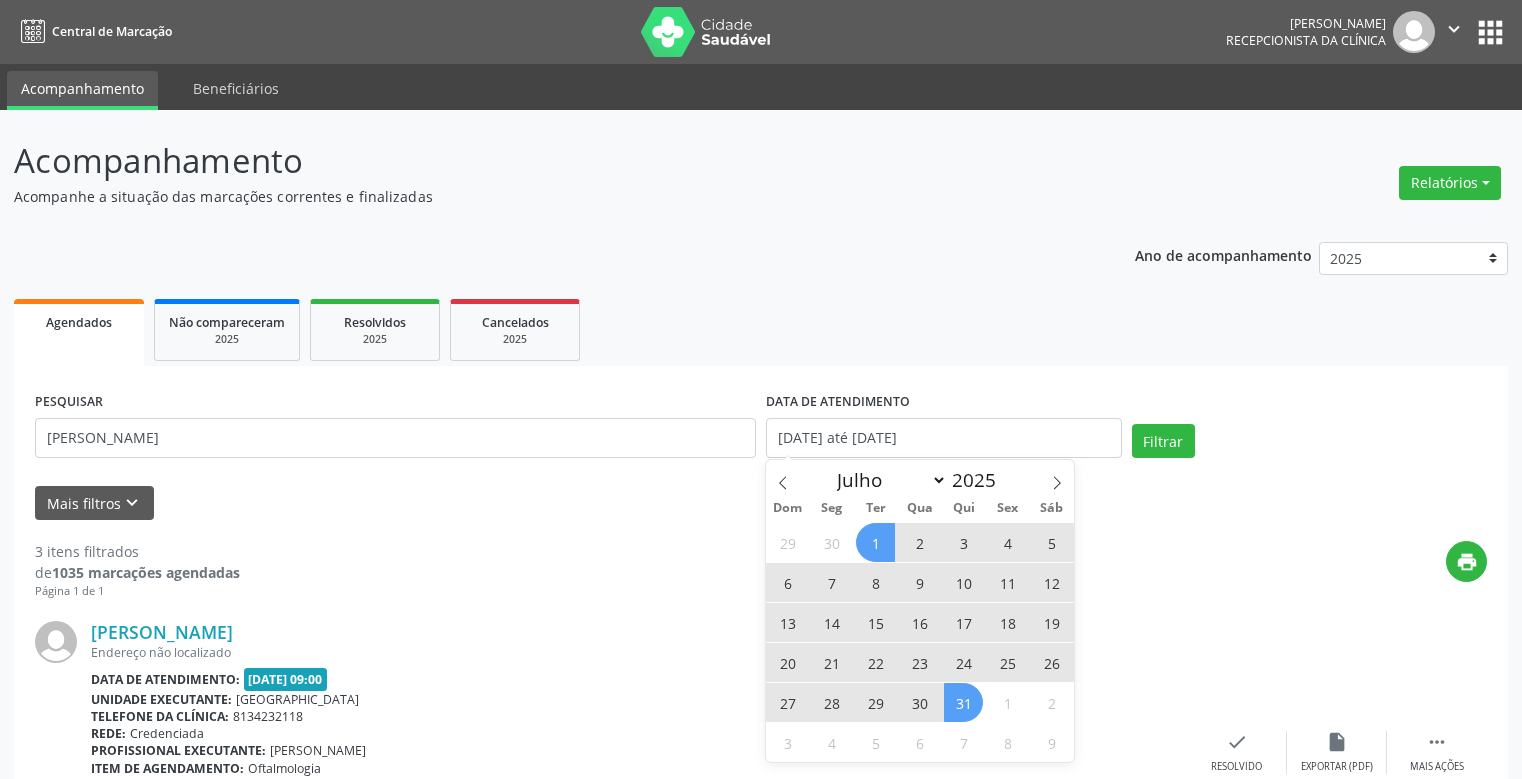 click on "19" at bounding box center (1051, 622) 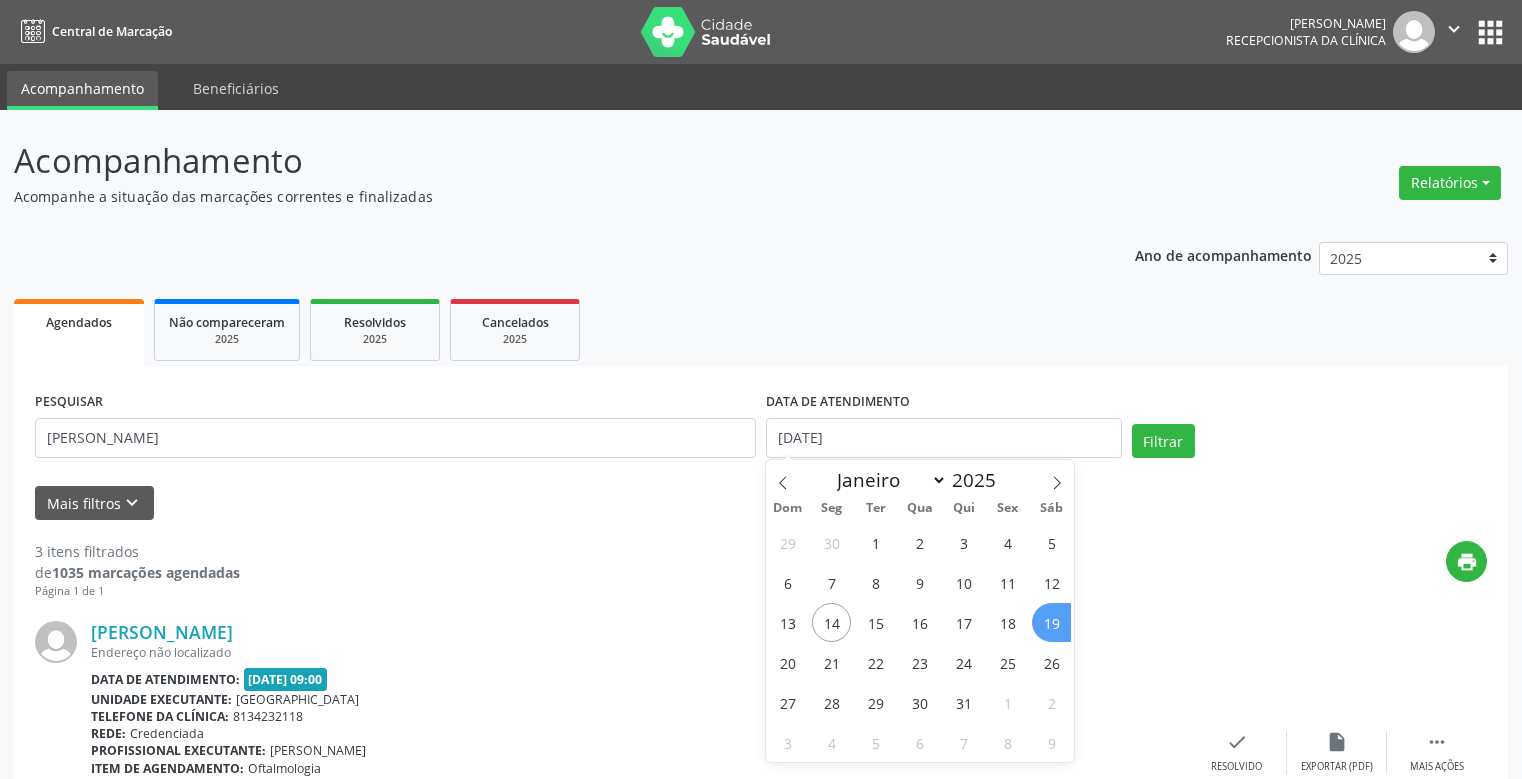click on "19" at bounding box center (1051, 622) 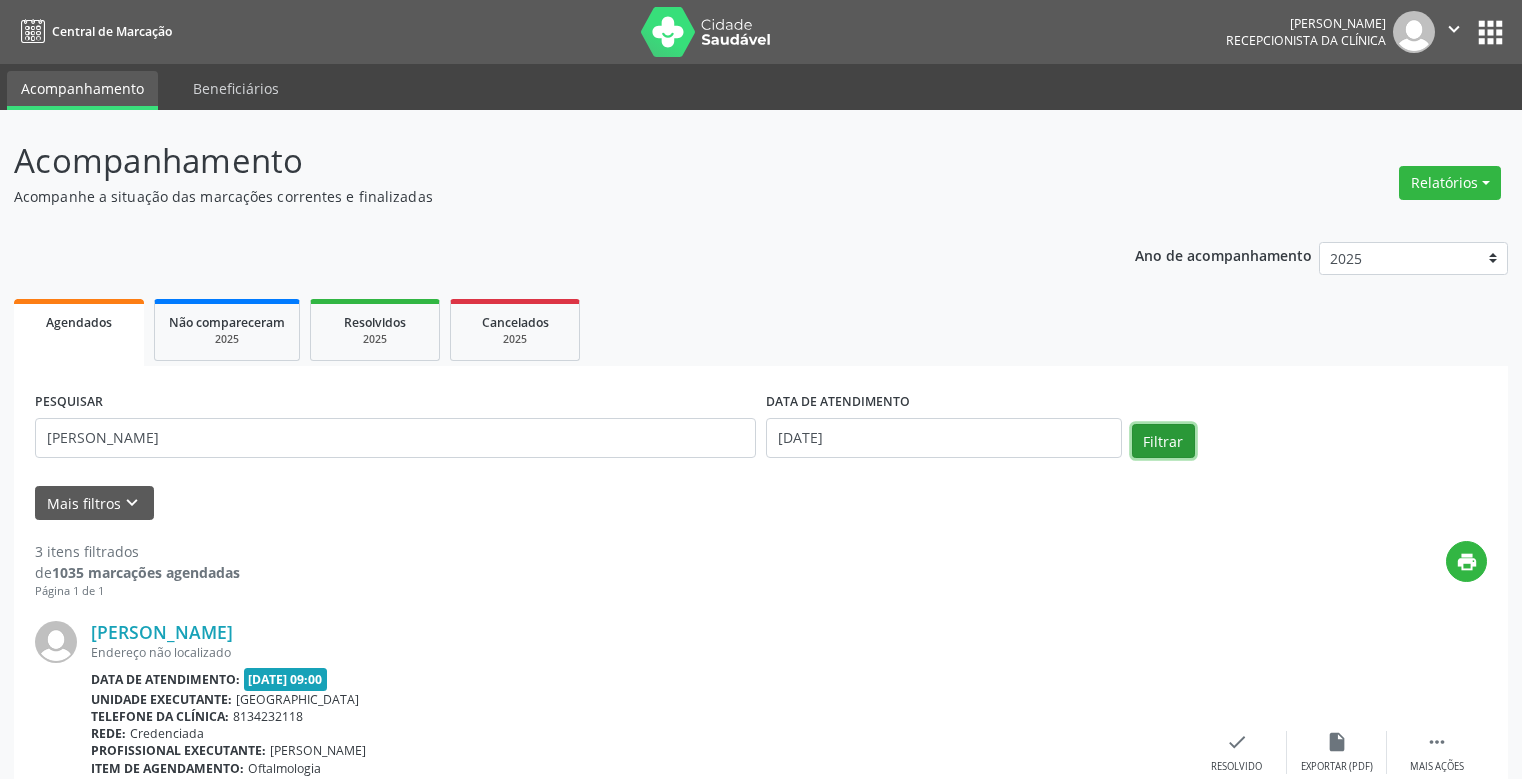 click on "Filtrar" at bounding box center (1163, 441) 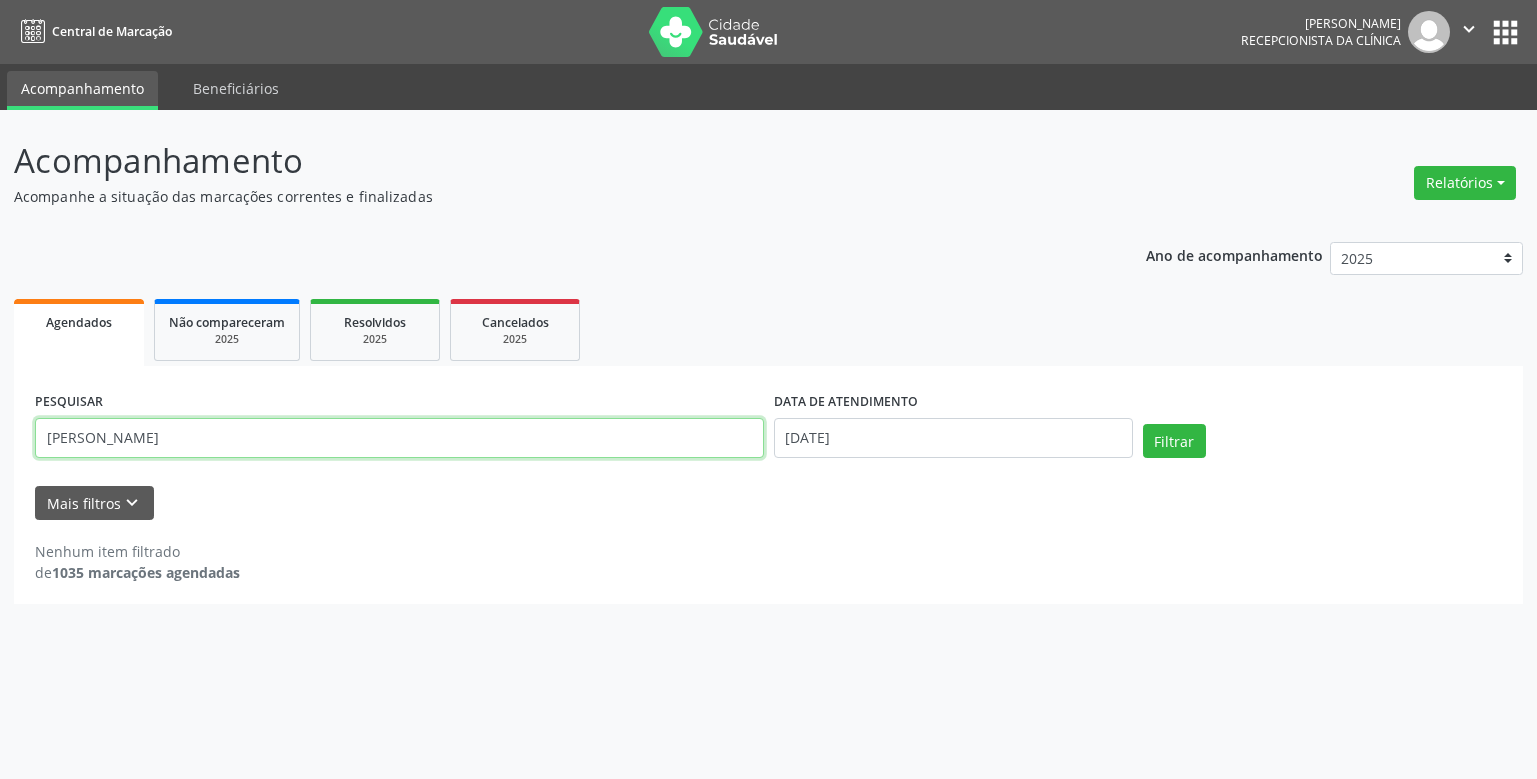 click on "[PERSON_NAME]" at bounding box center (399, 438) 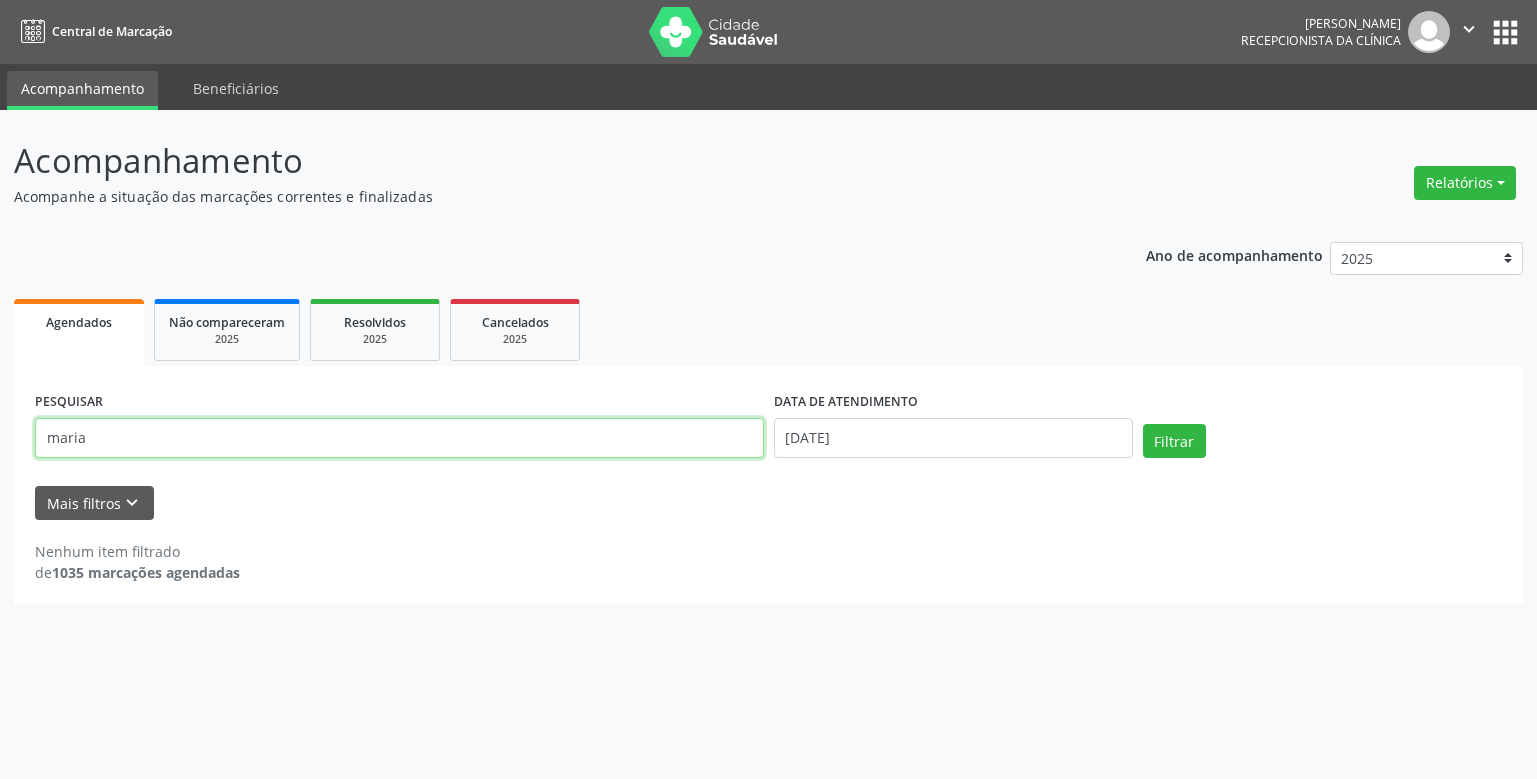 type on "maria" 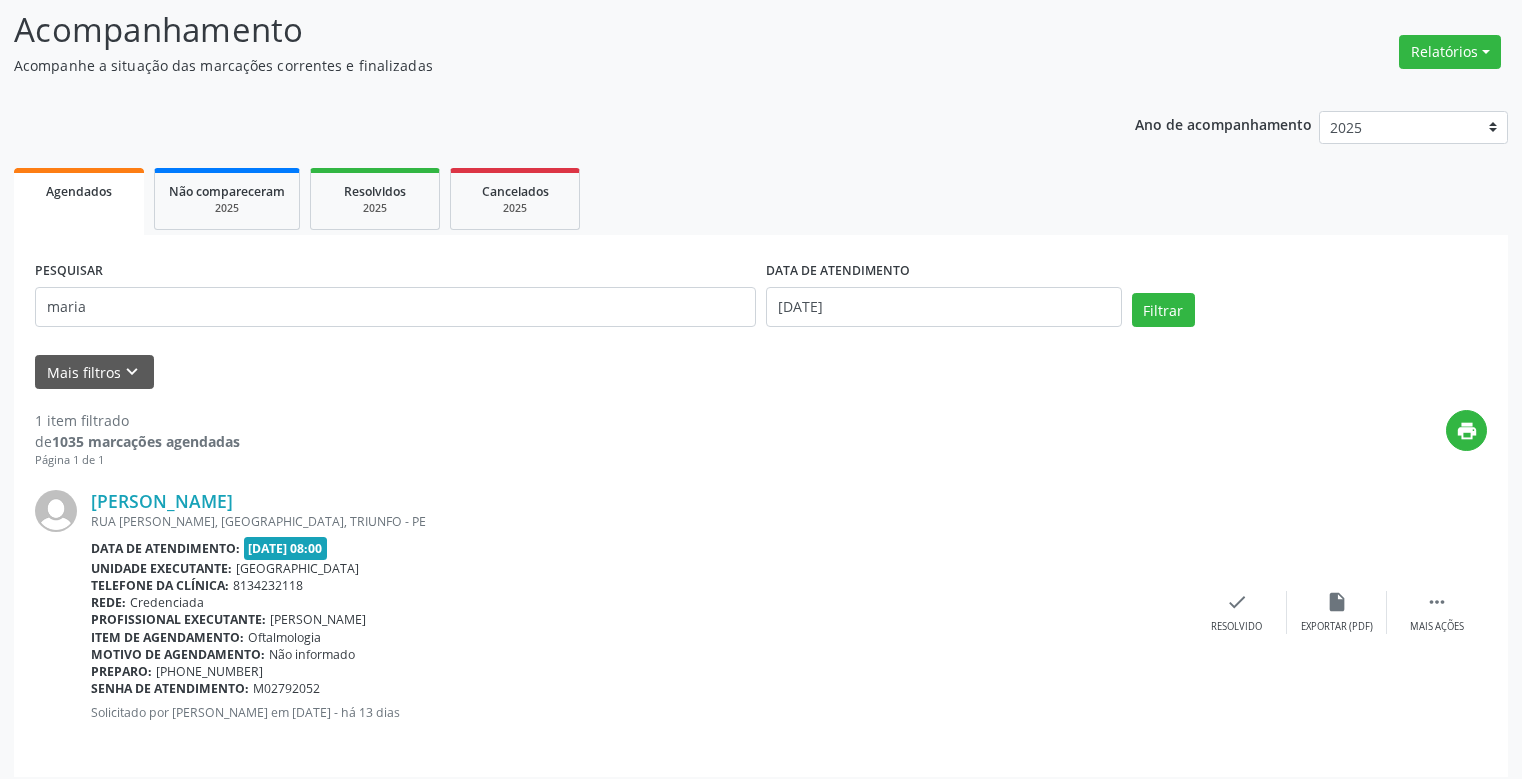 scroll, scrollTop: 143, scrollLeft: 0, axis: vertical 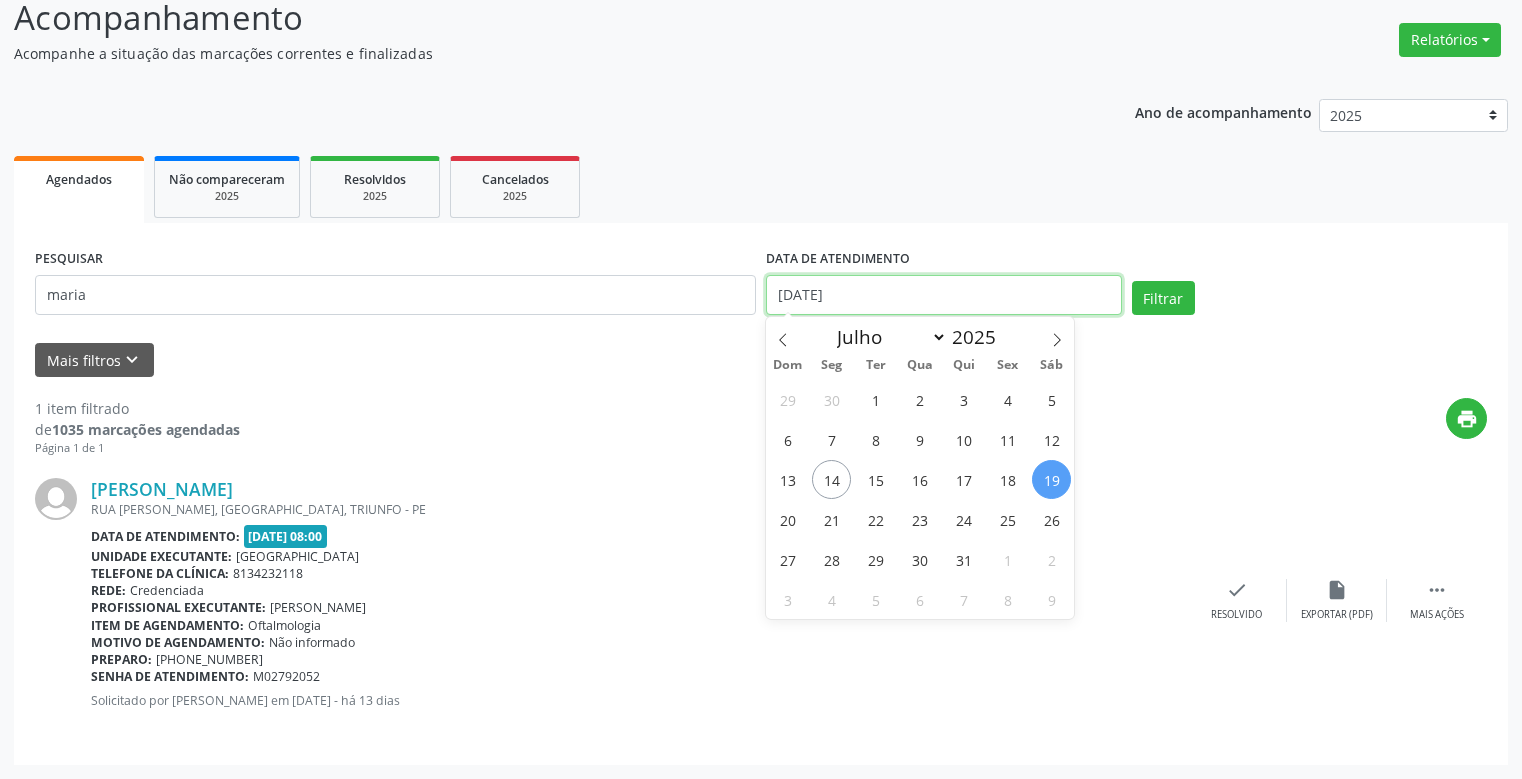 click on "[DATE]" at bounding box center (944, 295) 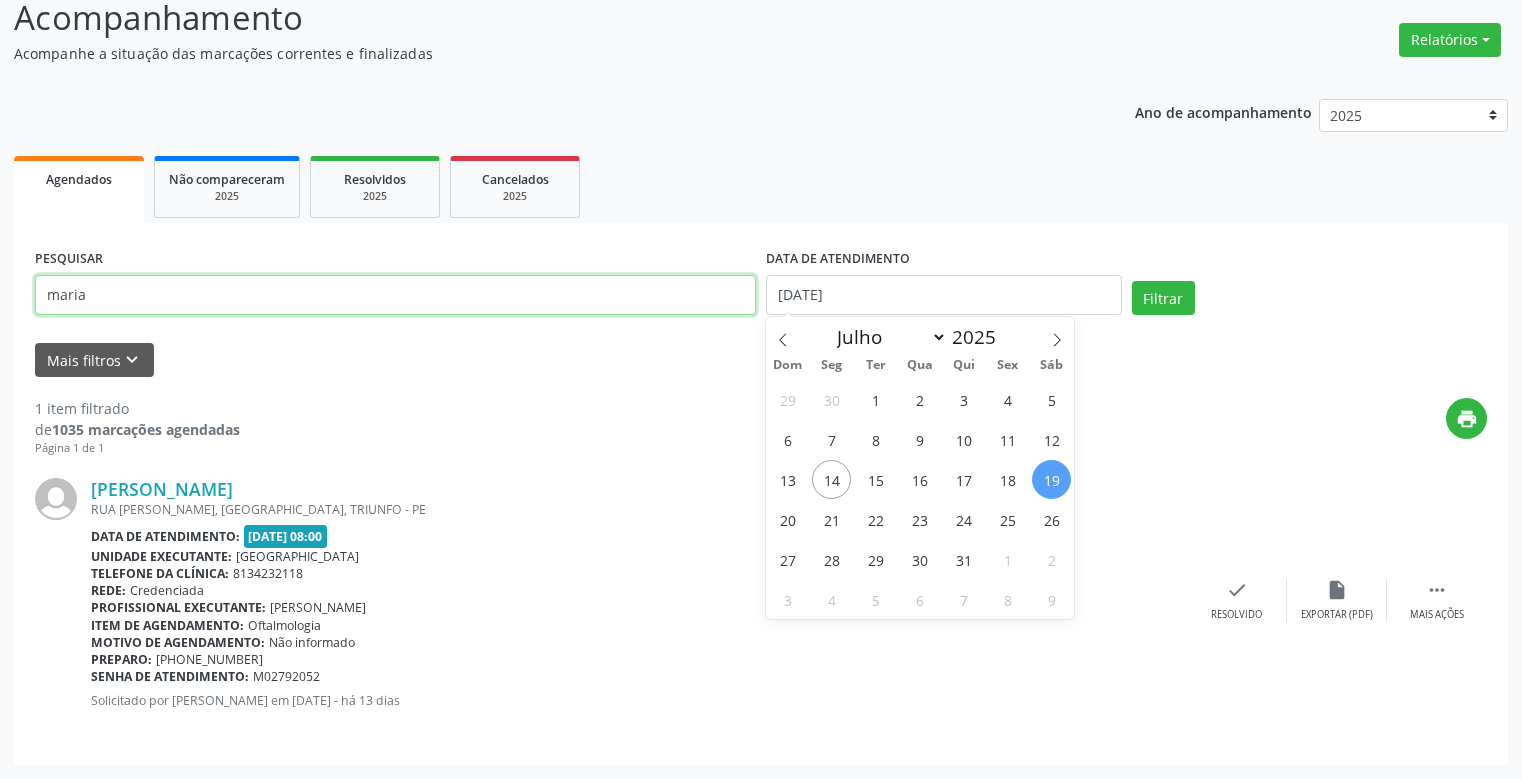 click on "maria" at bounding box center (395, 295) 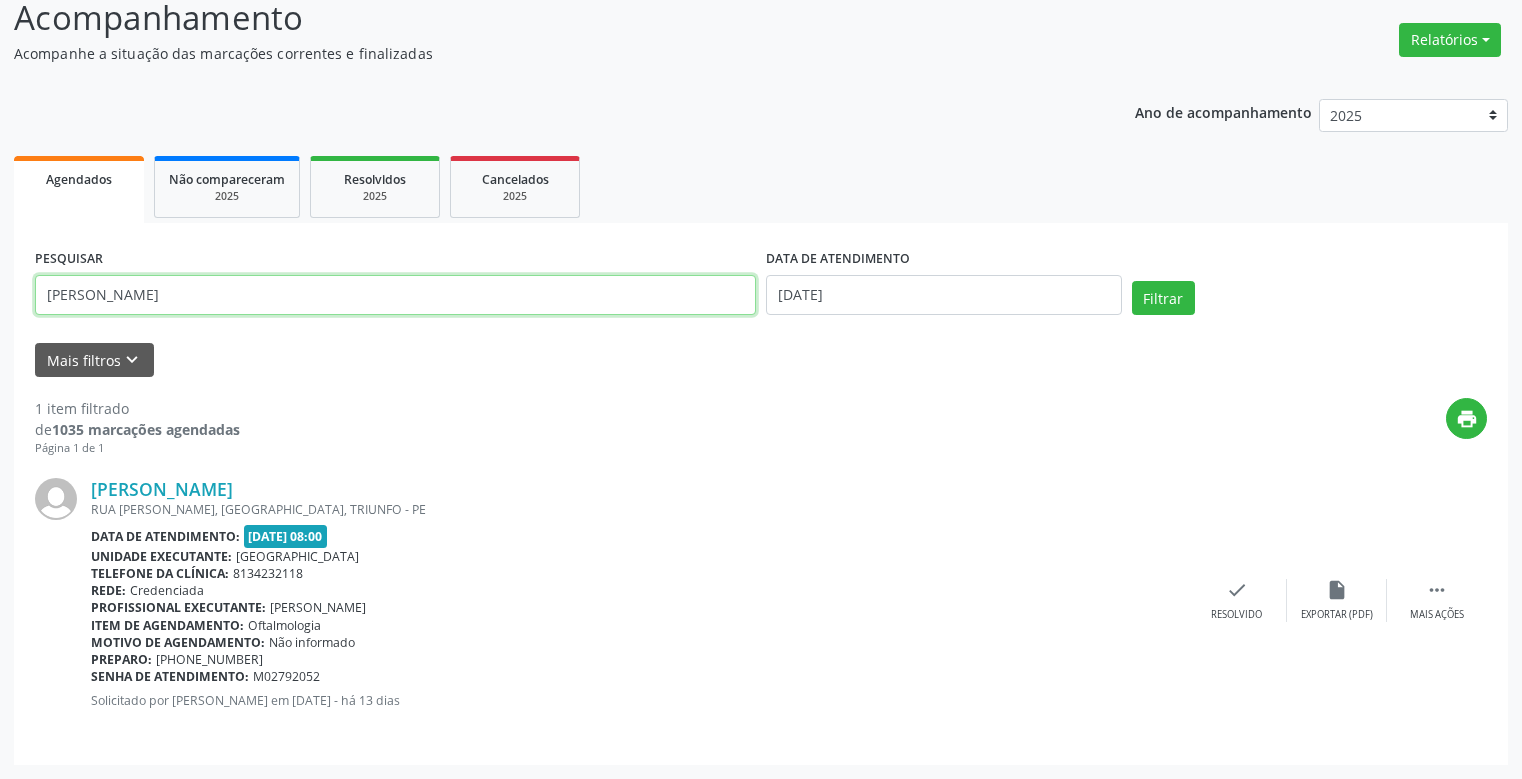 type on "[PERSON_NAME]" 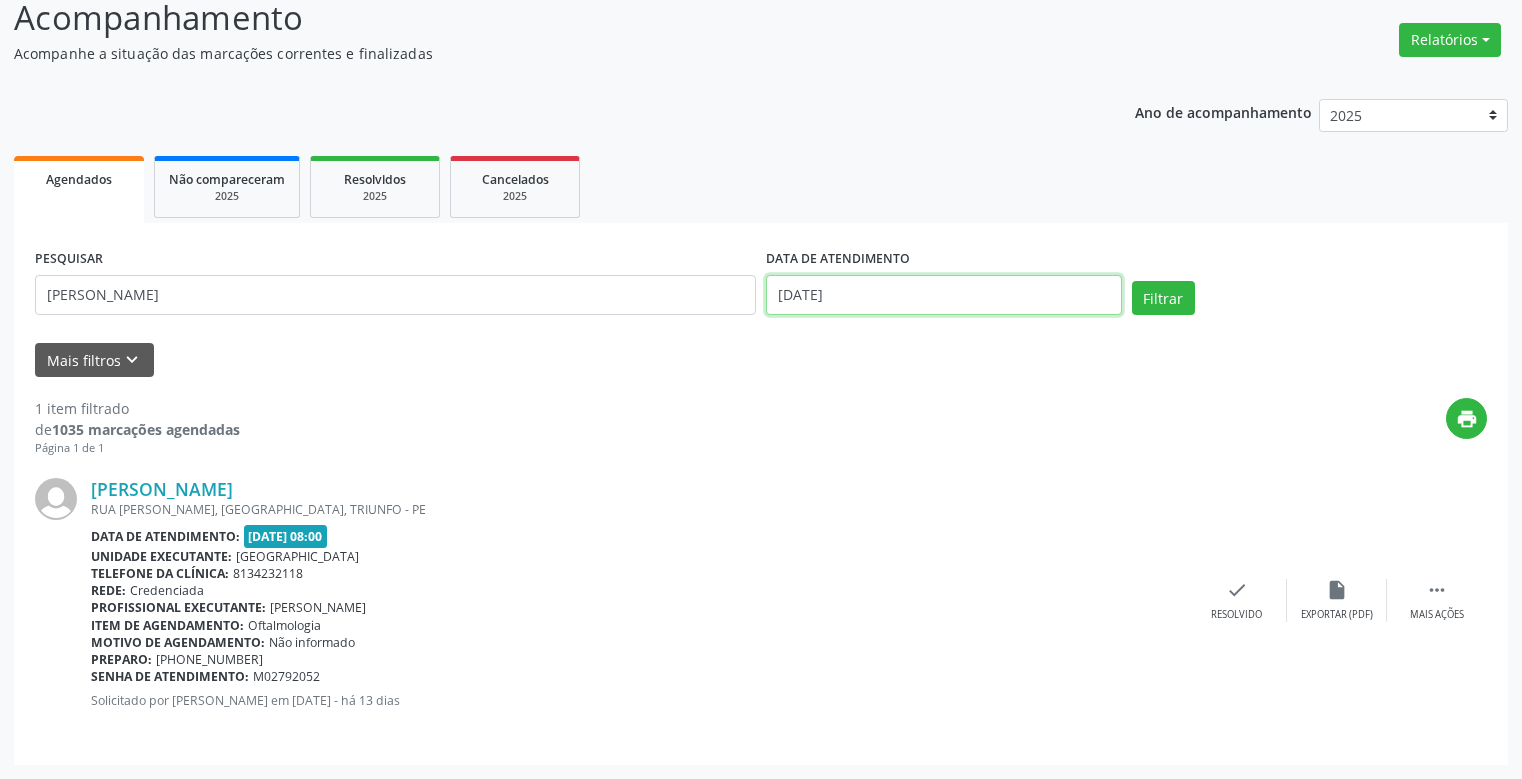click on "[DATE]" at bounding box center [944, 295] 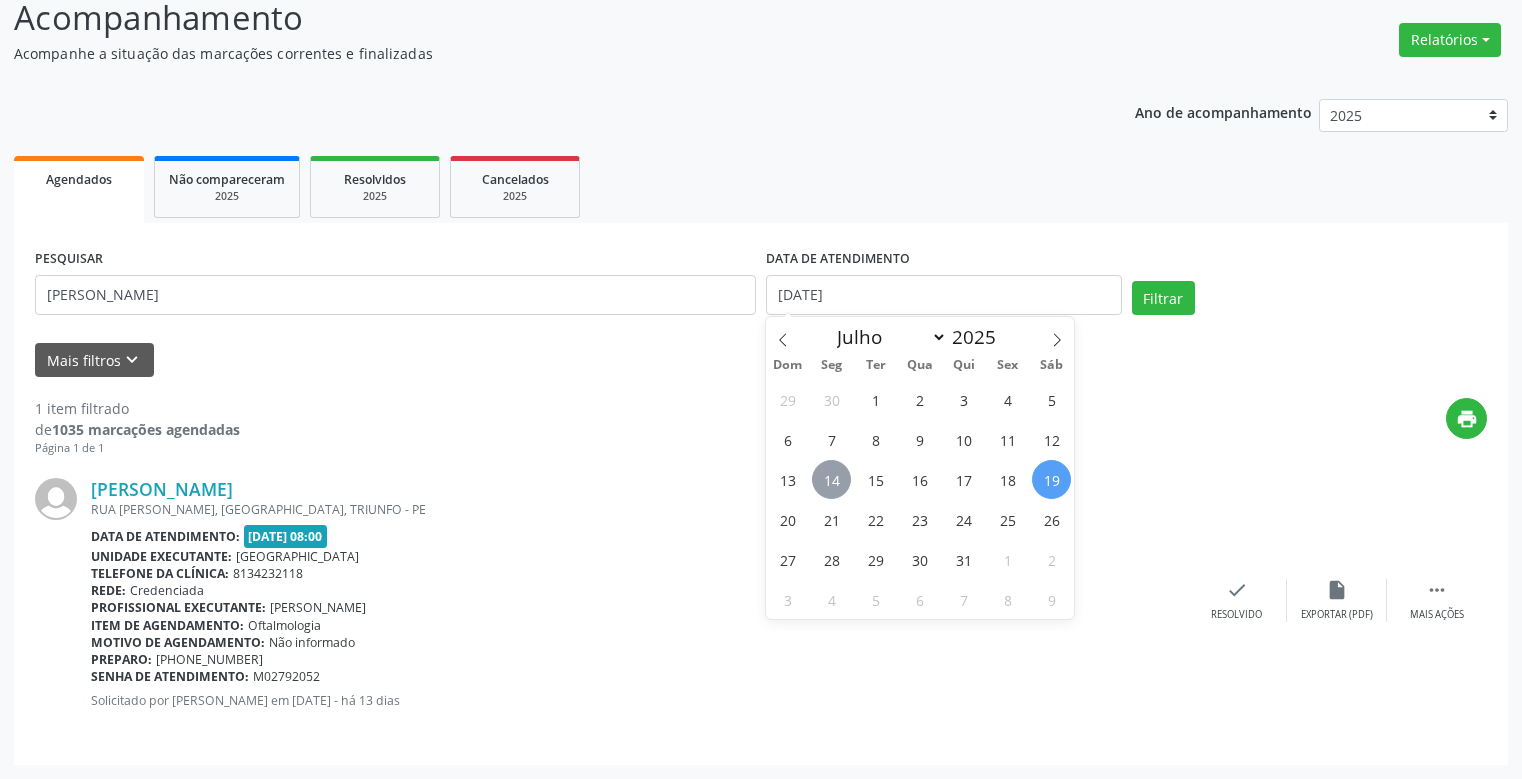 click on "14" at bounding box center [831, 479] 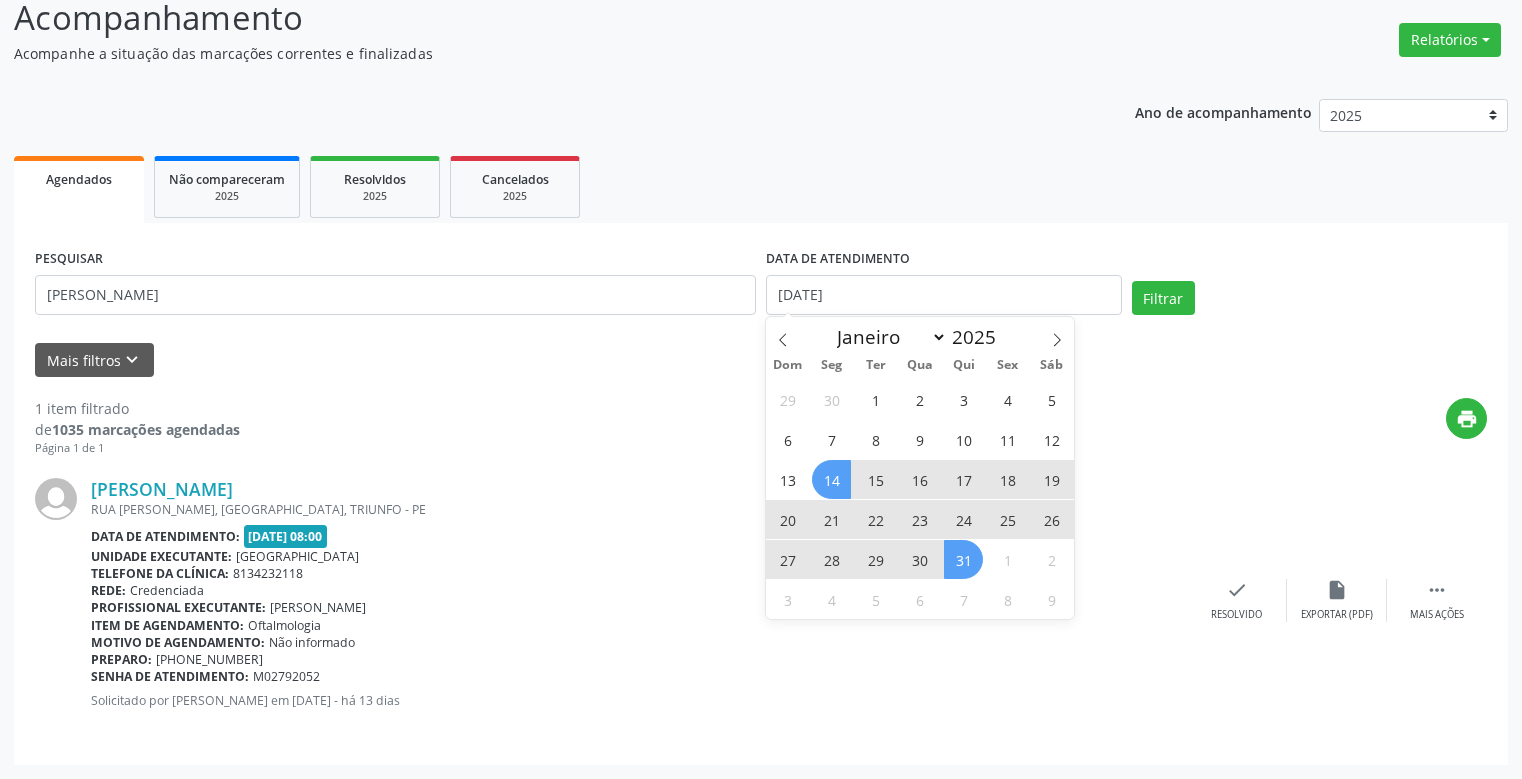 click on "31" at bounding box center (963, 559) 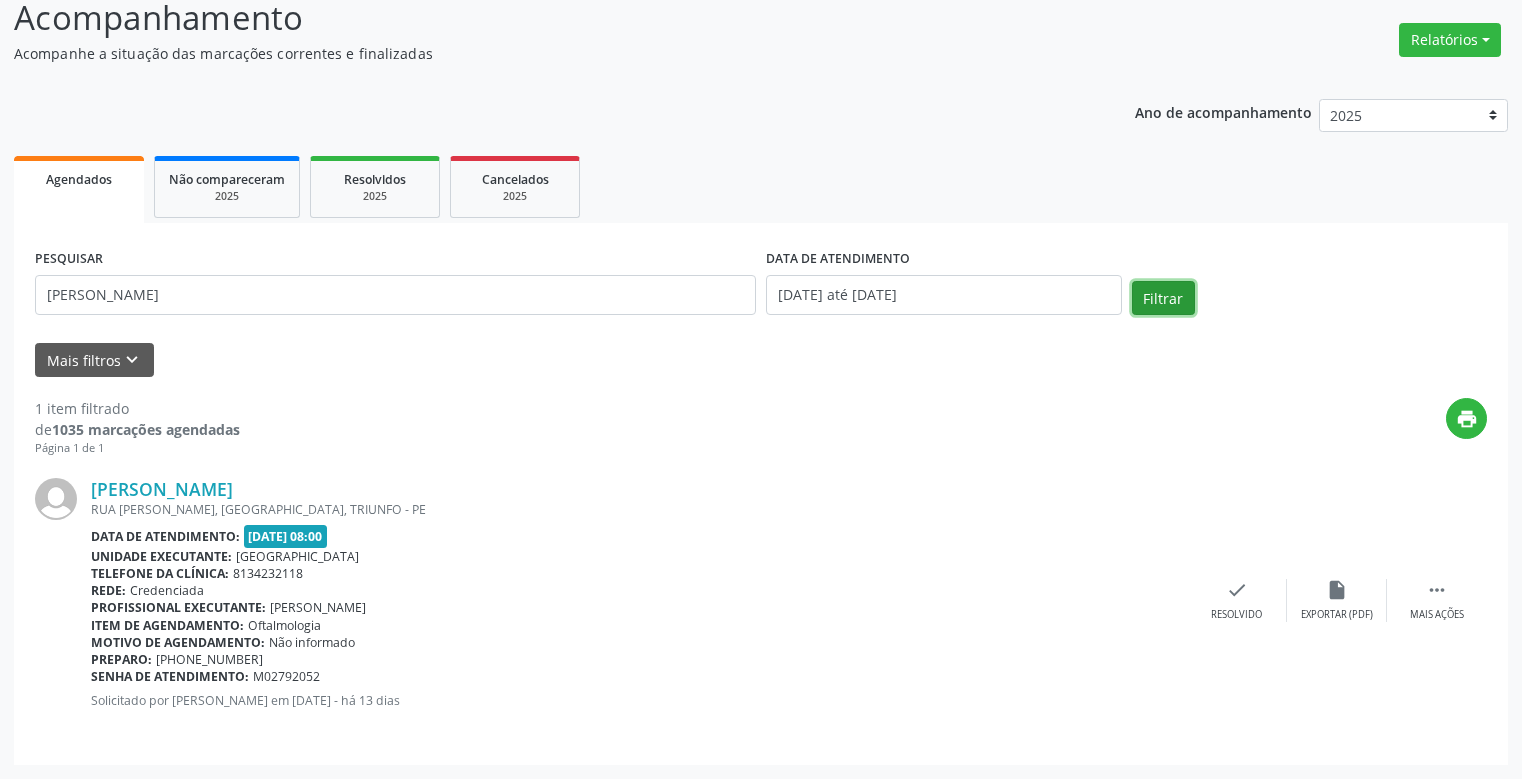click on "Filtrar" at bounding box center (1163, 298) 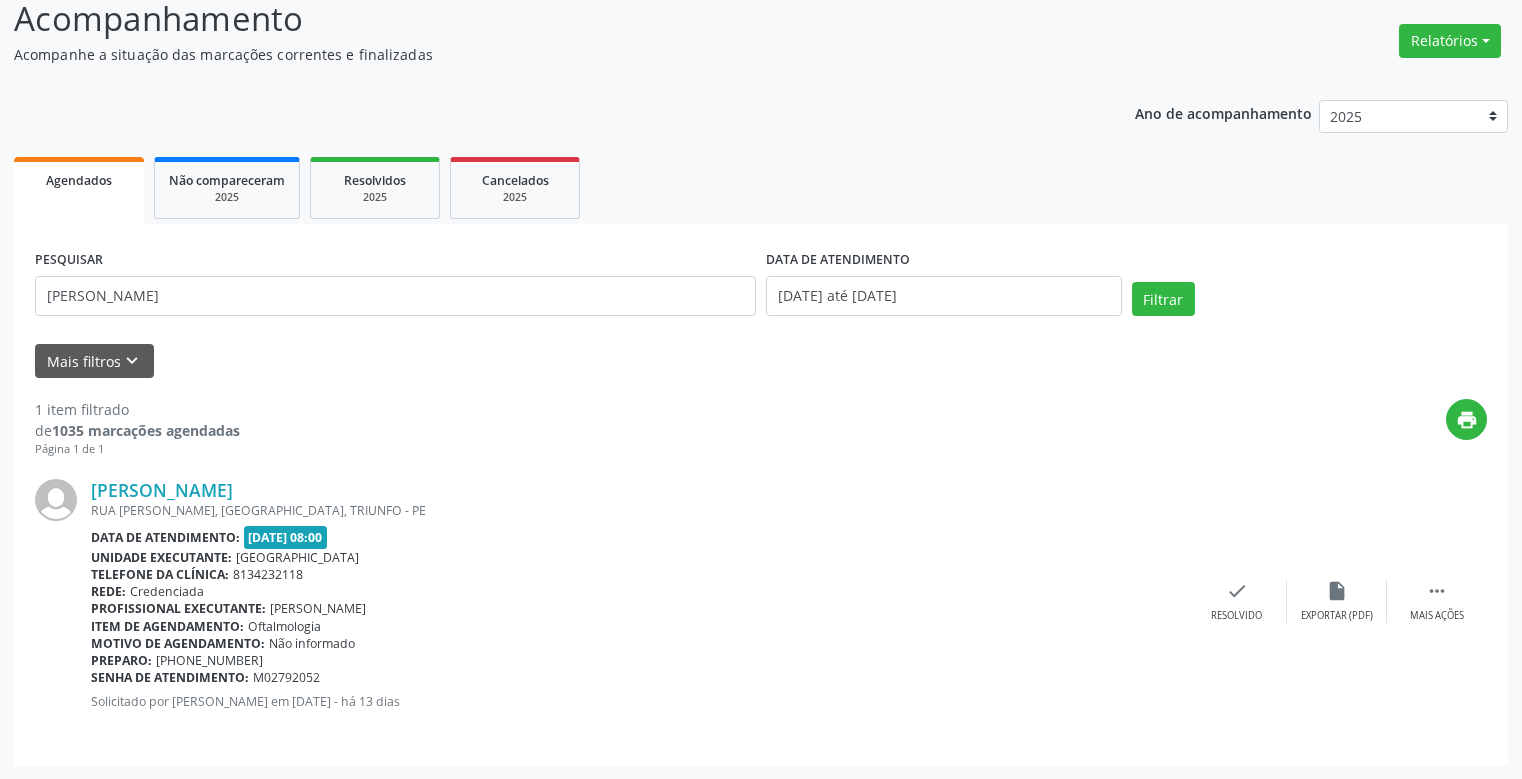 scroll, scrollTop: 143, scrollLeft: 0, axis: vertical 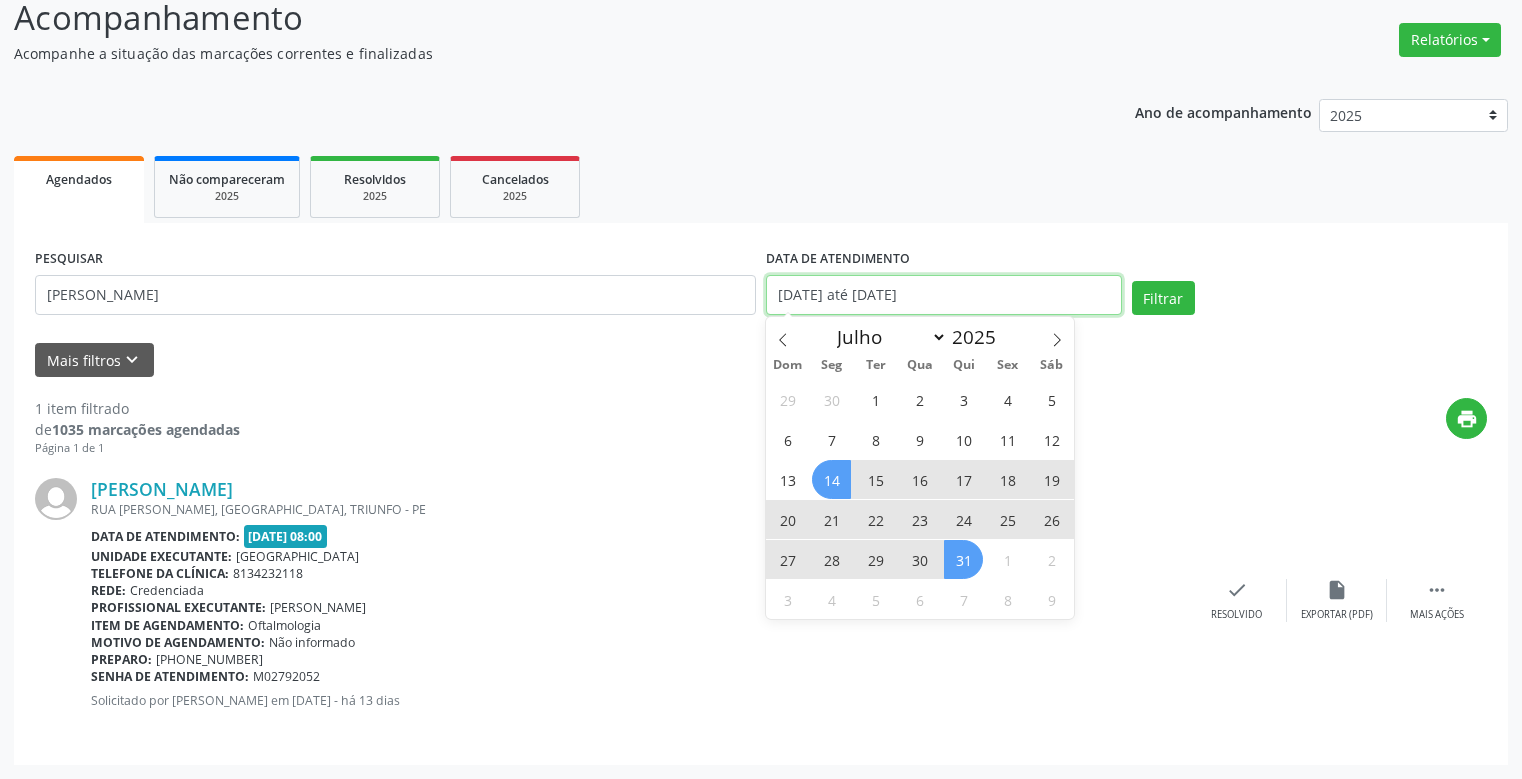 click on "[DATE] até [DATE]" at bounding box center (944, 295) 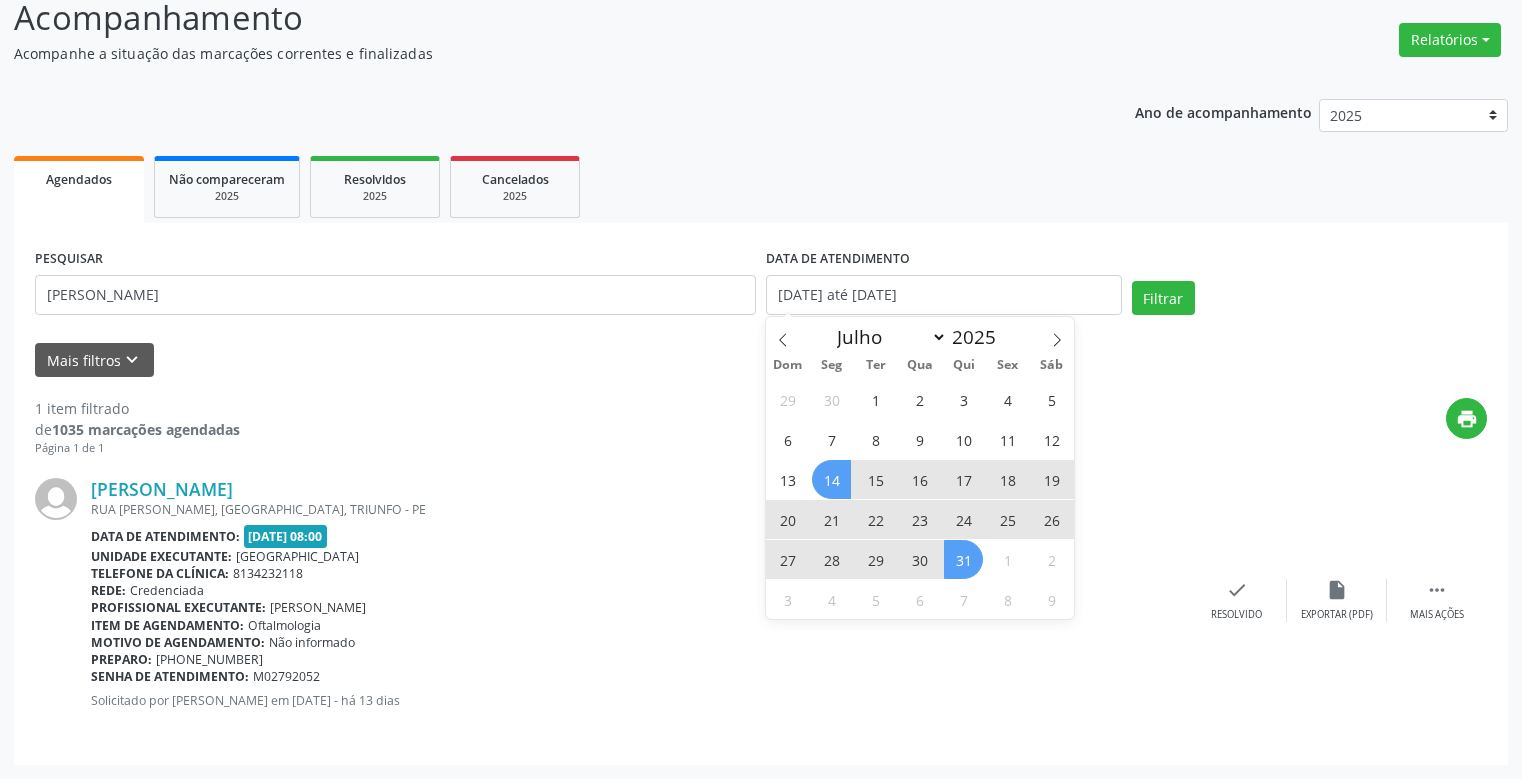 click on "21" at bounding box center [831, 519] 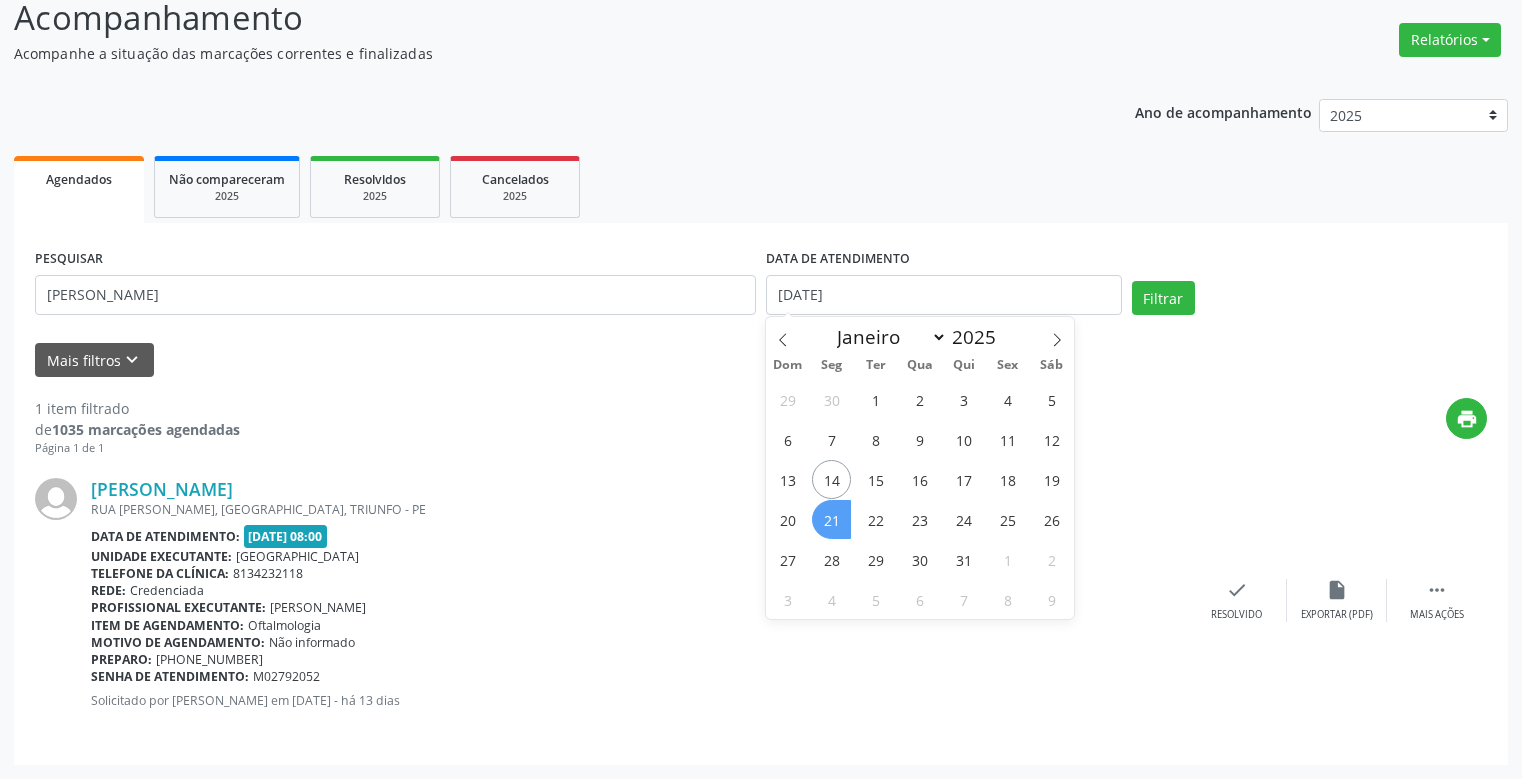 click on "21" at bounding box center (831, 519) 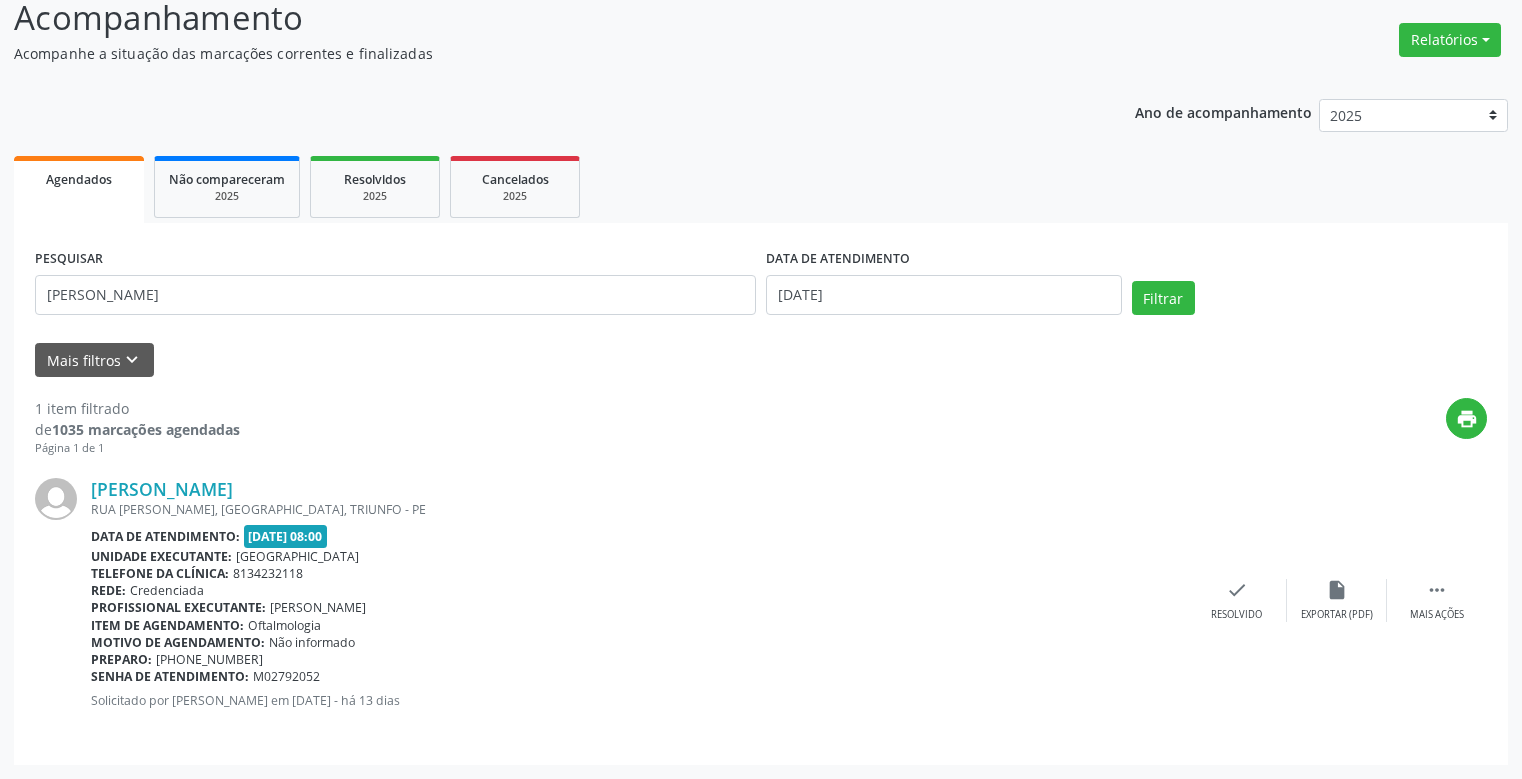 click on "PESQUISAR
[PERSON_NAME]
DATA DE ATENDIMENTO
[DATE]
Filtrar" at bounding box center (761, 286) 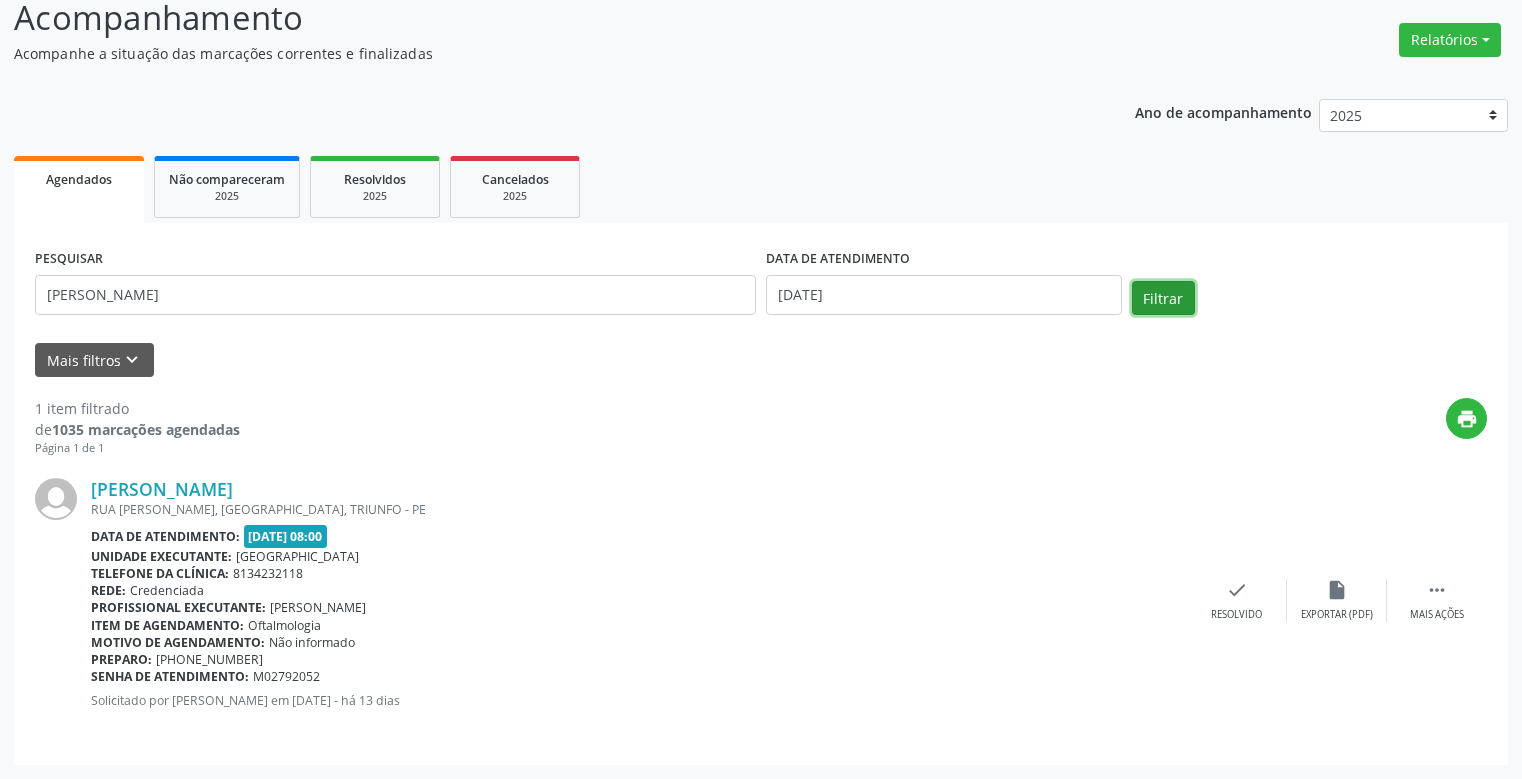 click on "Filtrar" at bounding box center [1163, 298] 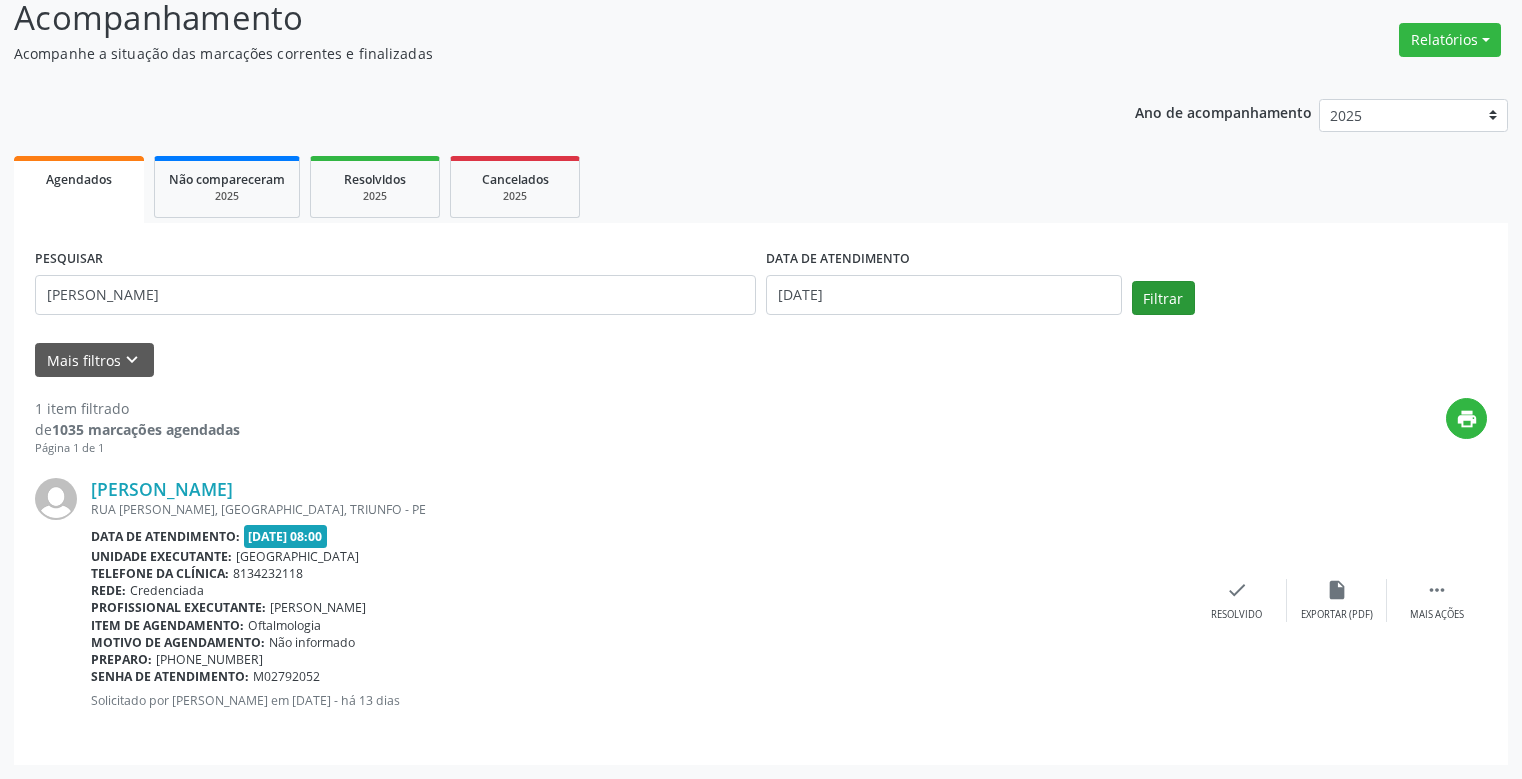 scroll, scrollTop: 0, scrollLeft: 0, axis: both 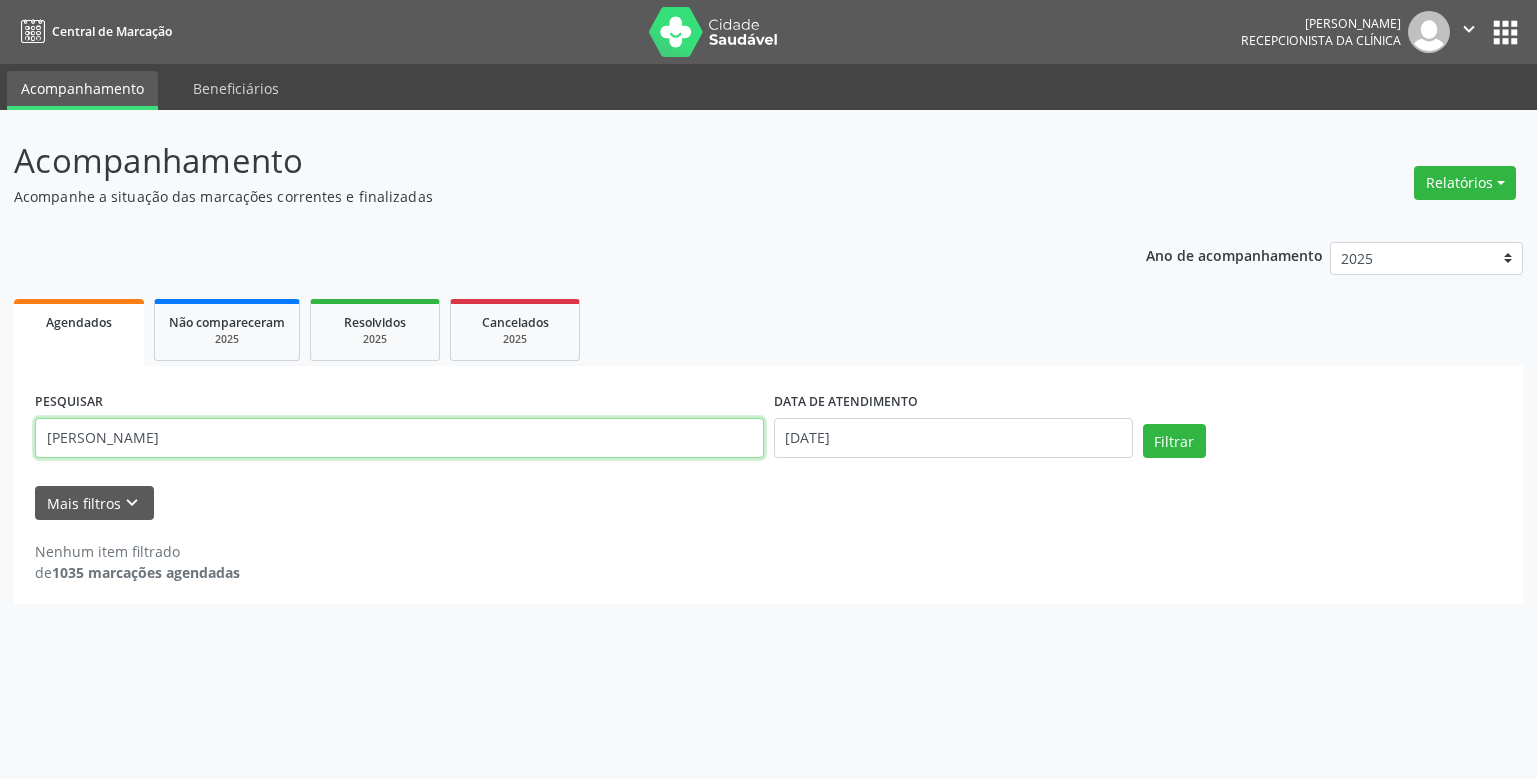 click on "[PERSON_NAME]" at bounding box center (399, 438) 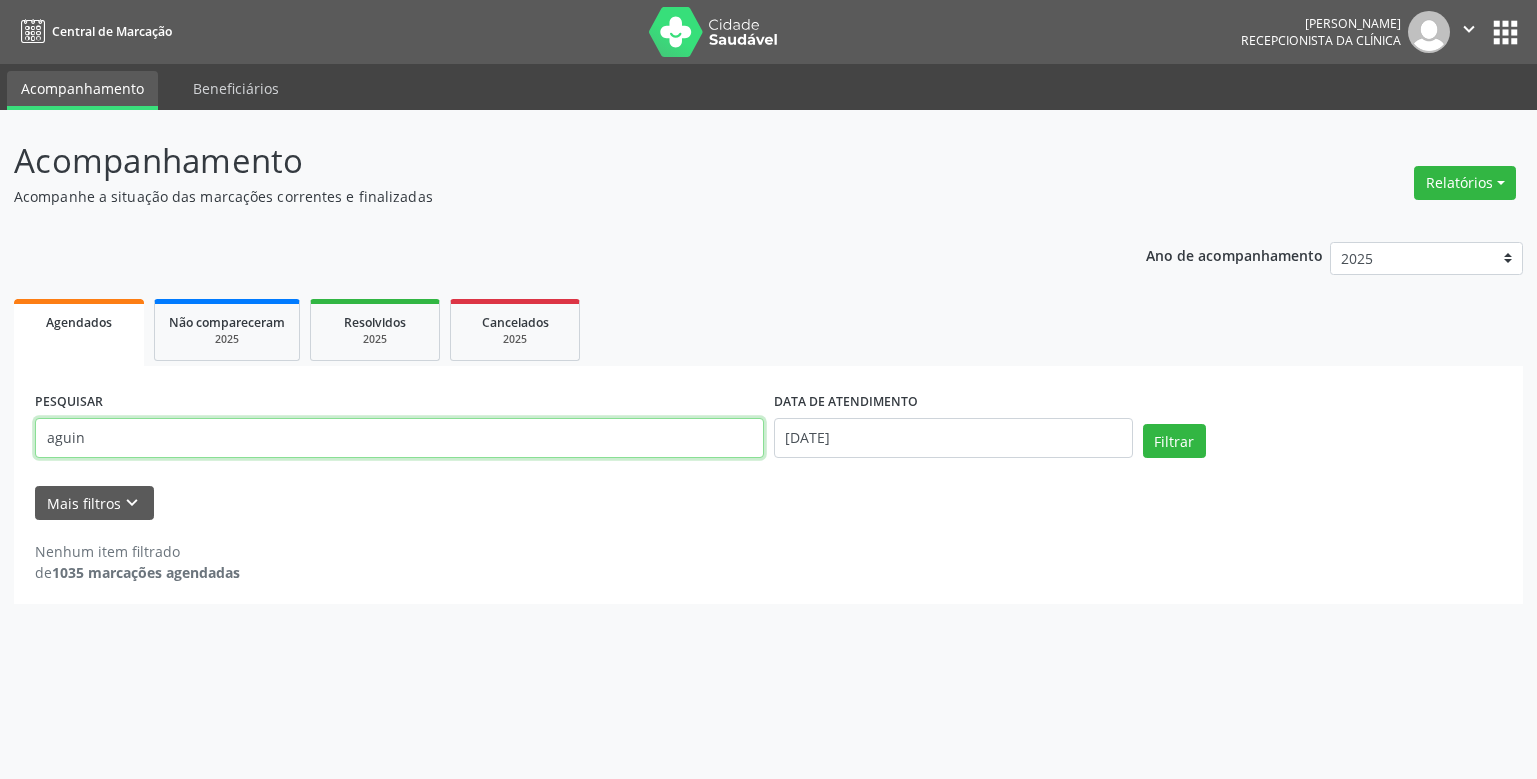 type on "aguinaldo" 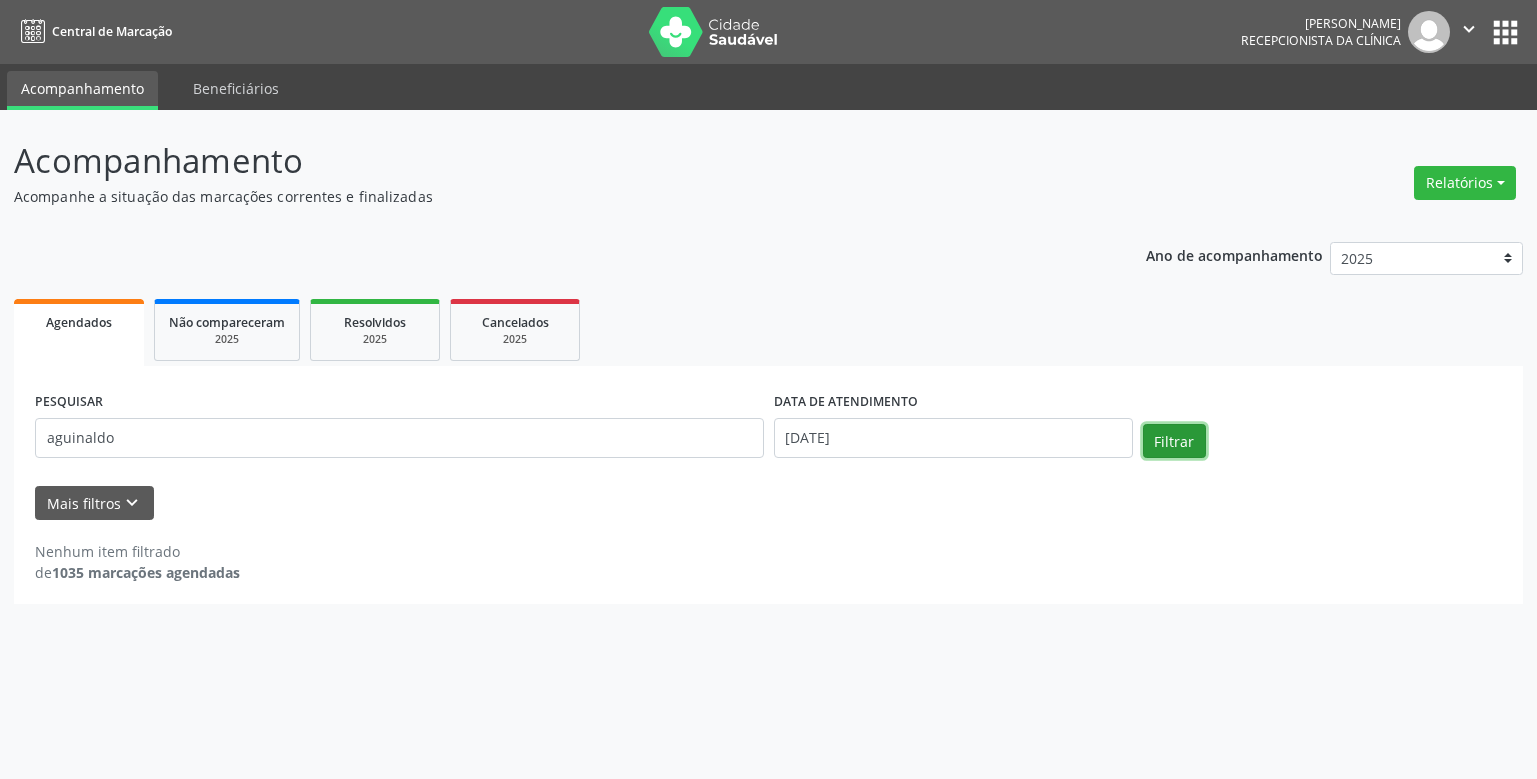 click on "Filtrar" at bounding box center [1174, 441] 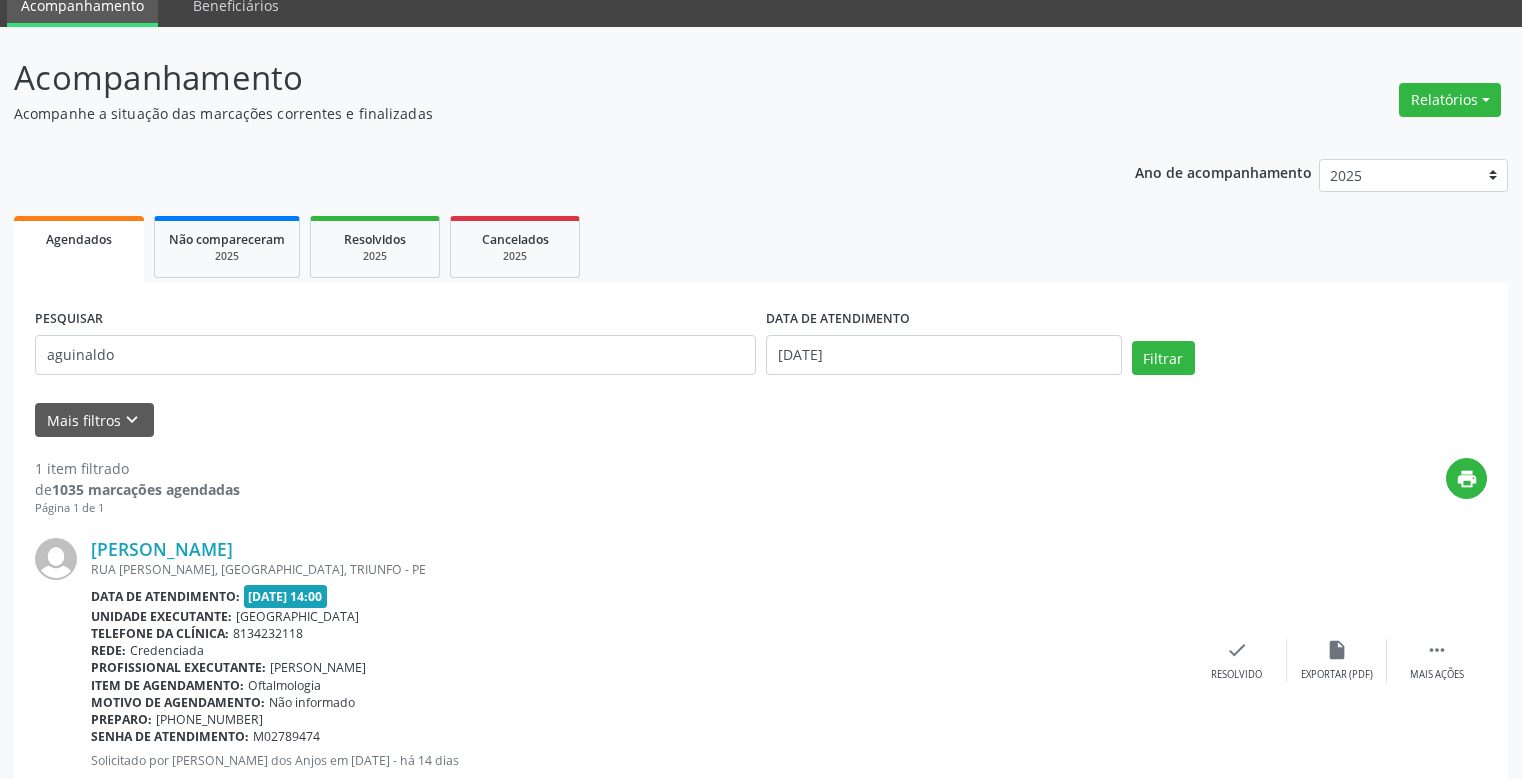 scroll, scrollTop: 143, scrollLeft: 0, axis: vertical 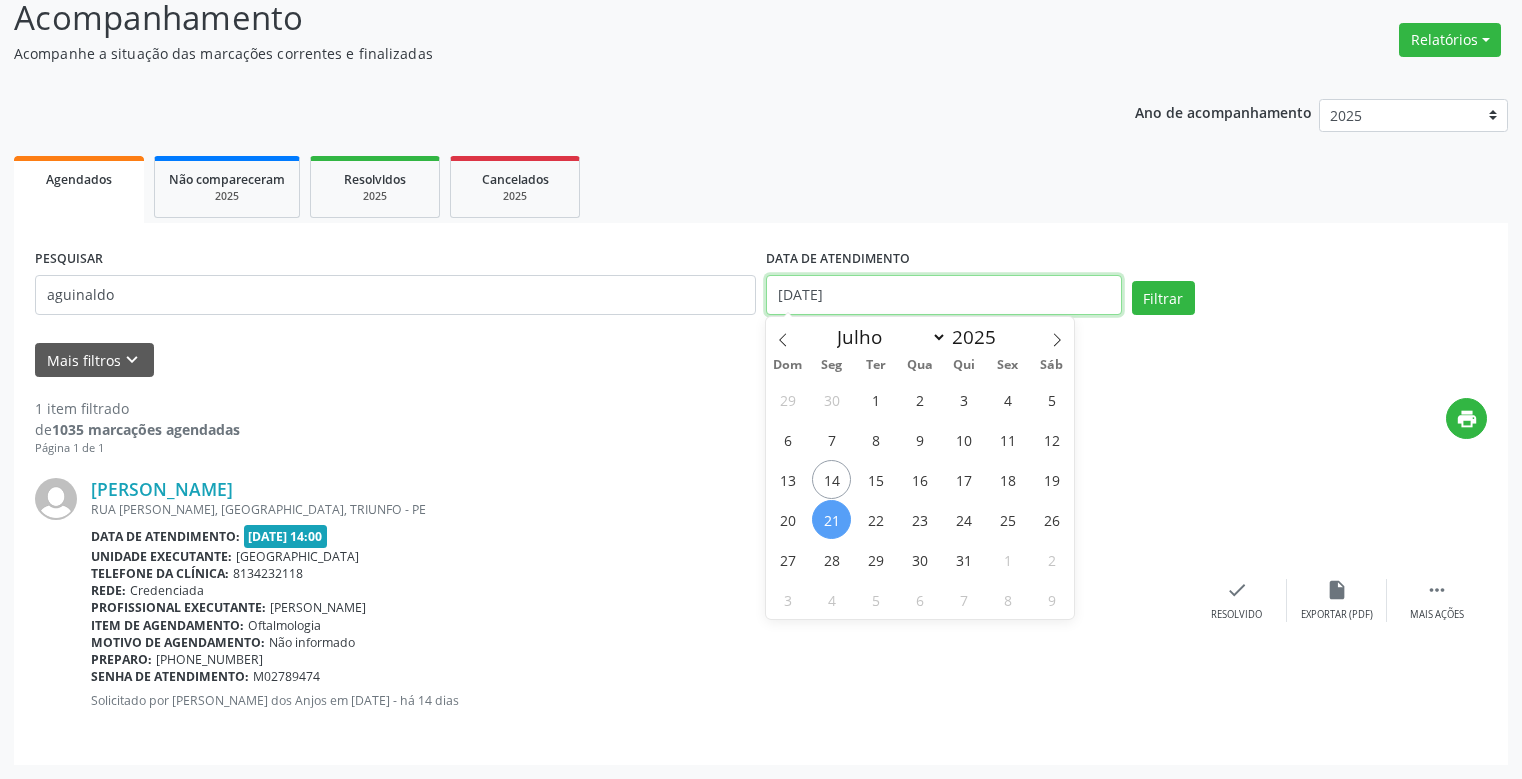 click on "[DATE]" at bounding box center [944, 295] 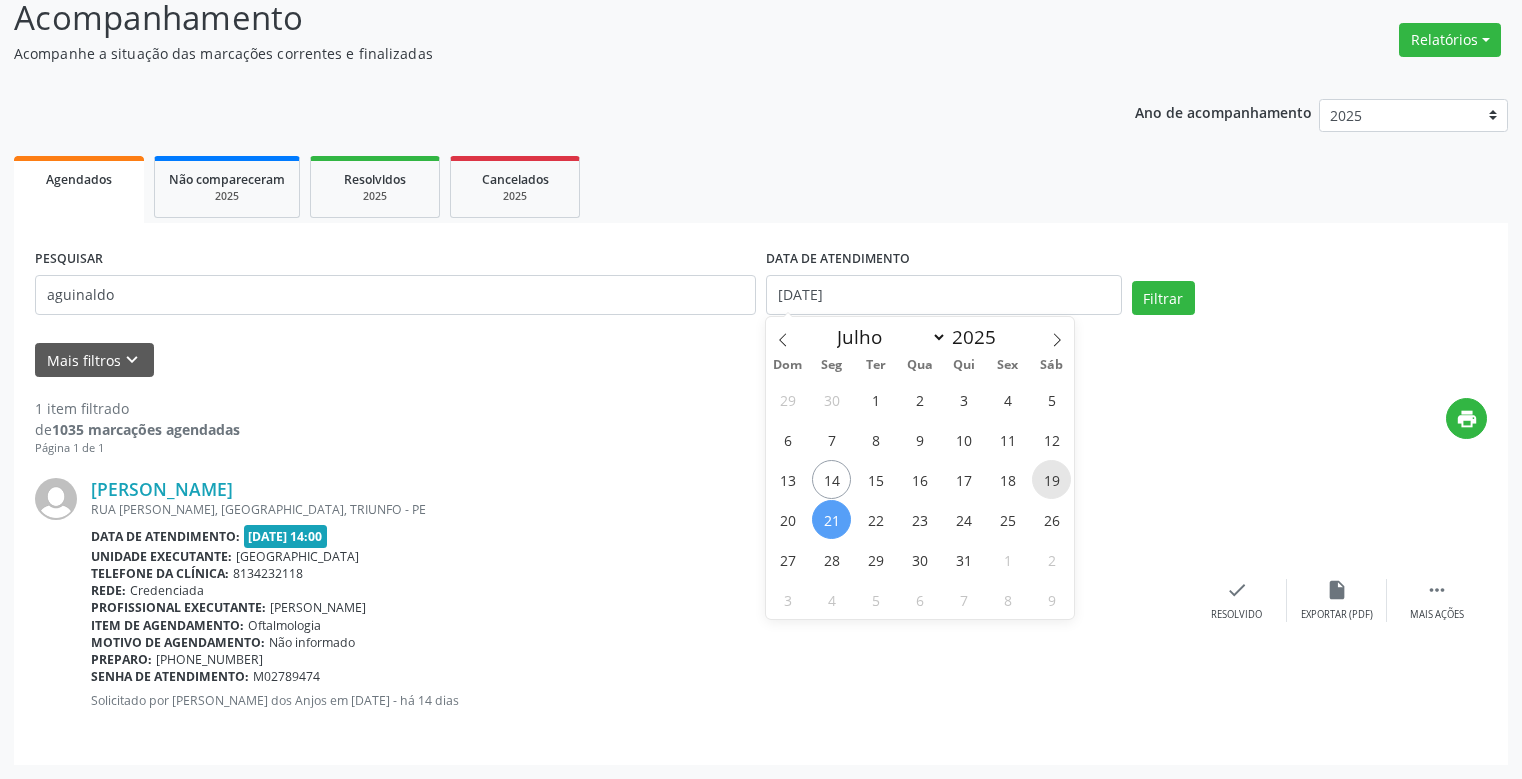 click on "19" at bounding box center [1051, 479] 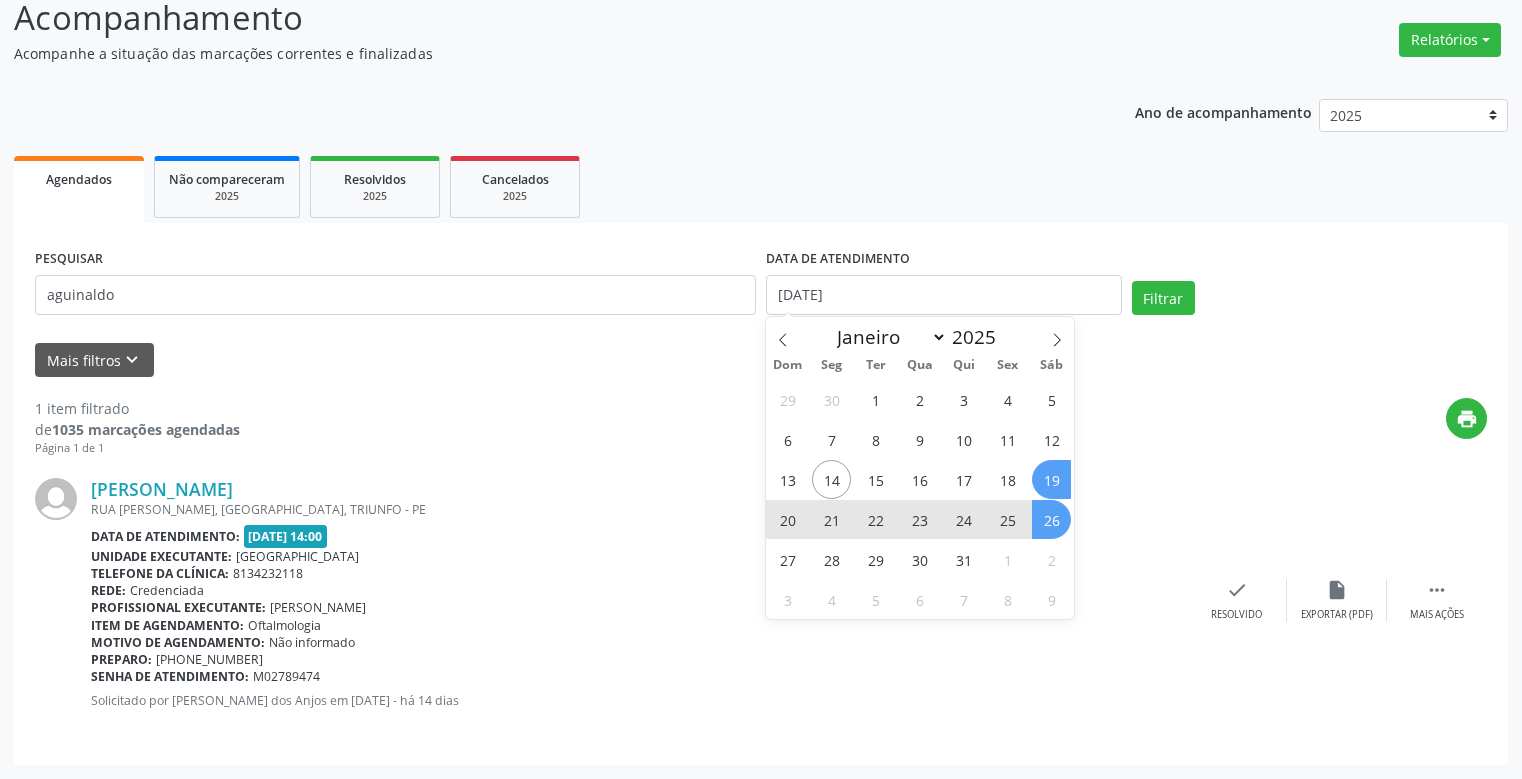 click on "26" at bounding box center [1051, 519] 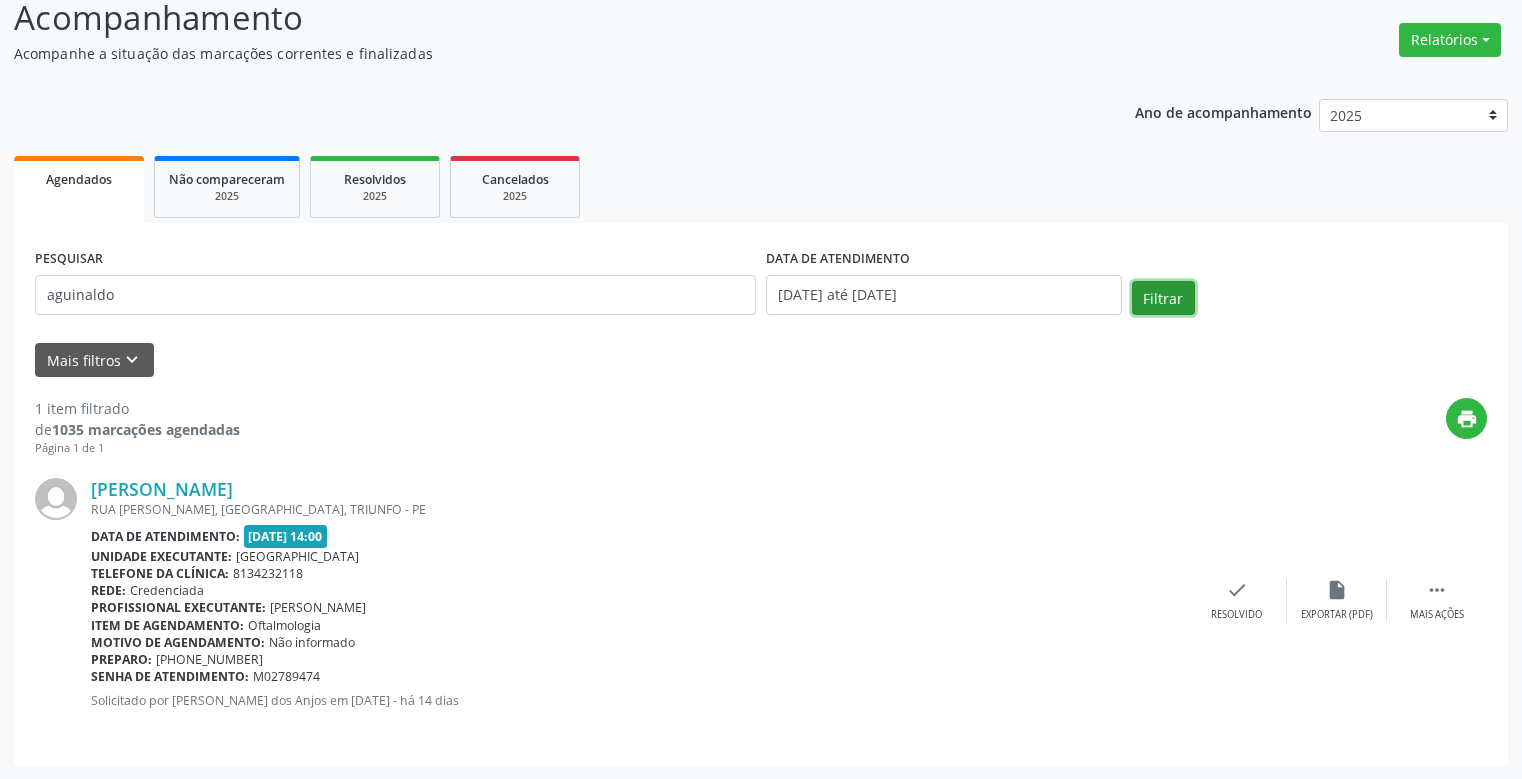 click on "Filtrar" at bounding box center (1163, 298) 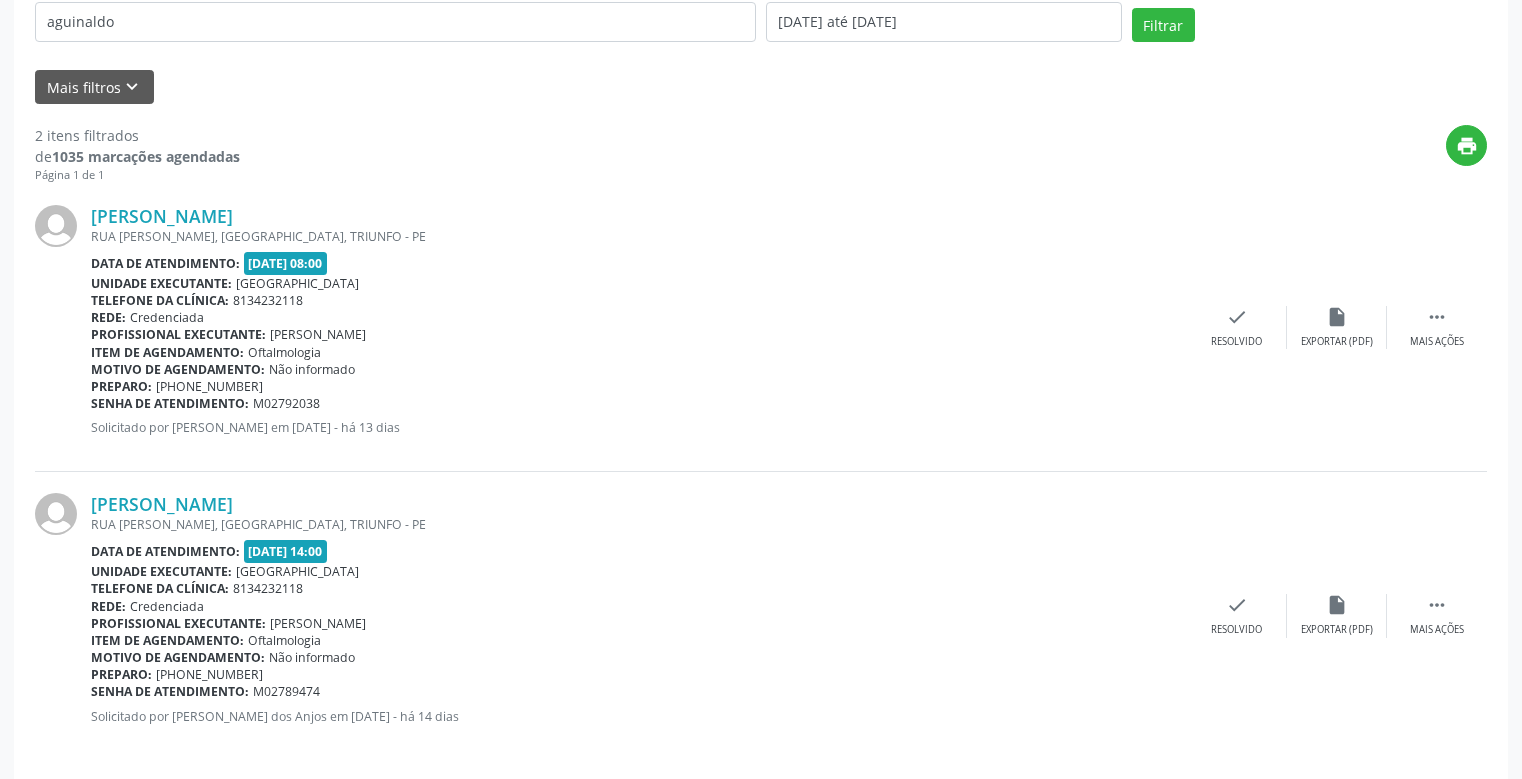 scroll, scrollTop: 432, scrollLeft: 0, axis: vertical 